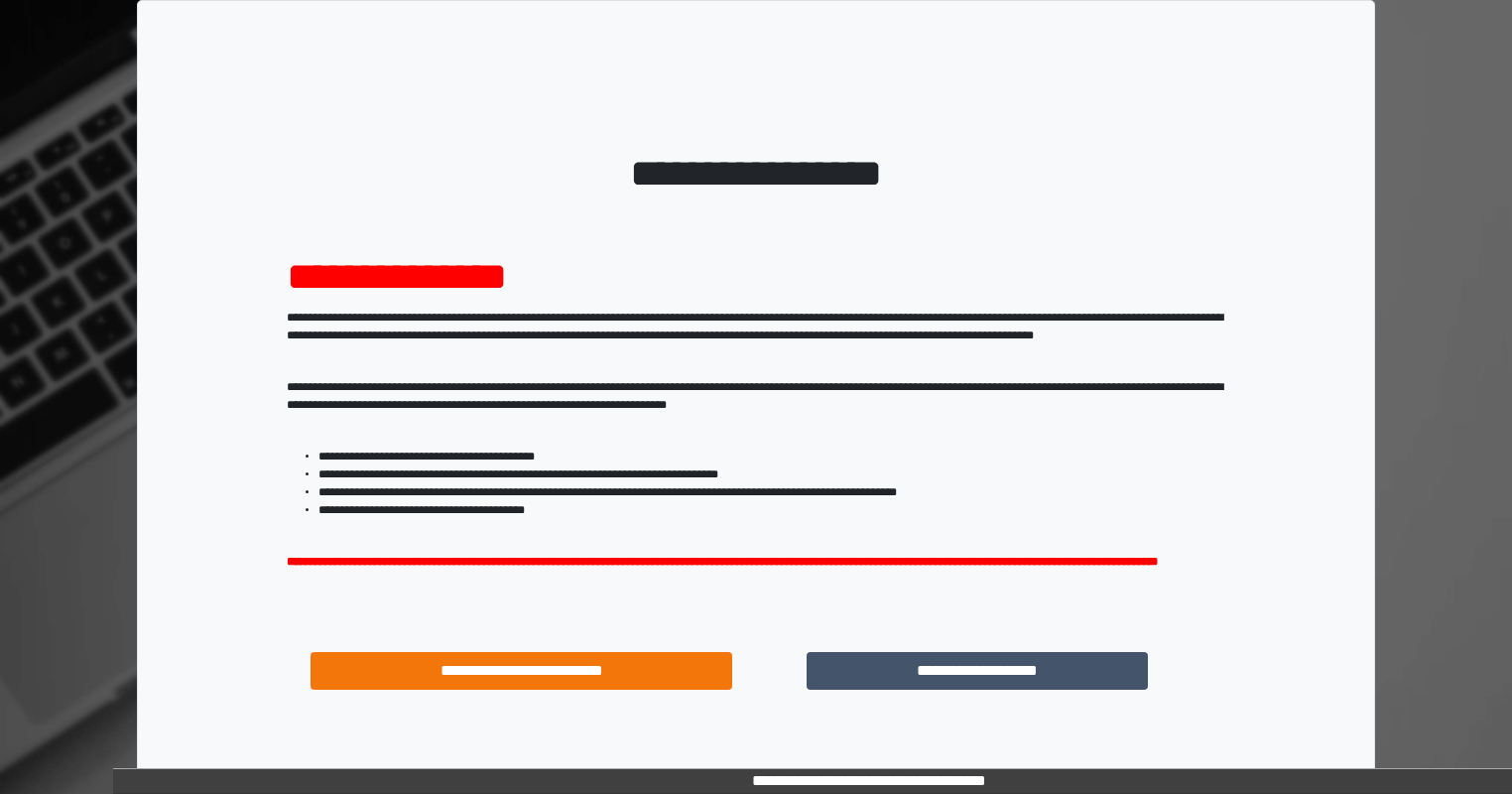 scroll, scrollTop: 0, scrollLeft: 0, axis: both 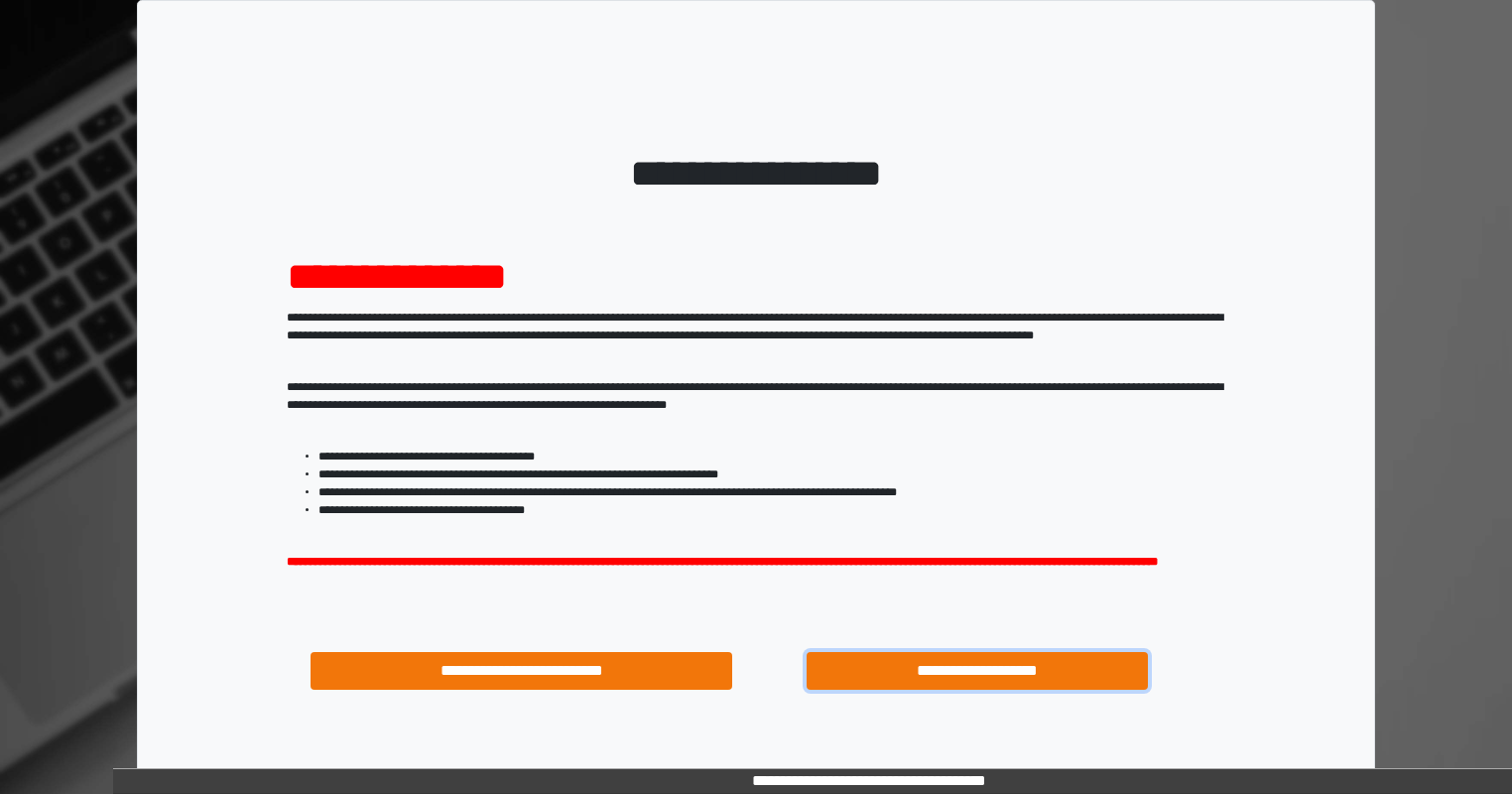 click on "**********" at bounding box center [977, 671] 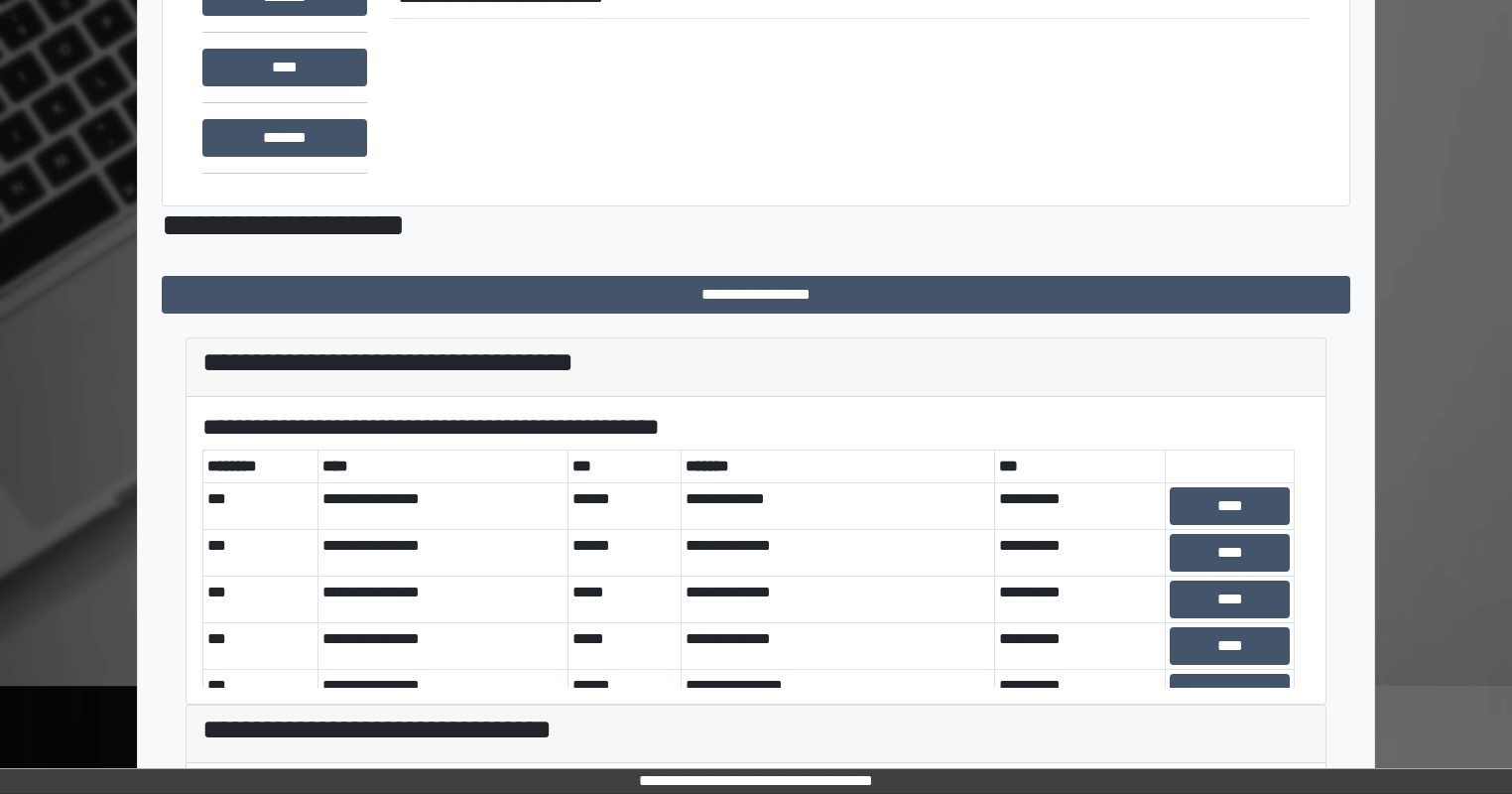 scroll, scrollTop: 198, scrollLeft: 0, axis: vertical 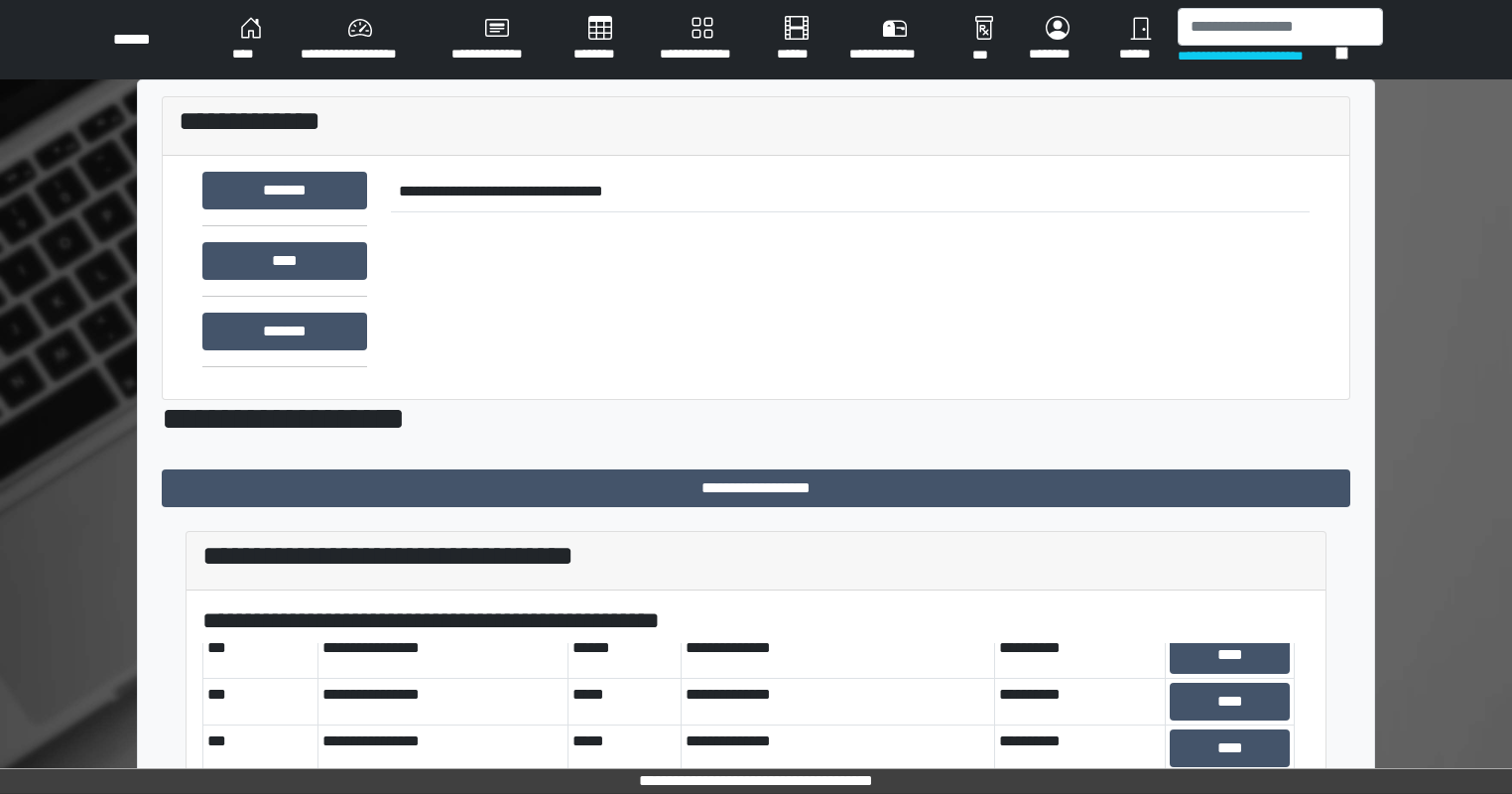 click on "**********" at bounding box center [702, 40] 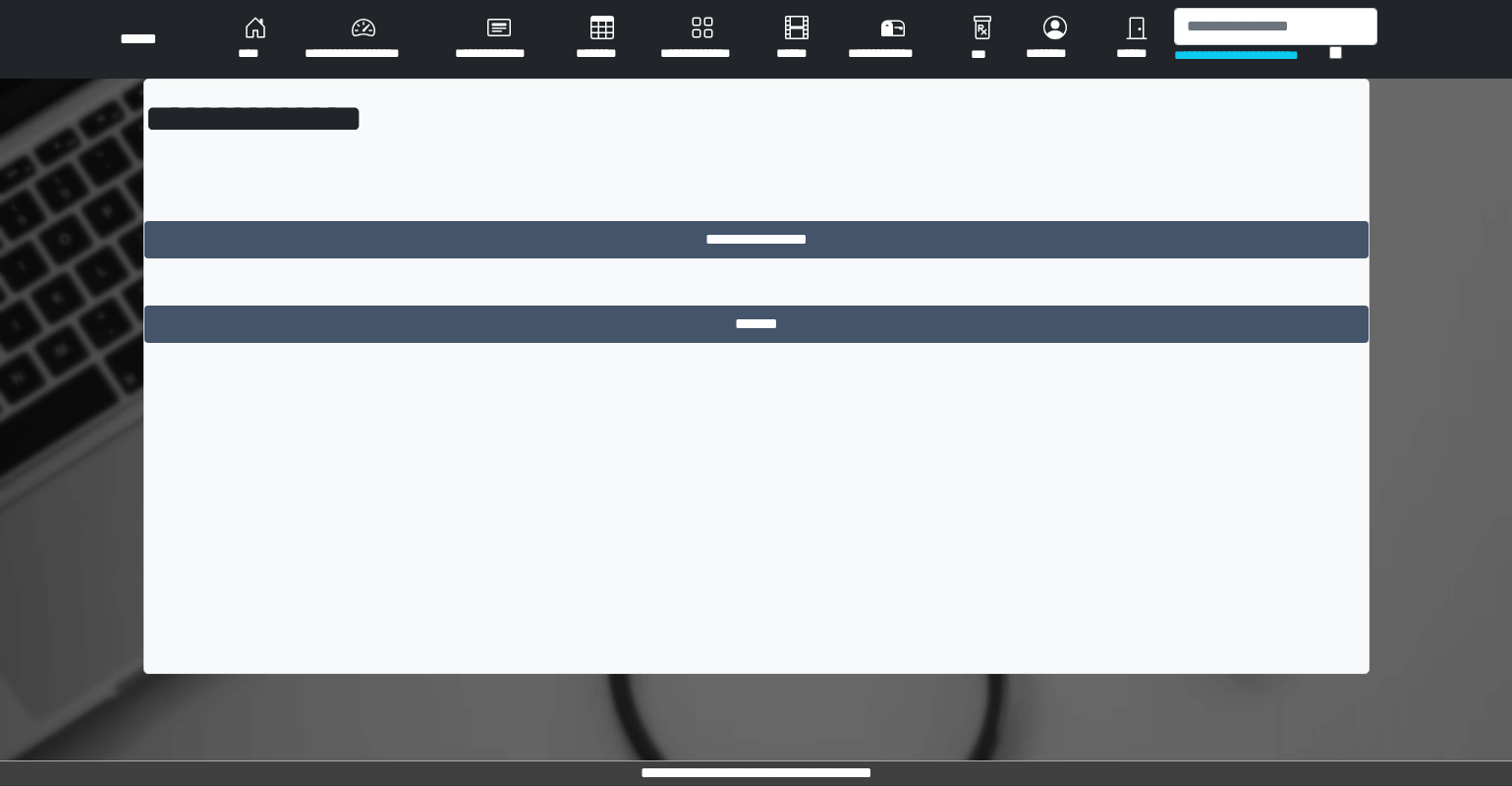 click on "**********" at bounding box center [756, 384] 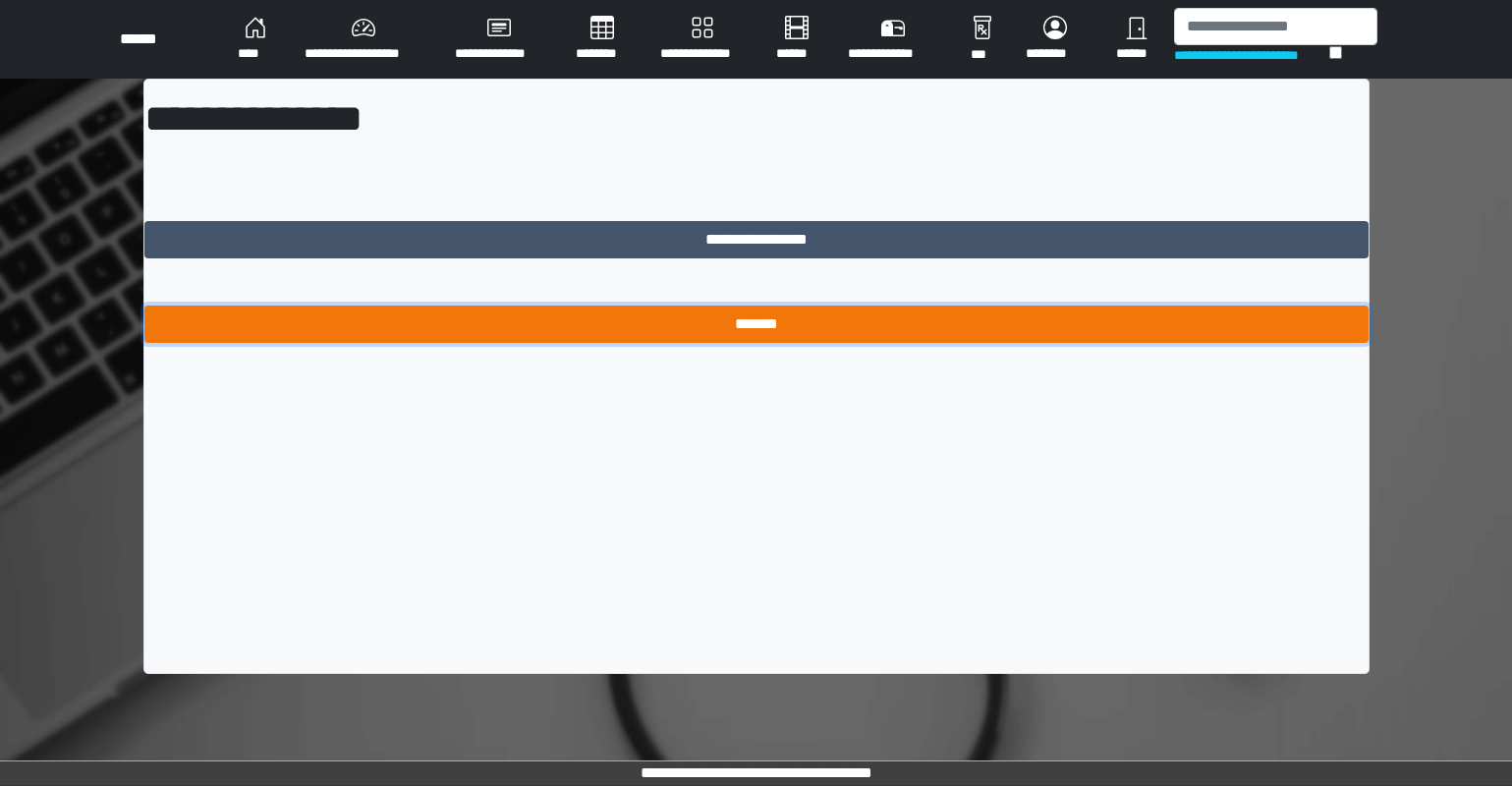 click on "*******" at bounding box center (756, 324) 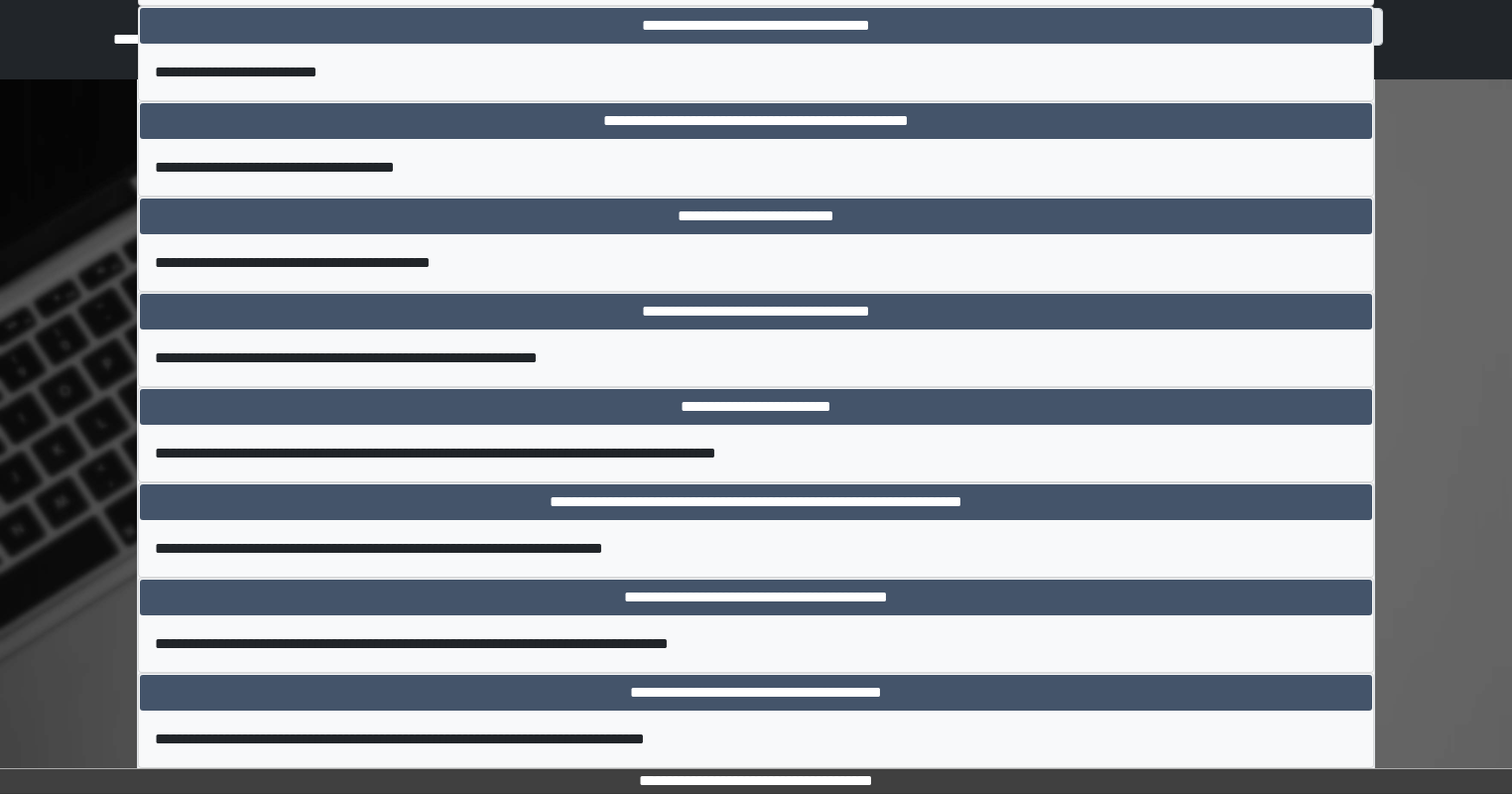 scroll, scrollTop: 1886, scrollLeft: 0, axis: vertical 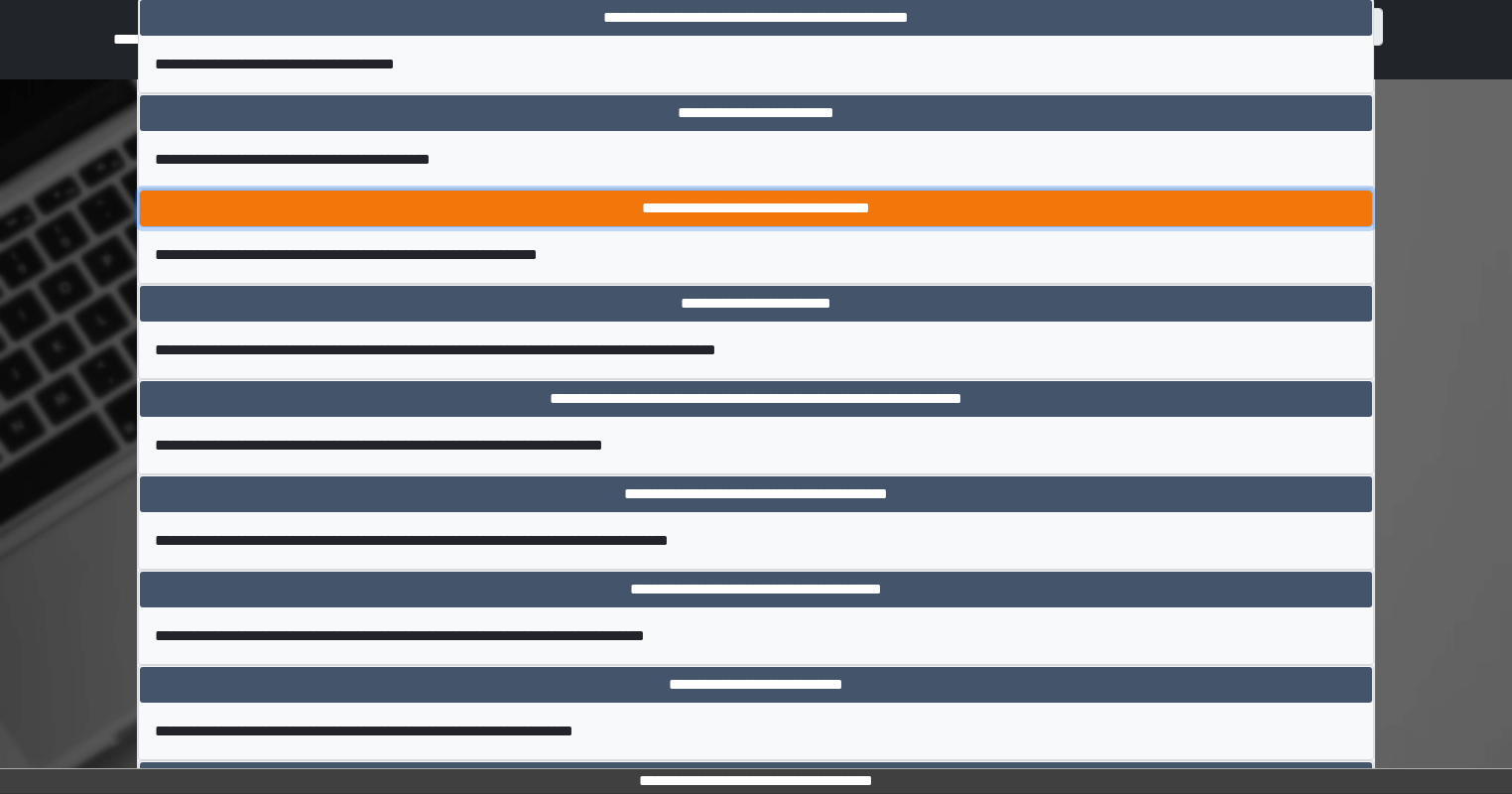 click on "**********" at bounding box center (756, 208) 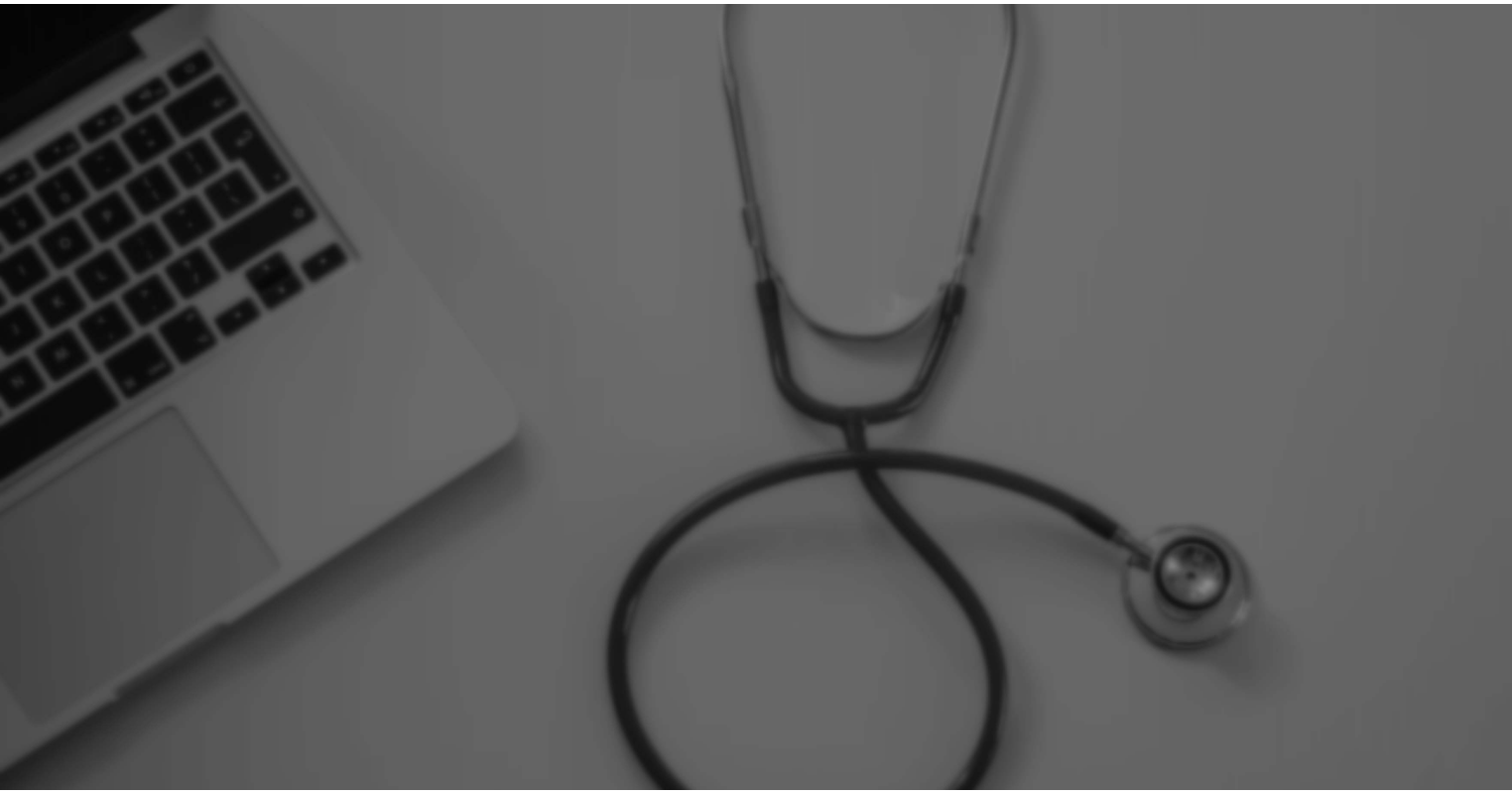 scroll, scrollTop: 0, scrollLeft: 0, axis: both 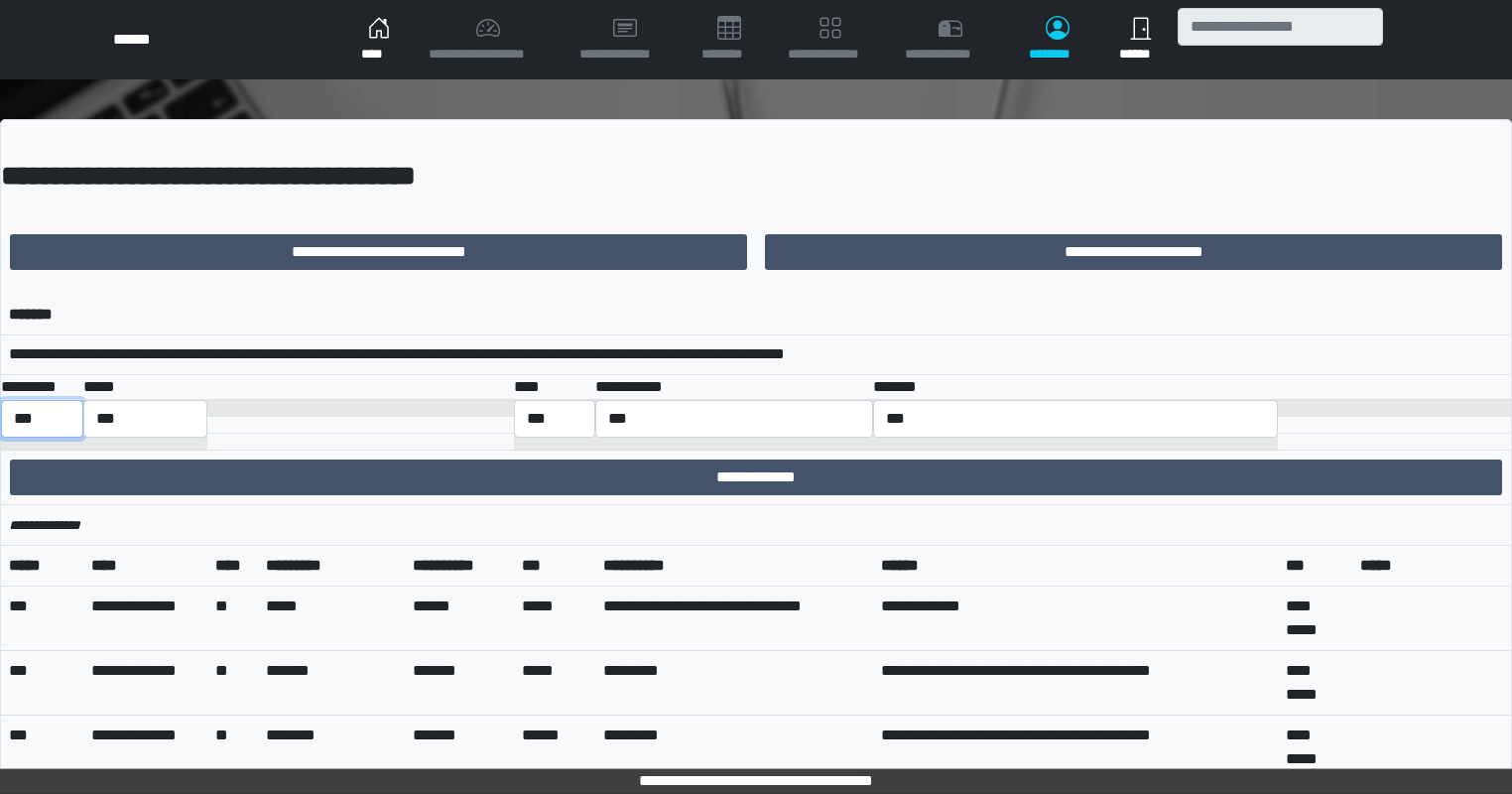 click on "*** *** ******** *** ******** ***** ***" at bounding box center [42, 419] 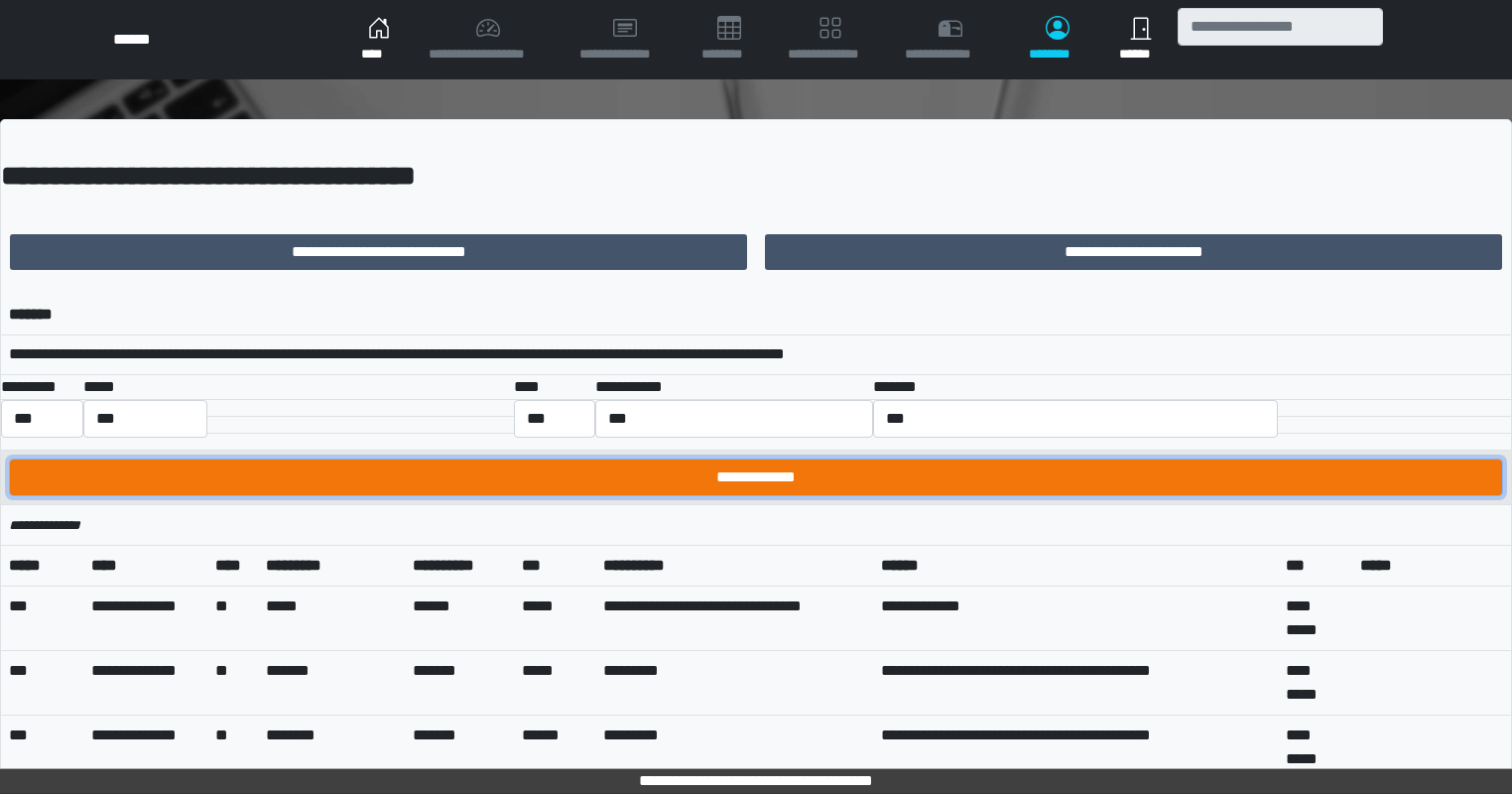click on "**********" at bounding box center (756, 477) 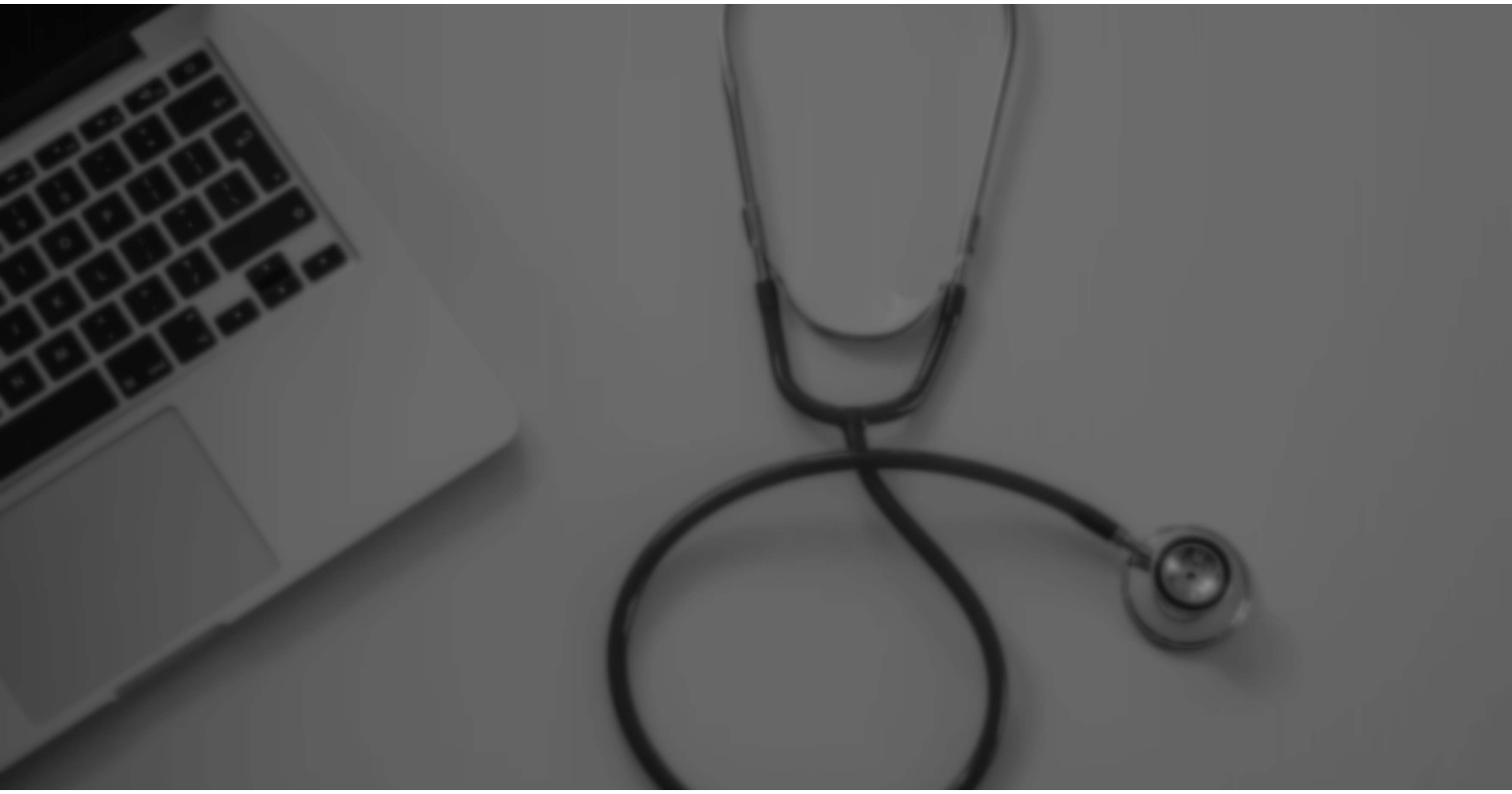 scroll, scrollTop: 0, scrollLeft: 0, axis: both 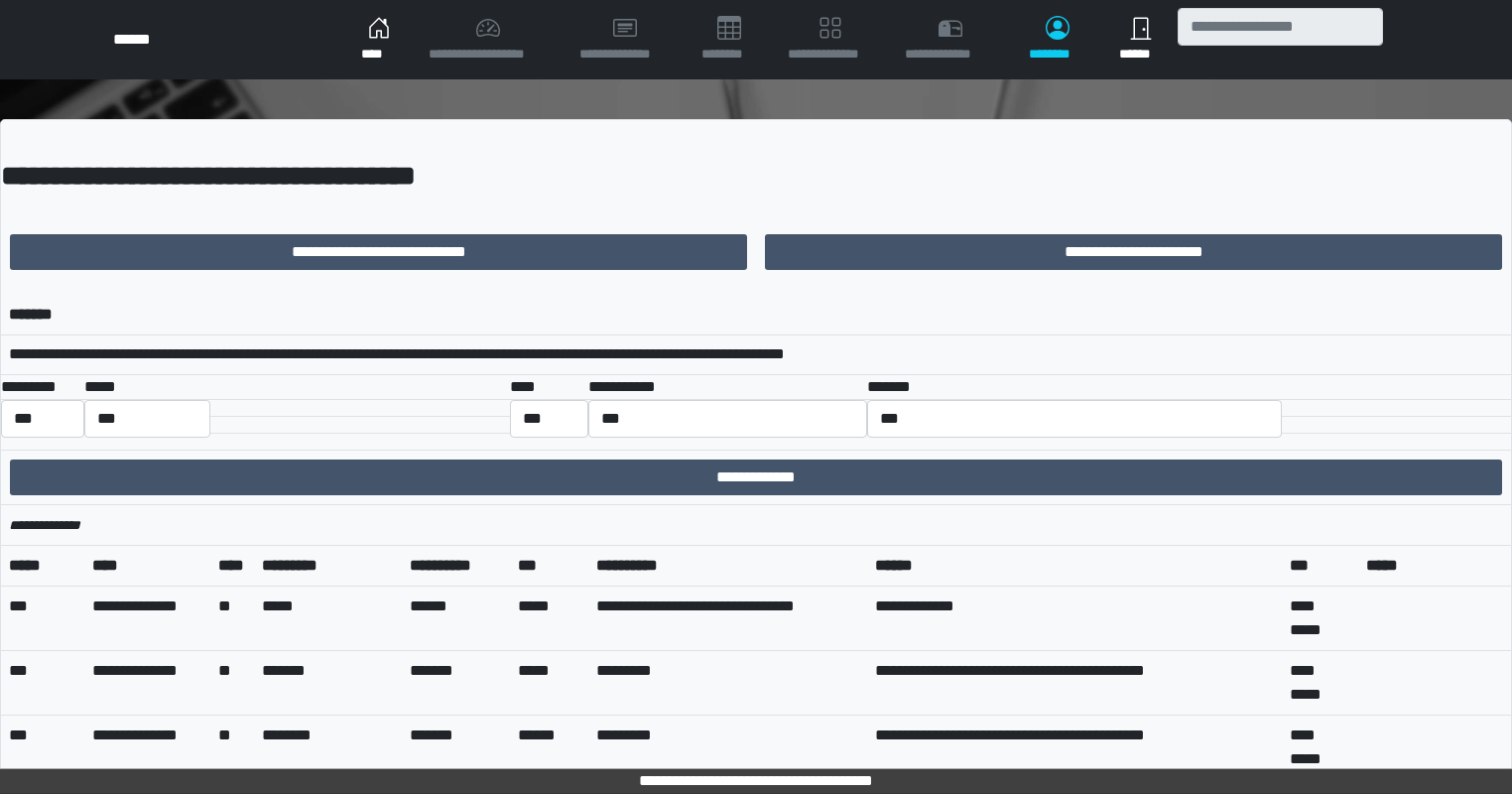 click on "**********" at bounding box center (378, 252) 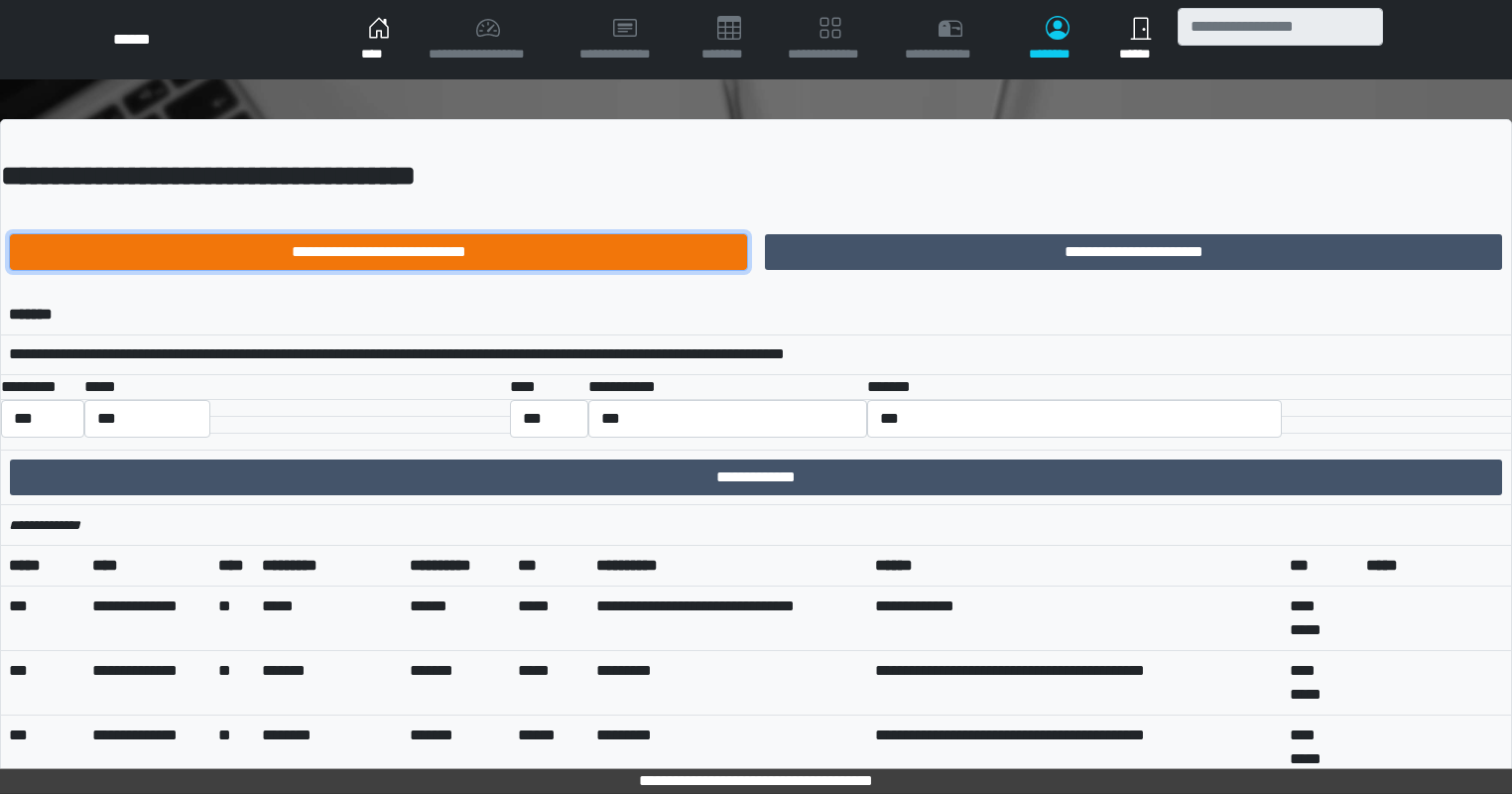 click on "**********" at bounding box center [378, 252] 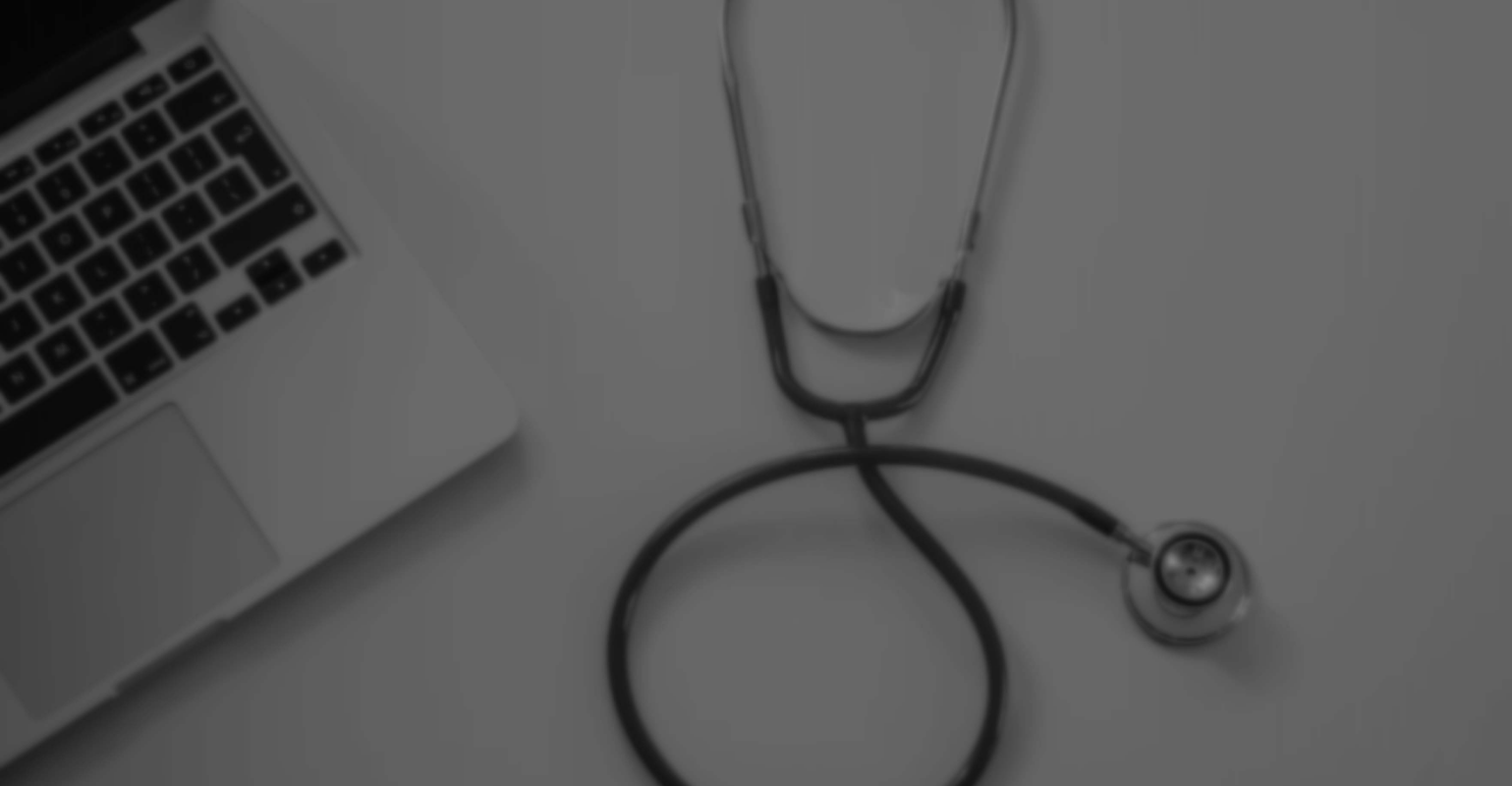 scroll, scrollTop: 0, scrollLeft: 0, axis: both 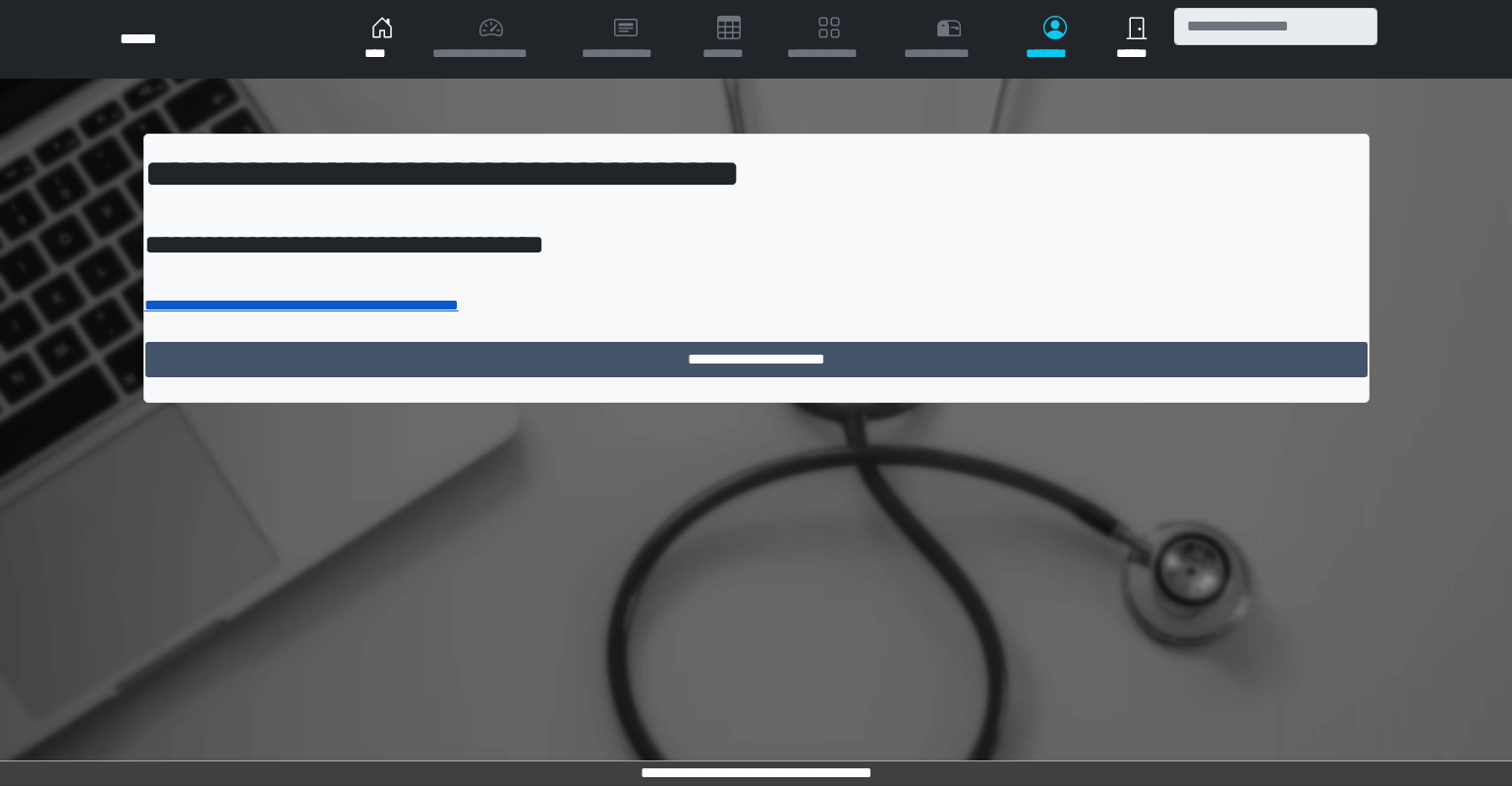 click on "**********" at bounding box center (302, 305) 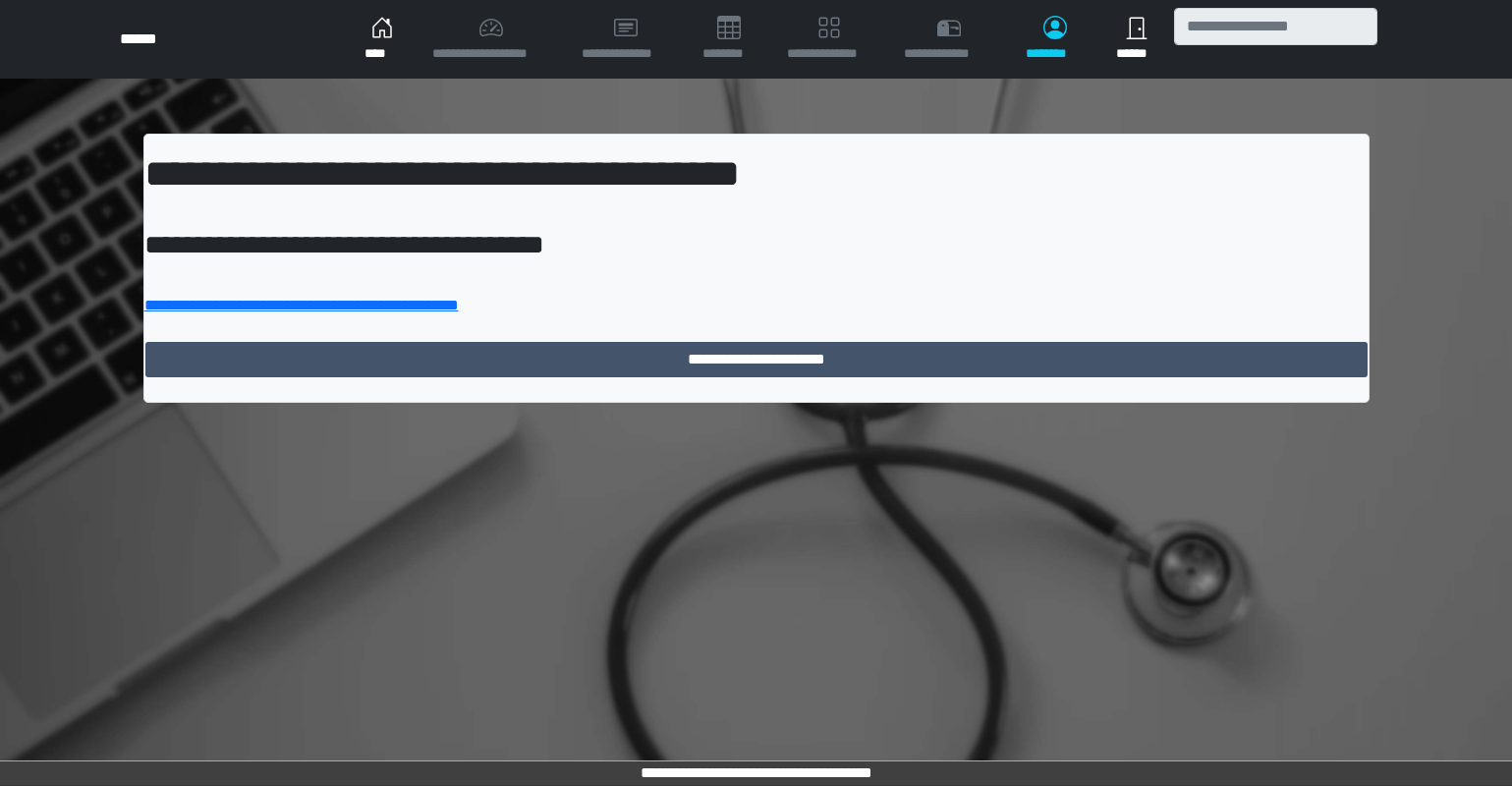 click on "**********" at bounding box center (756, 220) 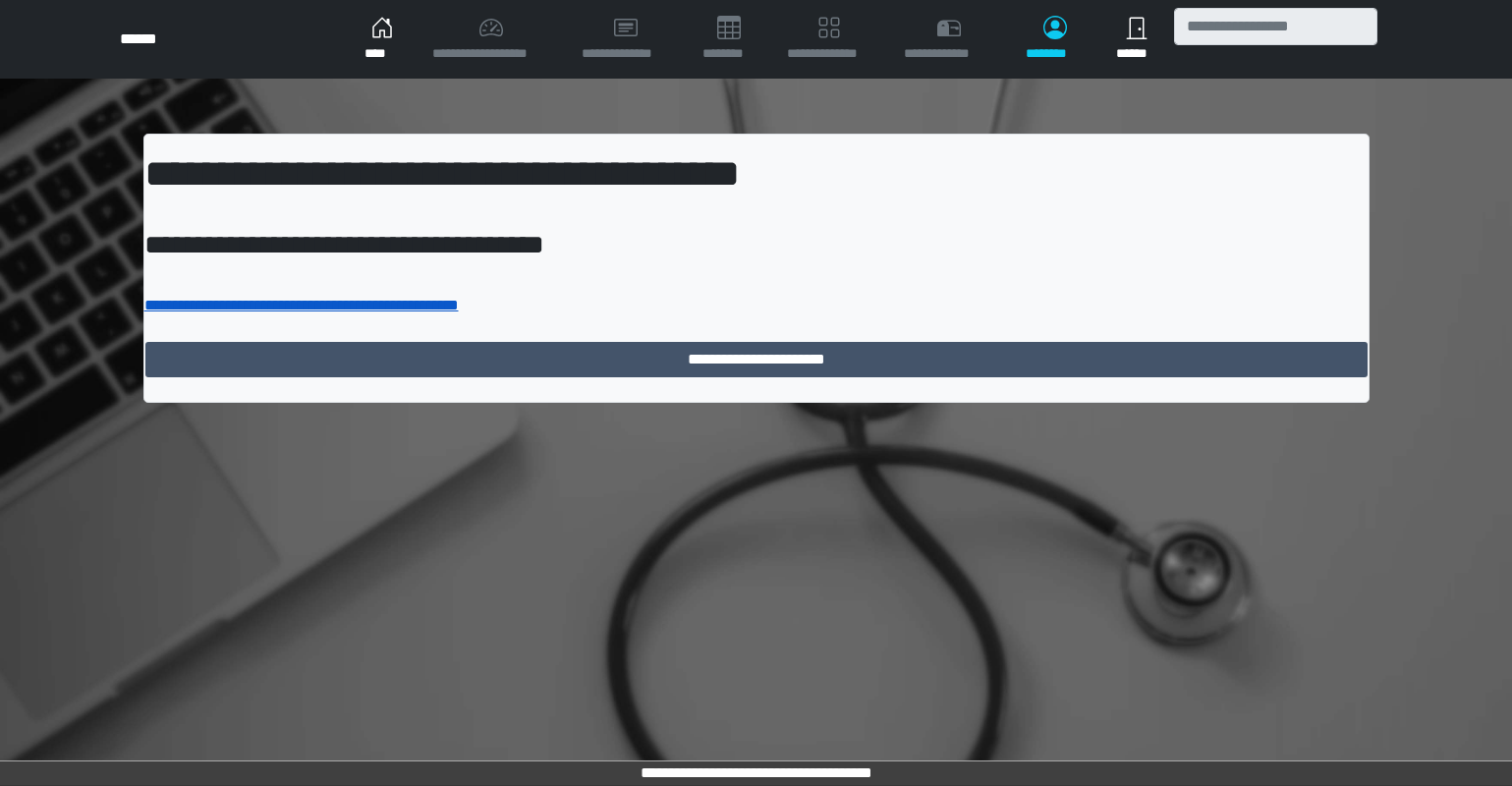 click on "**********" at bounding box center (302, 305) 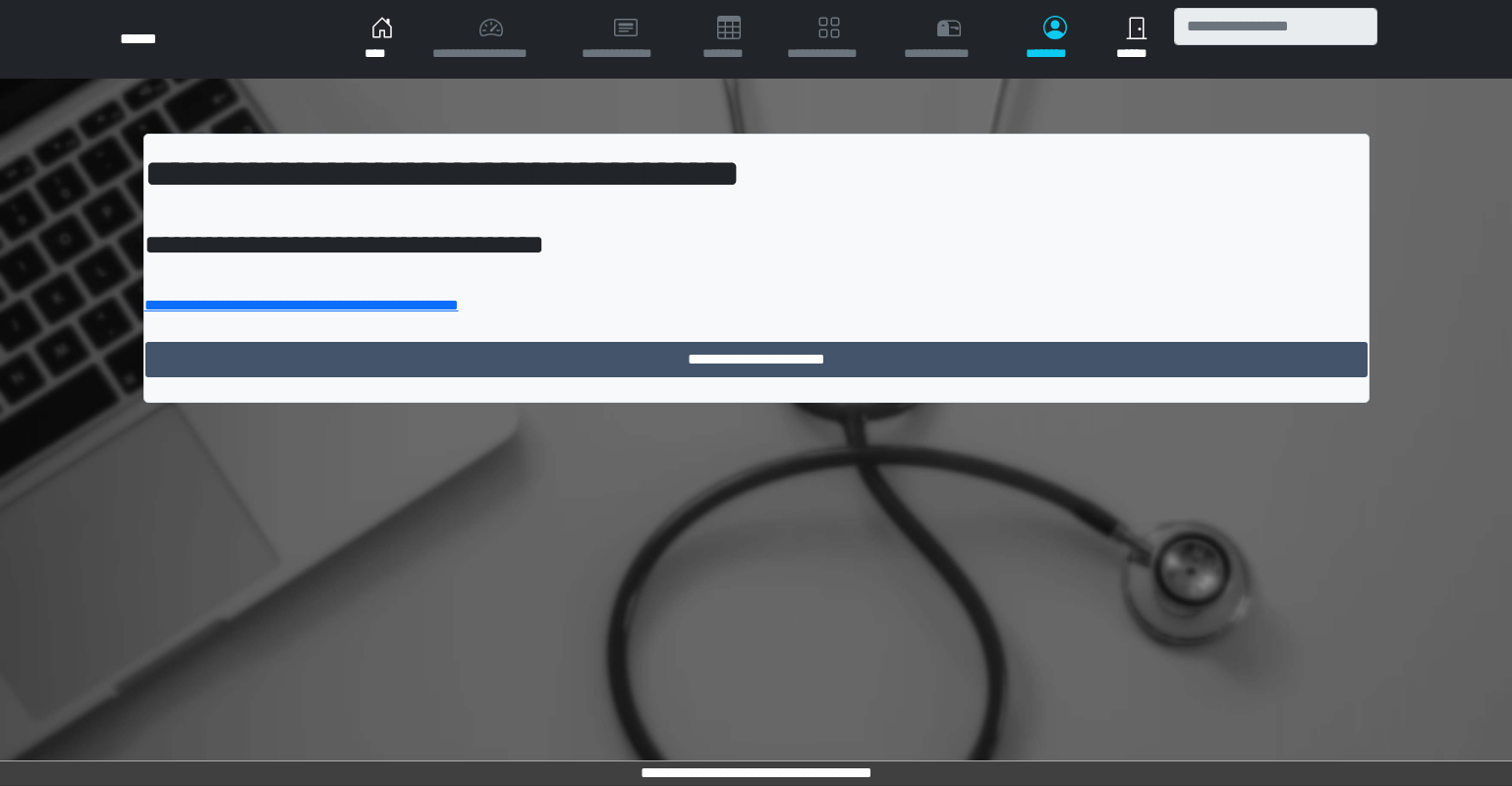 click on "**********" at bounding box center [756, 220] 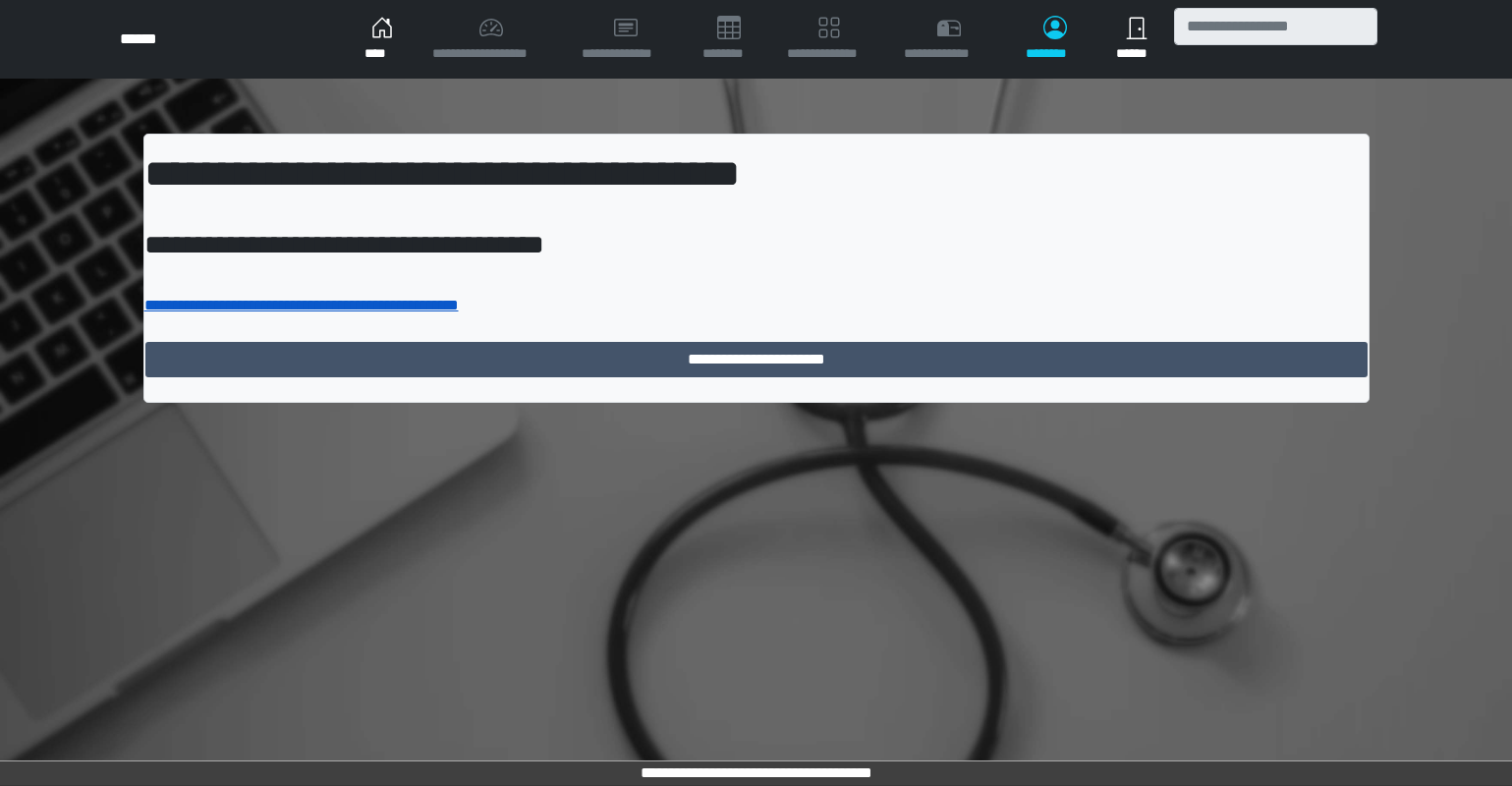 click on "**********" at bounding box center (302, 305) 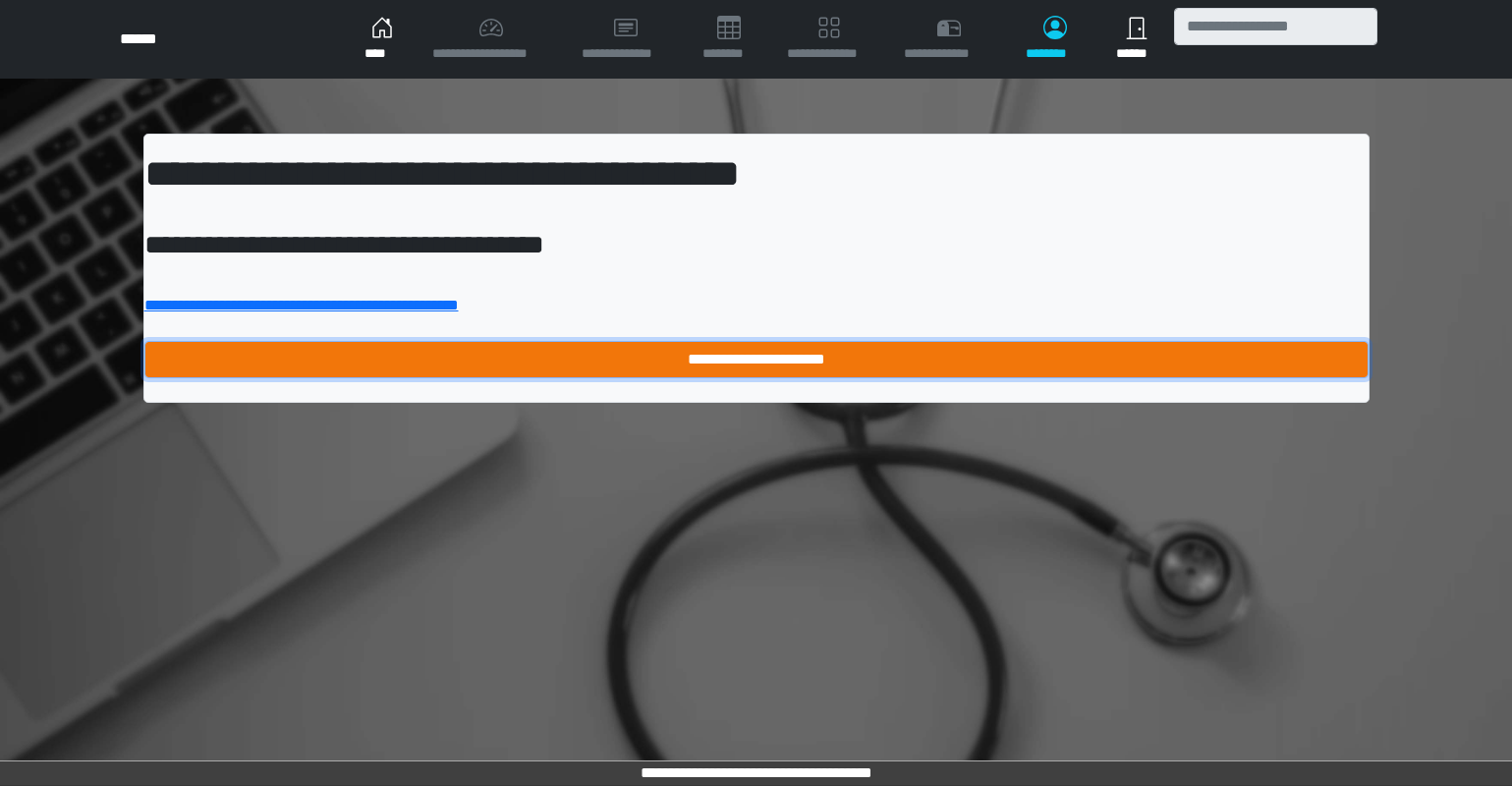 click on "**********" at bounding box center (756, 360) 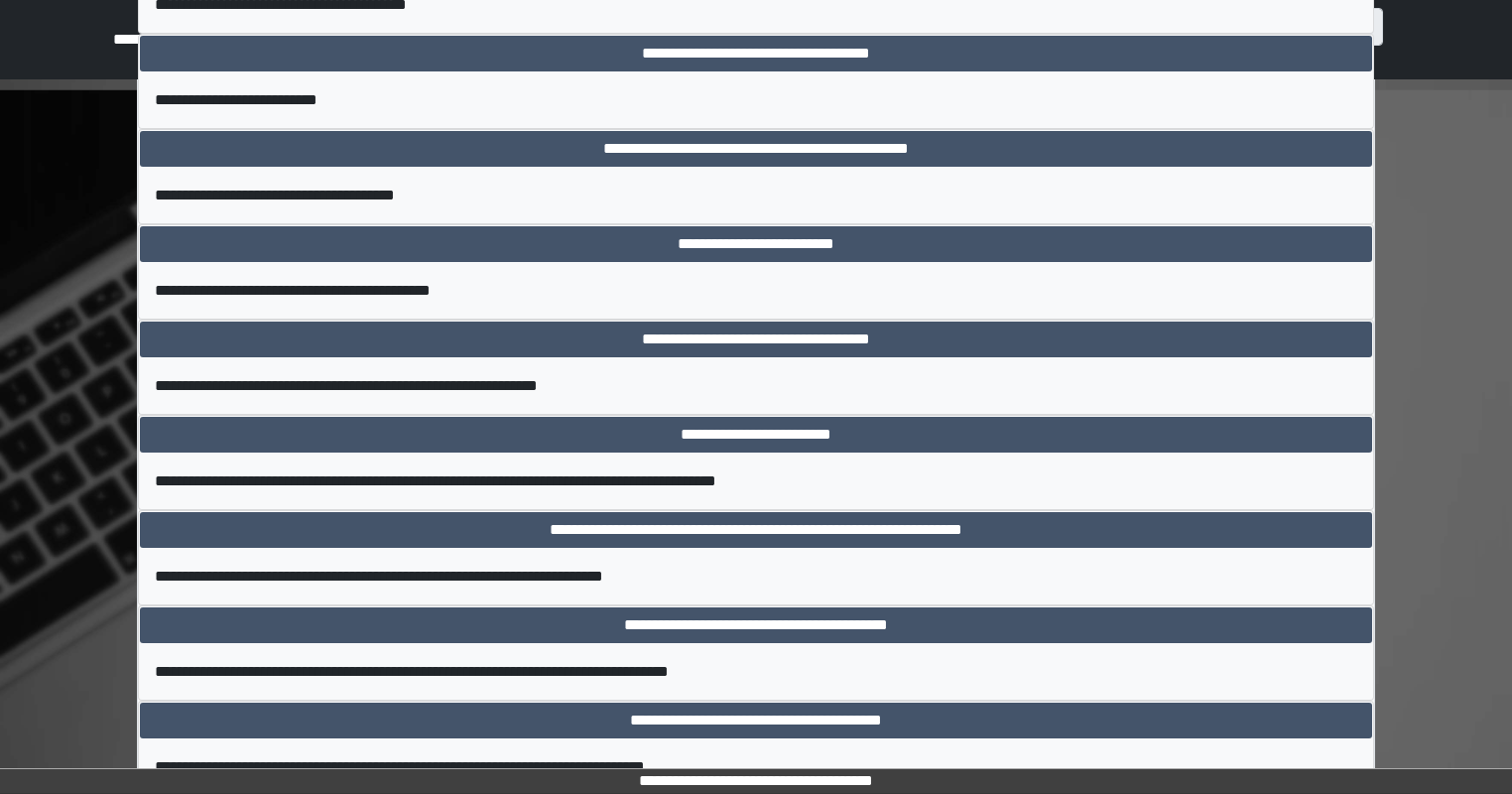 scroll, scrollTop: 1786, scrollLeft: 0, axis: vertical 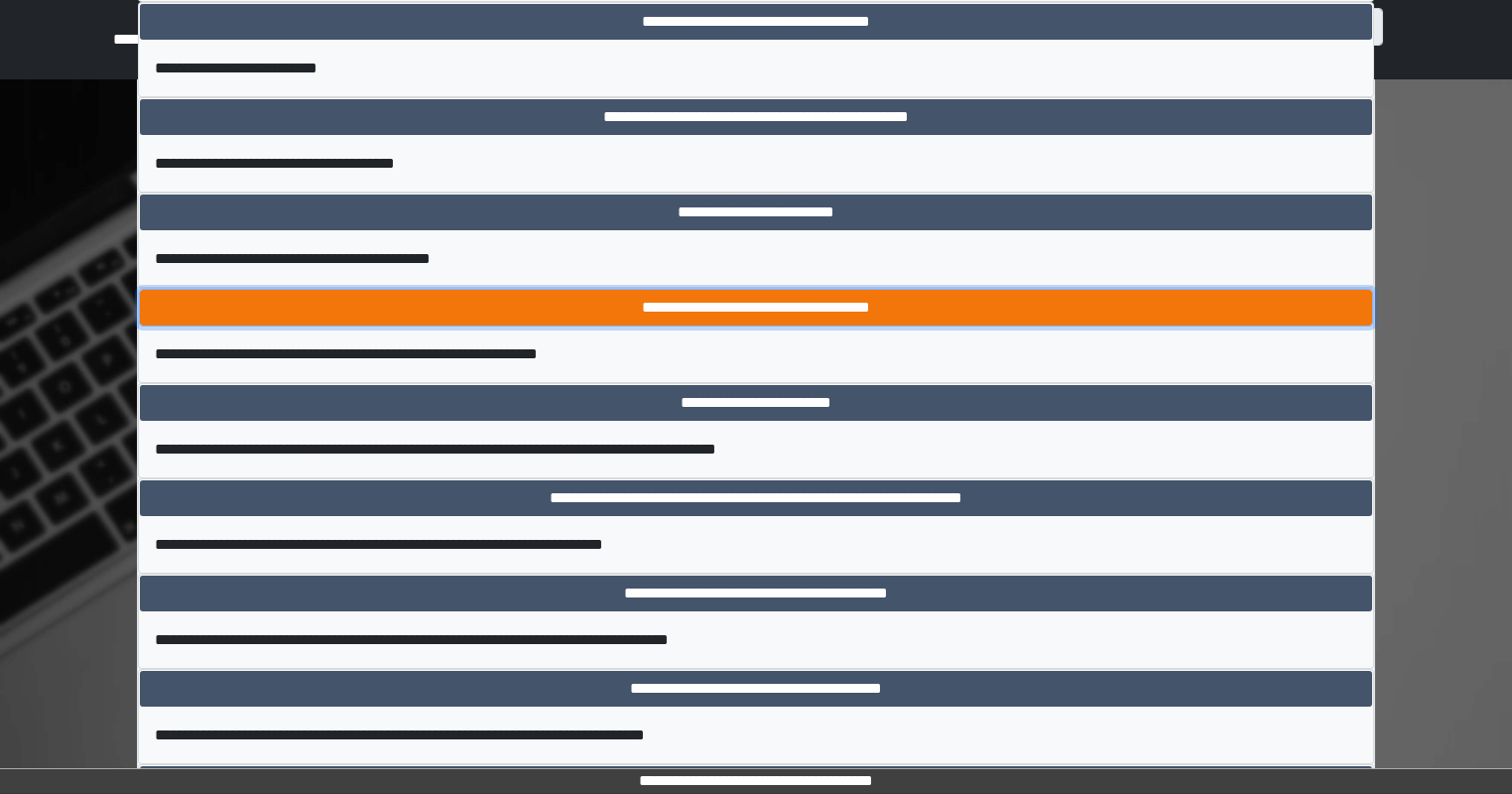click on "**********" at bounding box center (756, 308) 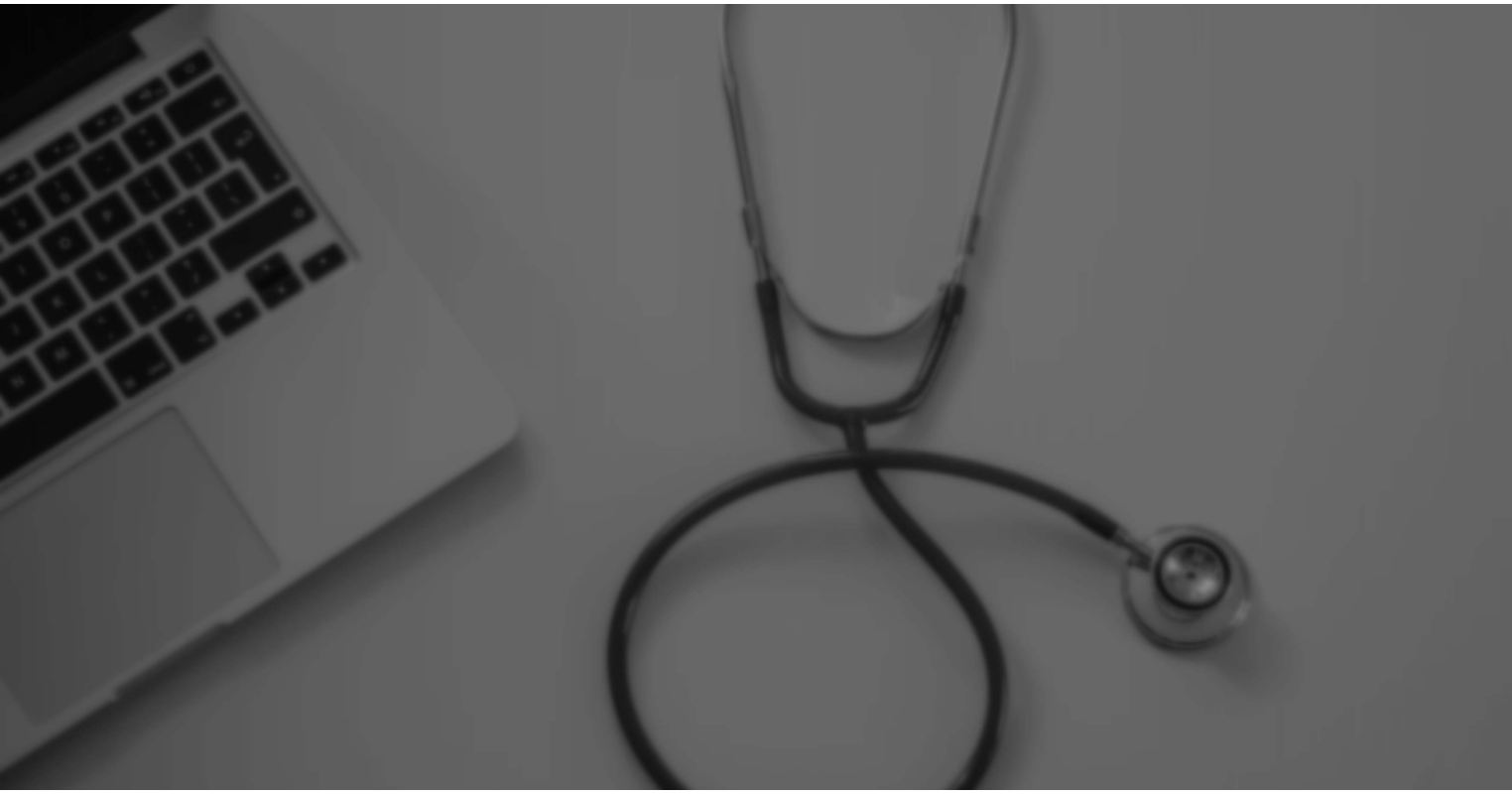 scroll, scrollTop: 0, scrollLeft: 0, axis: both 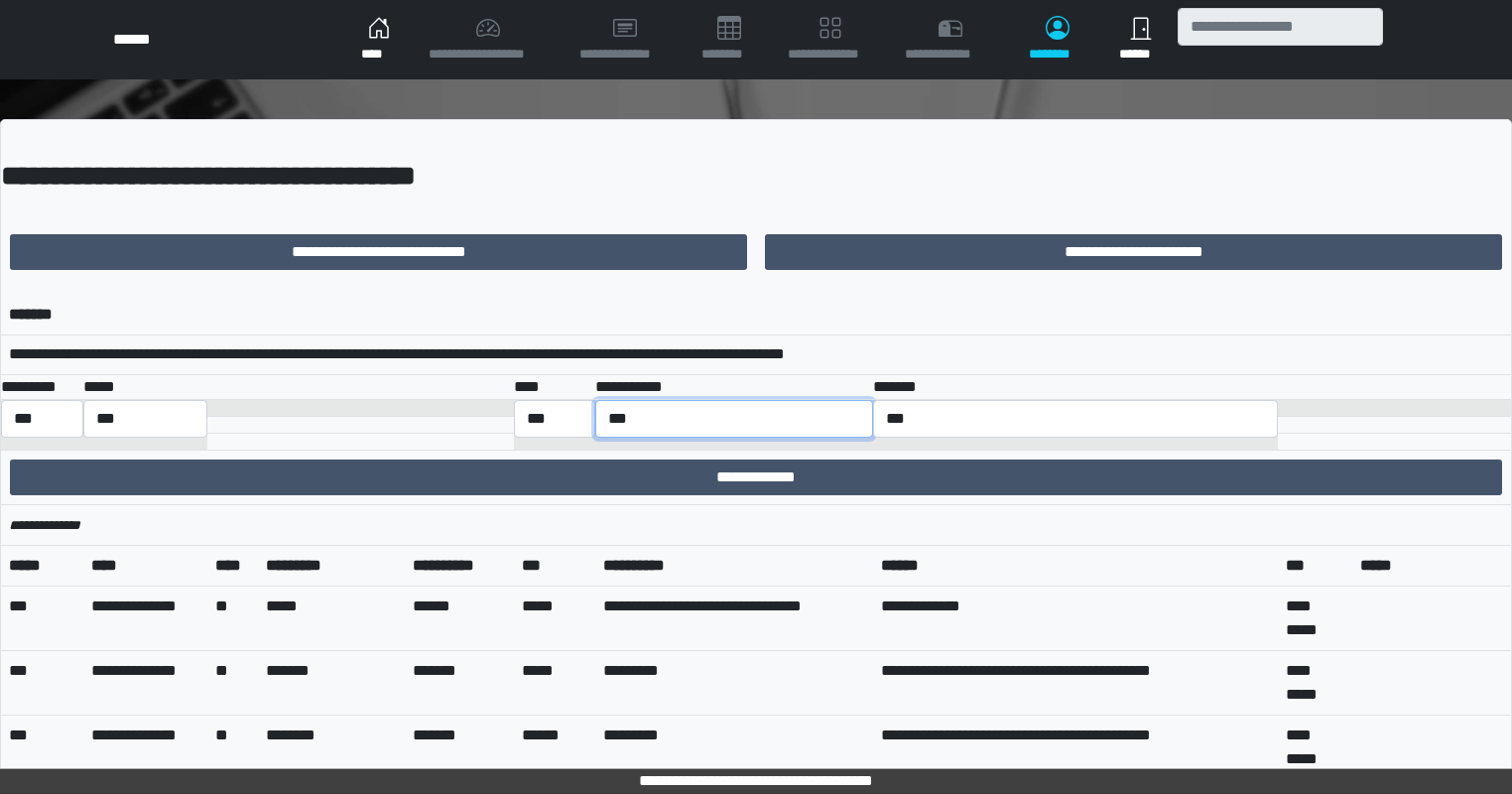 click on "**********" at bounding box center [734, 419] 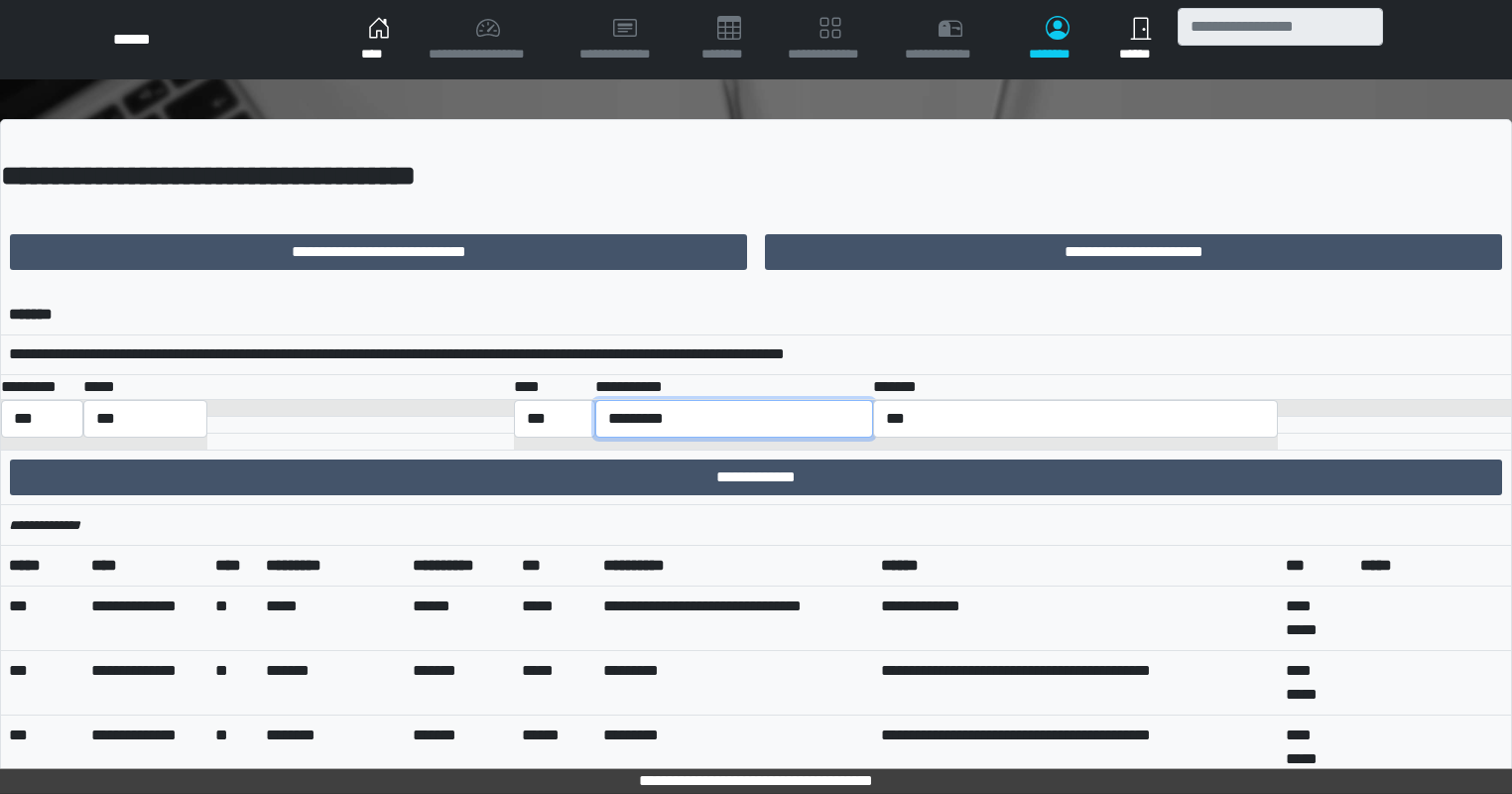 click on "**********" at bounding box center [734, 419] 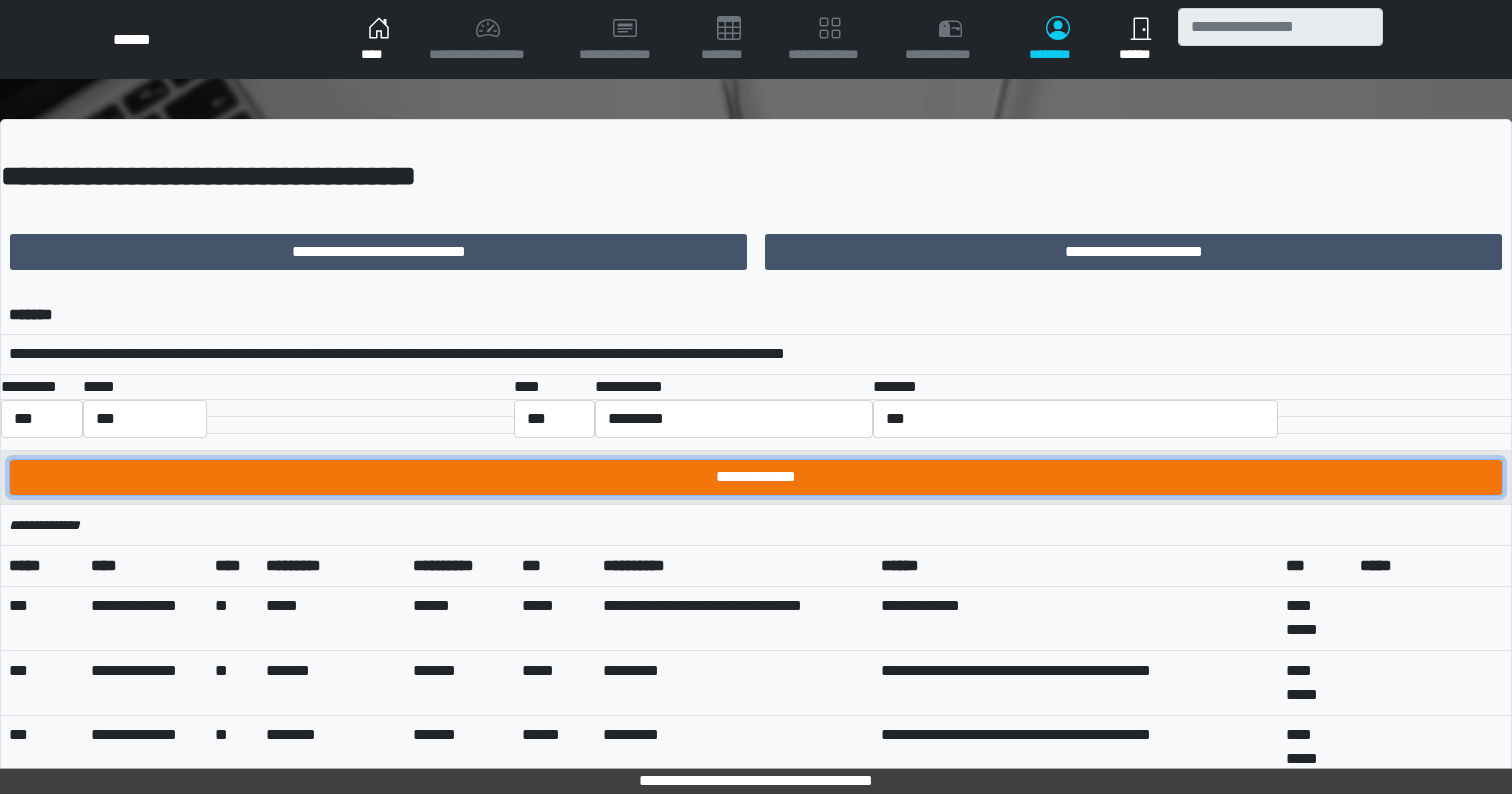 click on "**********" at bounding box center [756, 477] 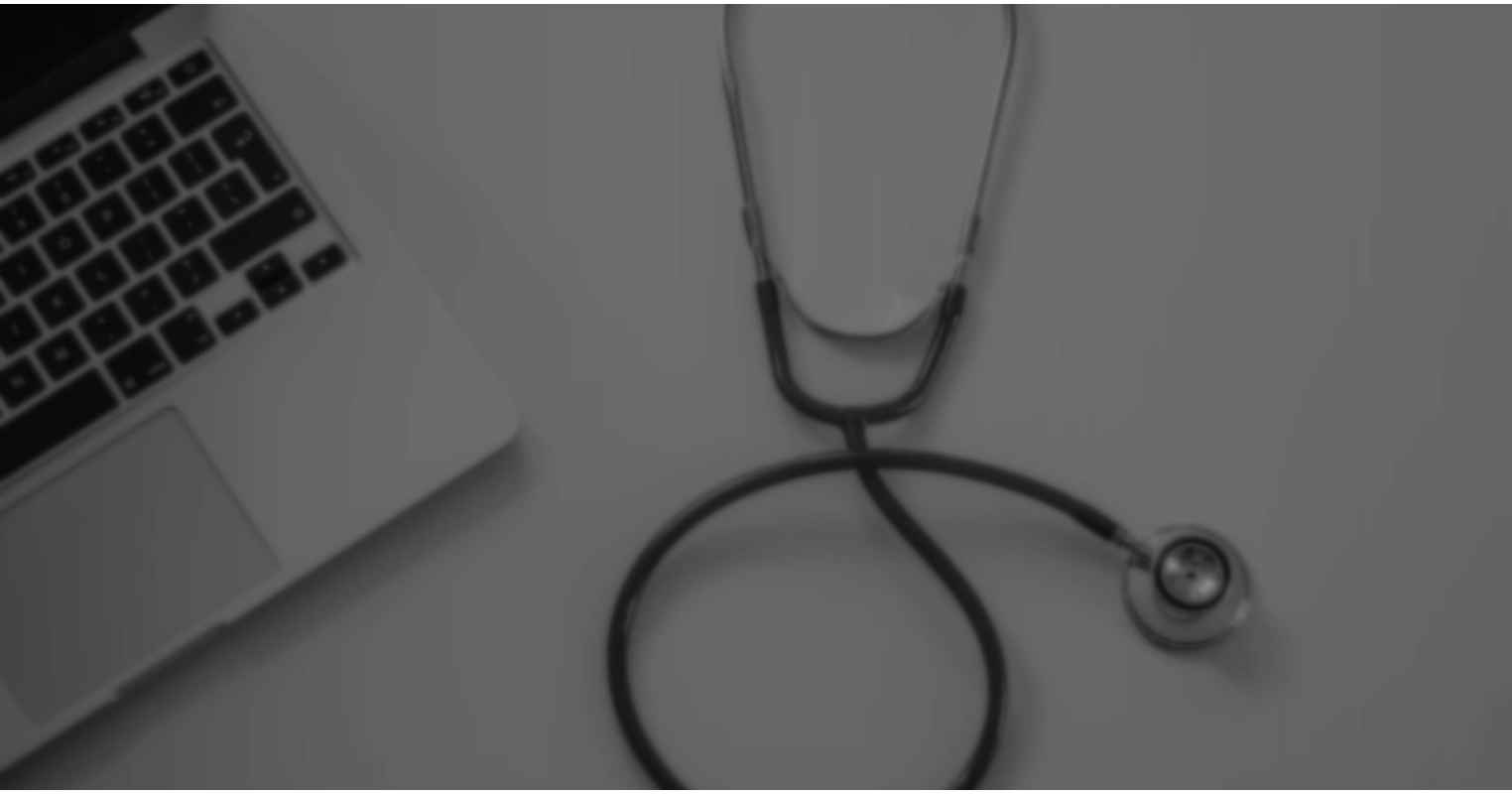 scroll, scrollTop: 0, scrollLeft: 0, axis: both 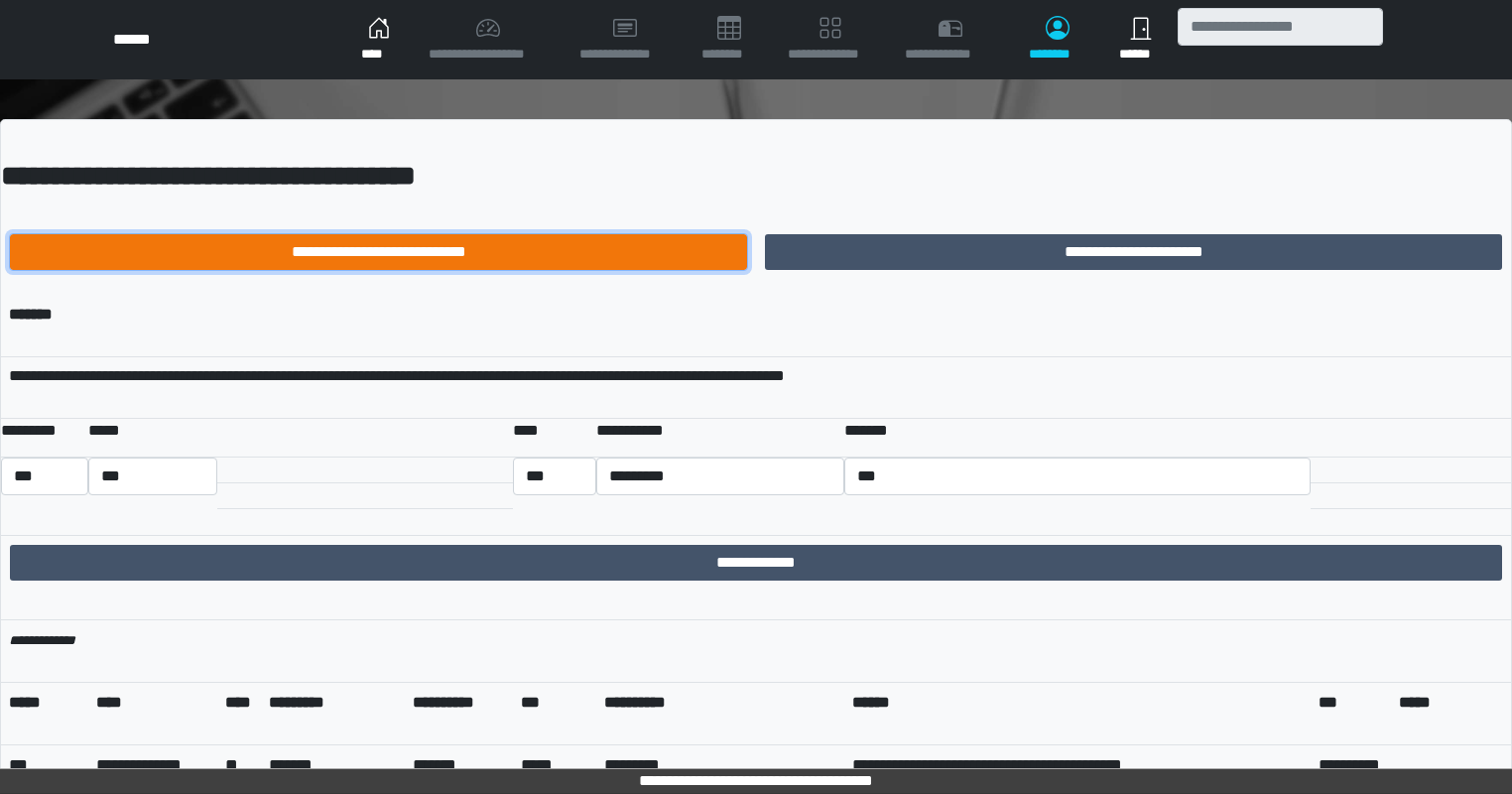 click on "**********" at bounding box center (378, 252) 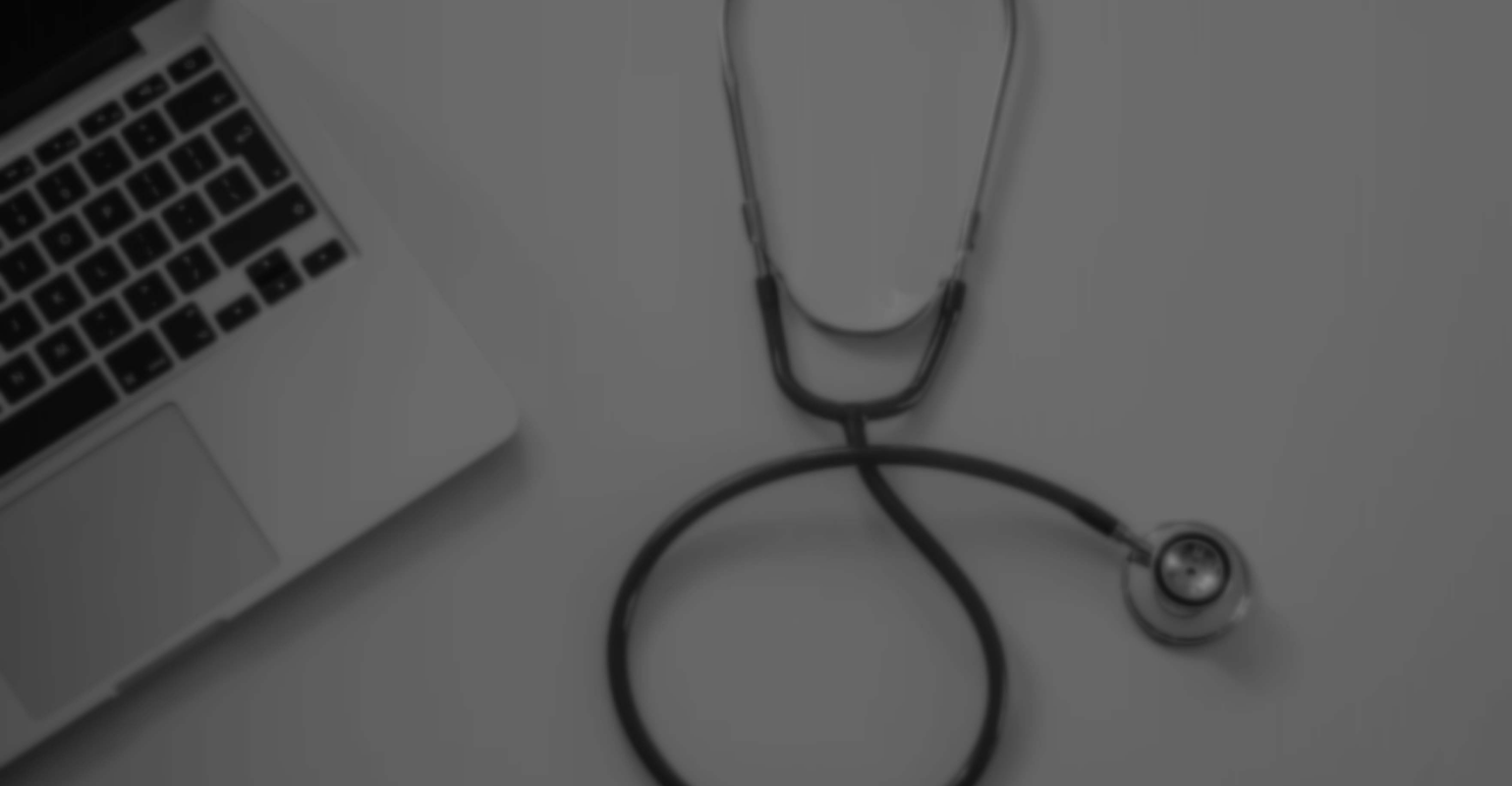 scroll, scrollTop: 0, scrollLeft: 0, axis: both 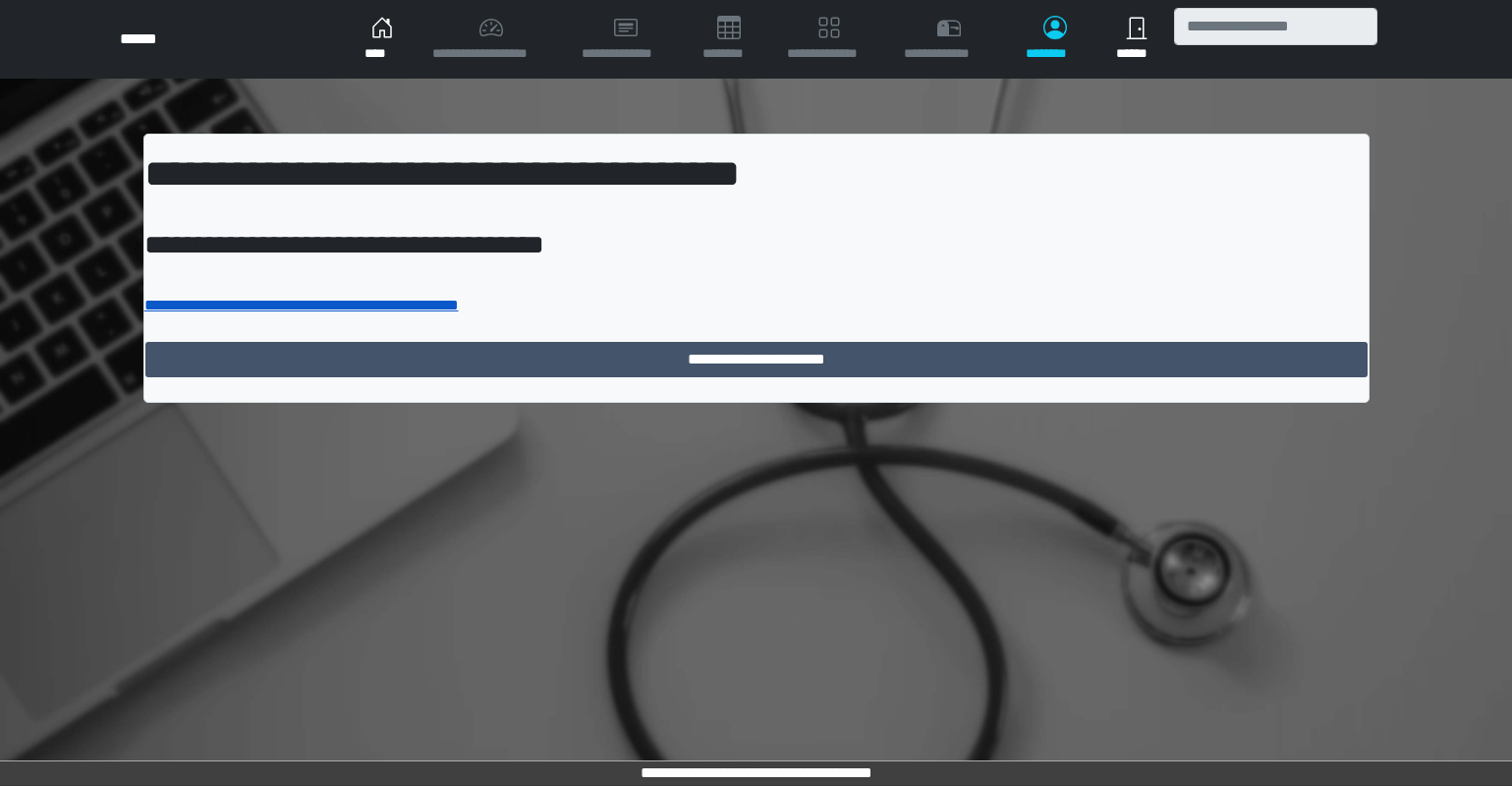 click on "**********" at bounding box center (302, 305) 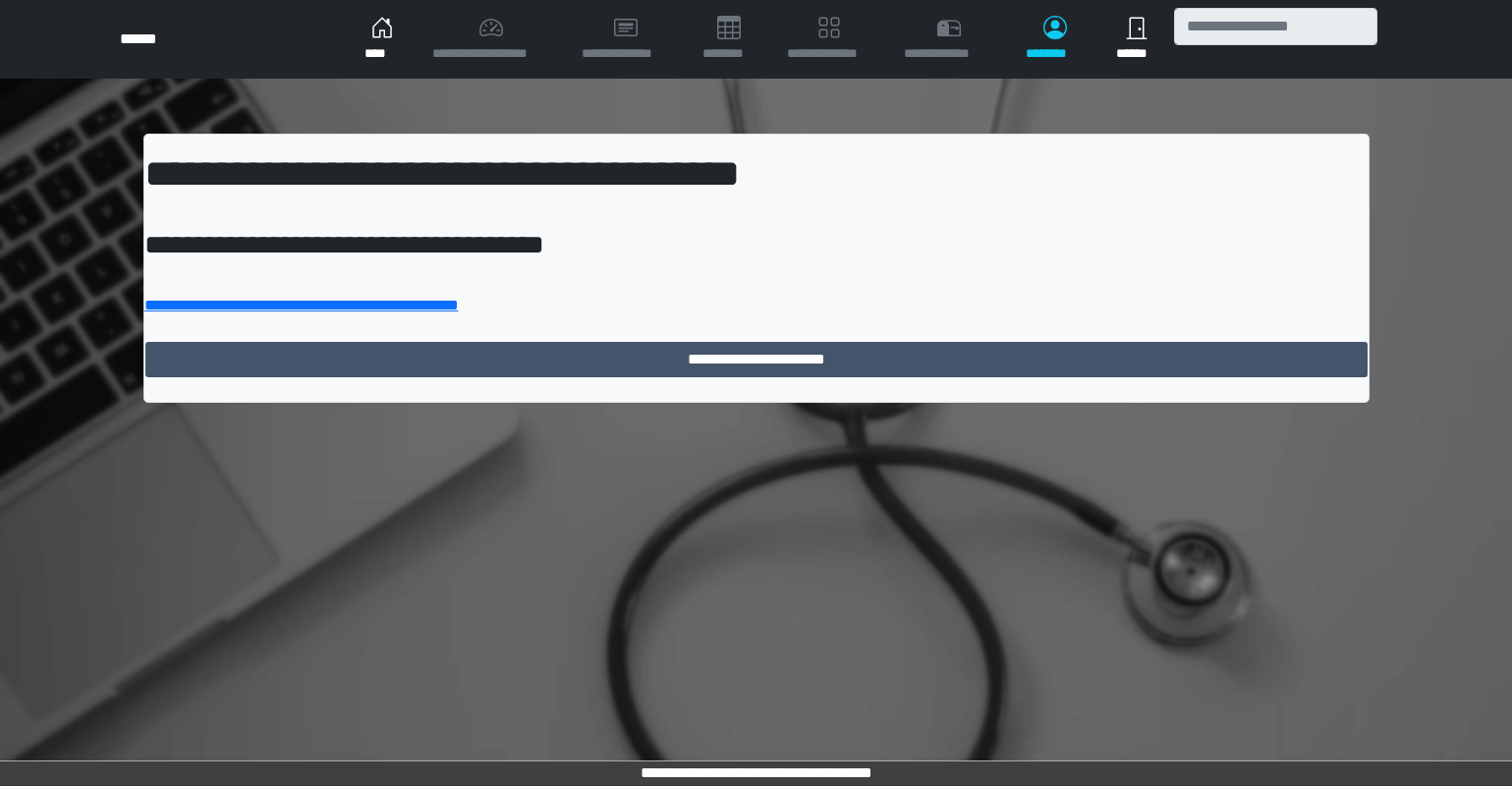 click on "**********" at bounding box center [756, 220] 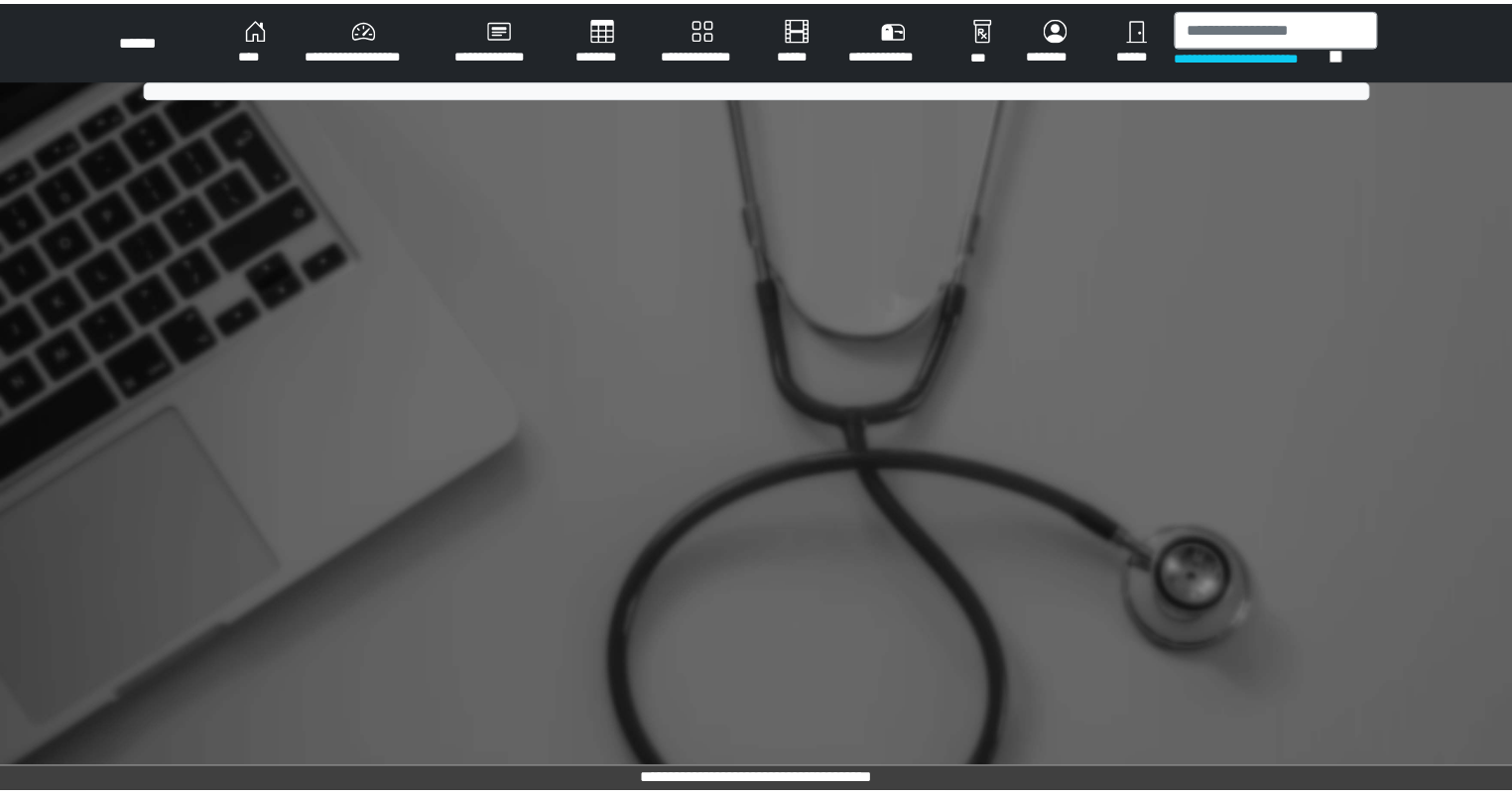 scroll, scrollTop: 0, scrollLeft: 0, axis: both 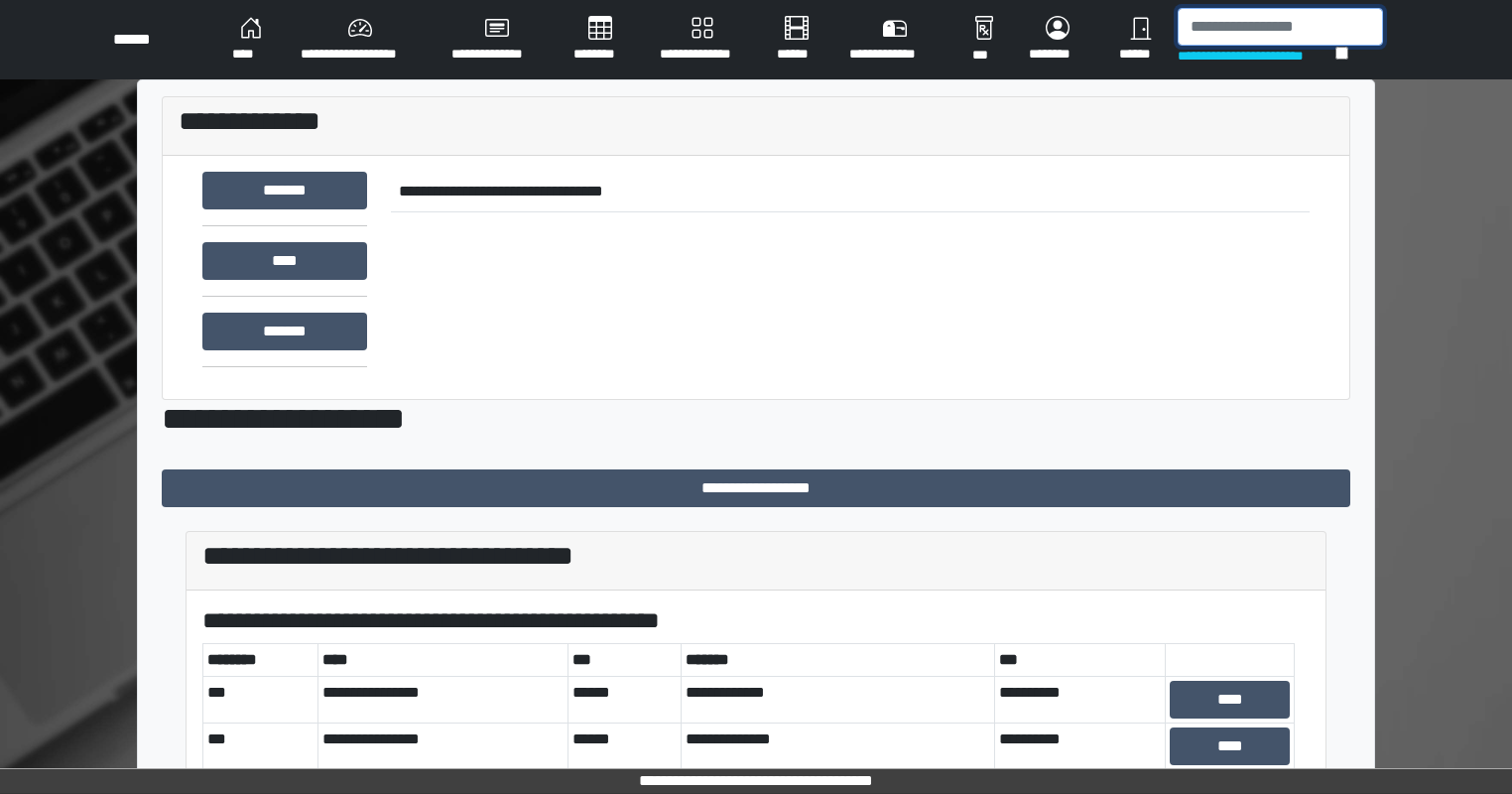 click at bounding box center (1280, 27) 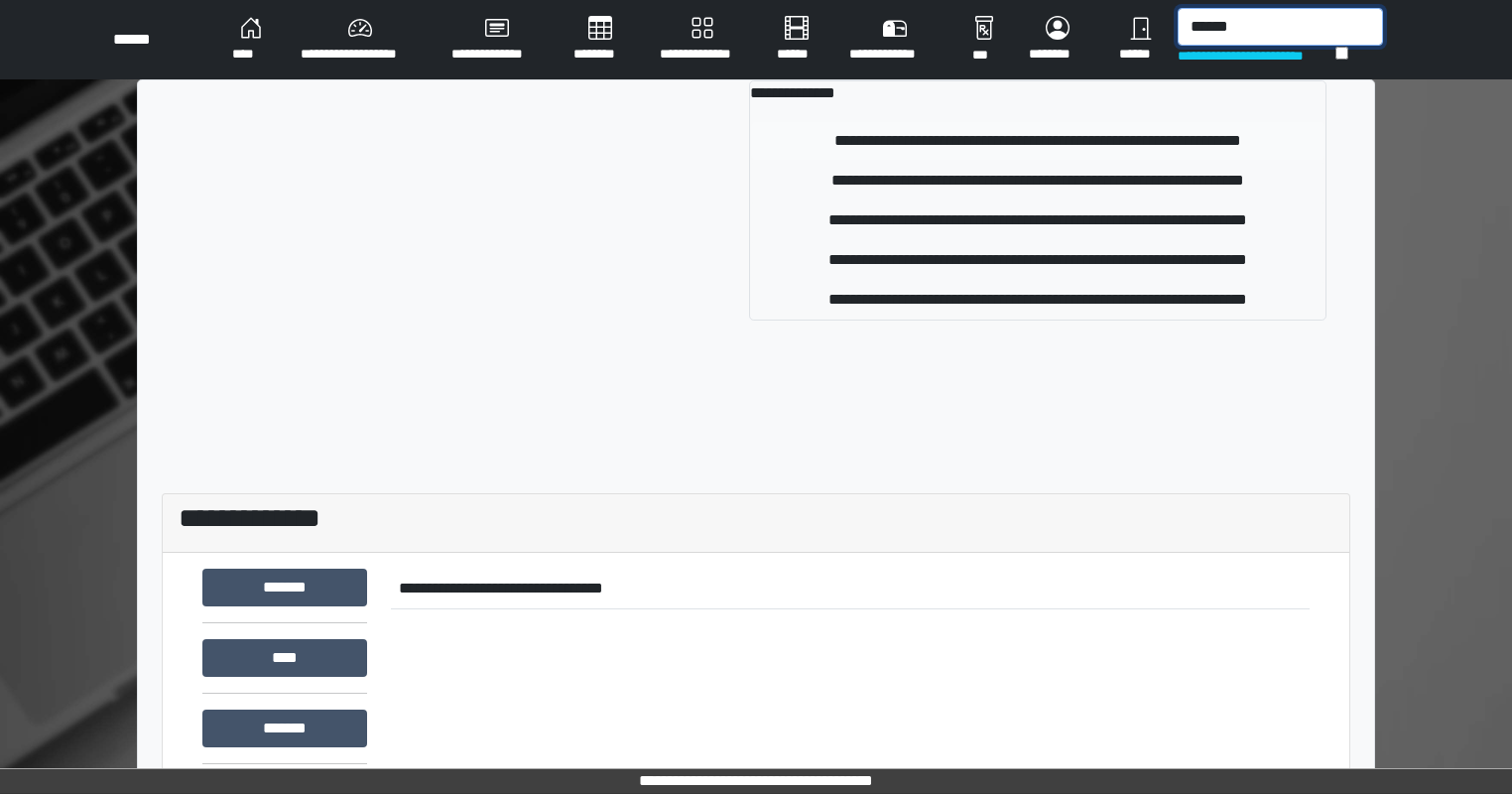 type on "******" 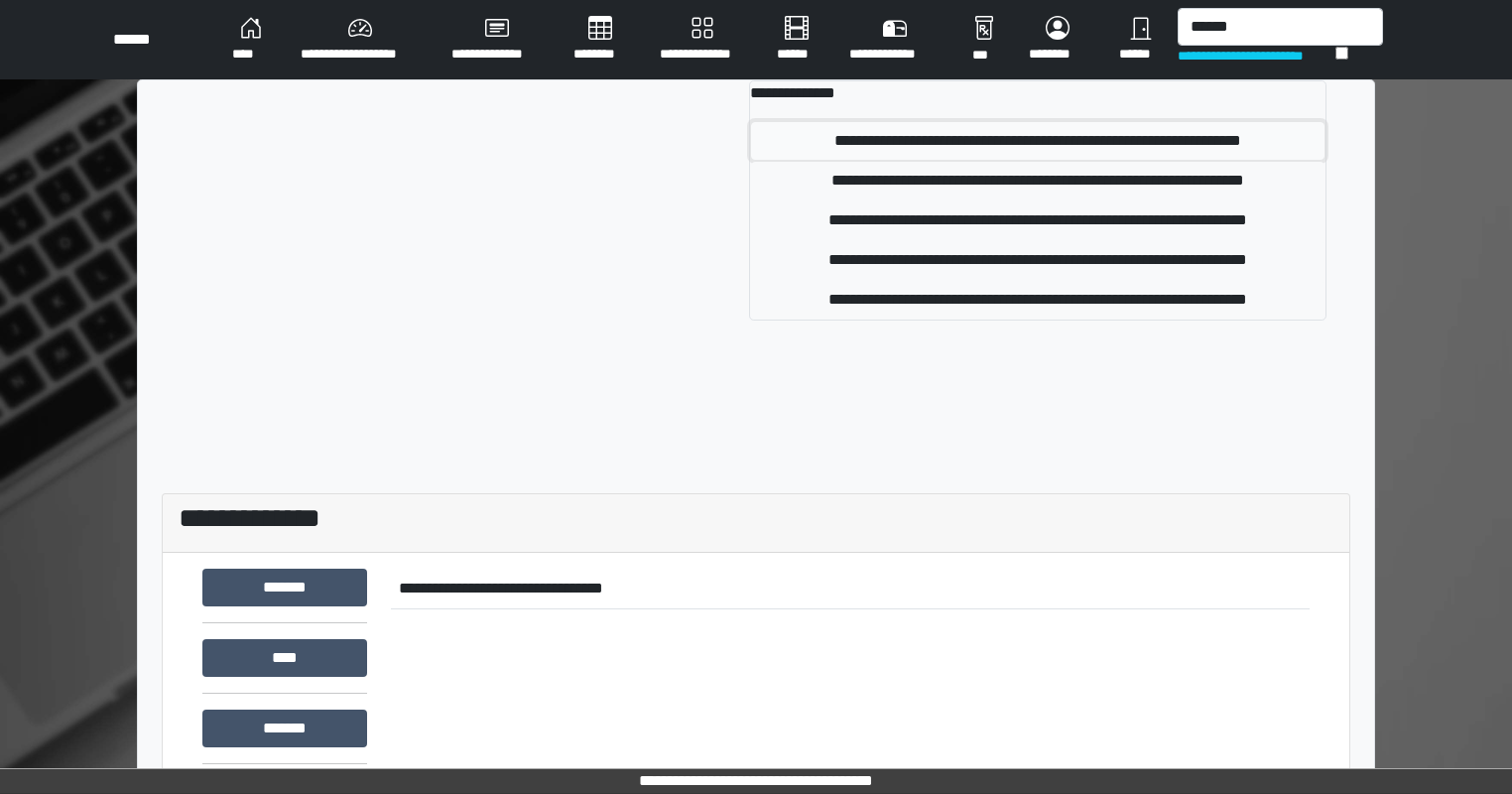 click on "**********" at bounding box center (1038, 141) 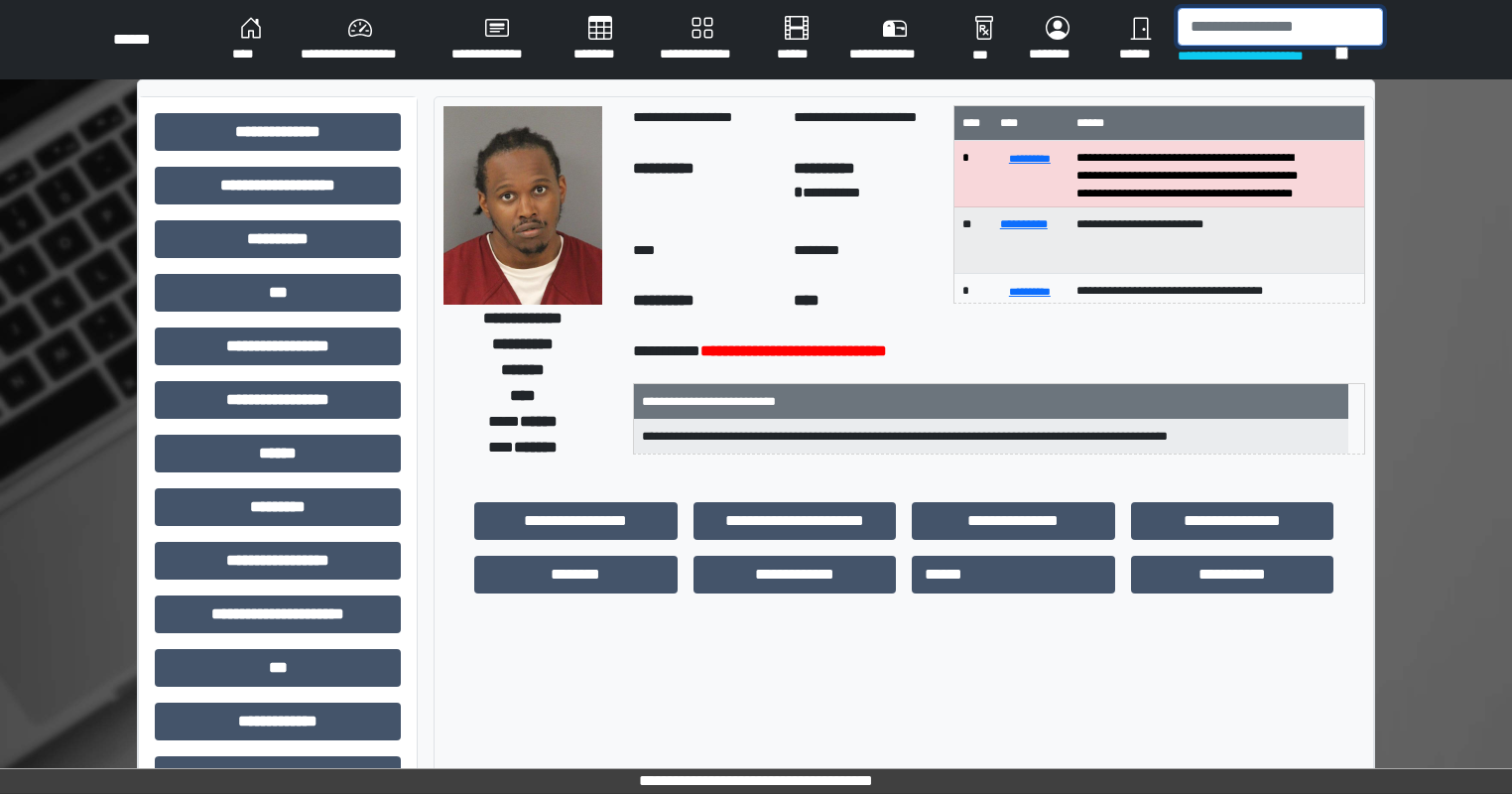 click at bounding box center (1280, 27) 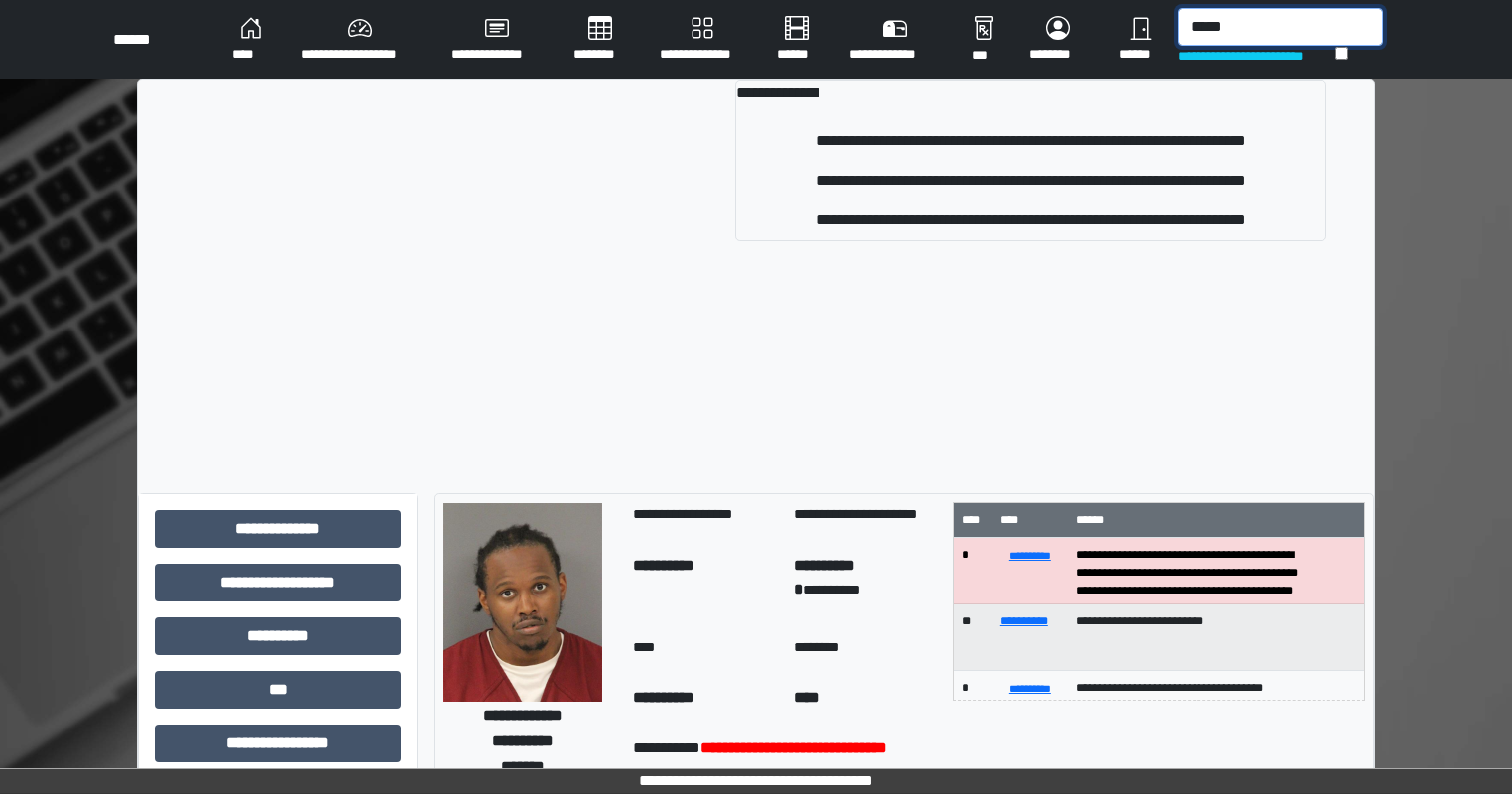 type on "******" 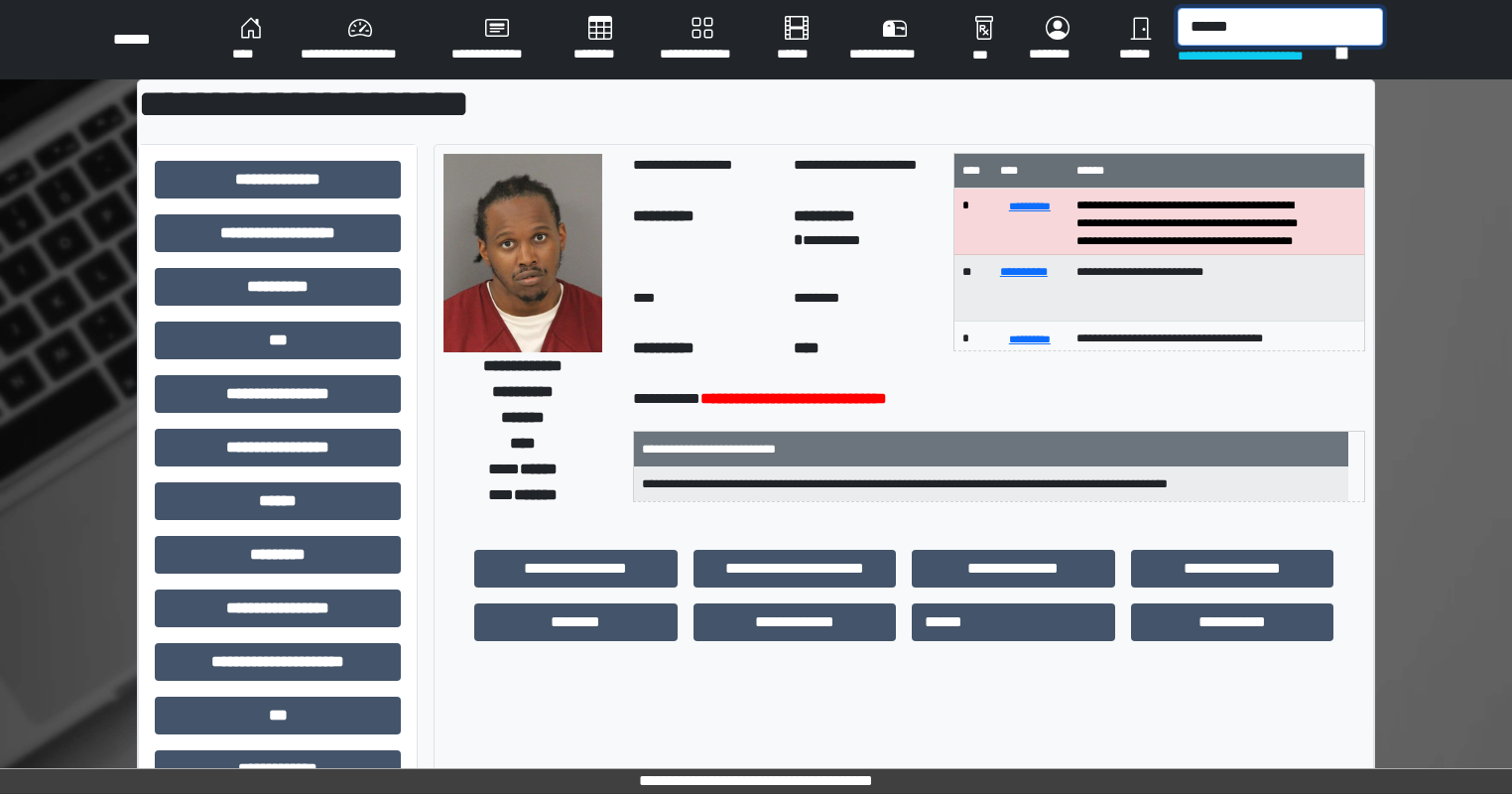 drag, startPoint x: 1278, startPoint y: 26, endPoint x: 928, endPoint y: 18, distance: 350.09142 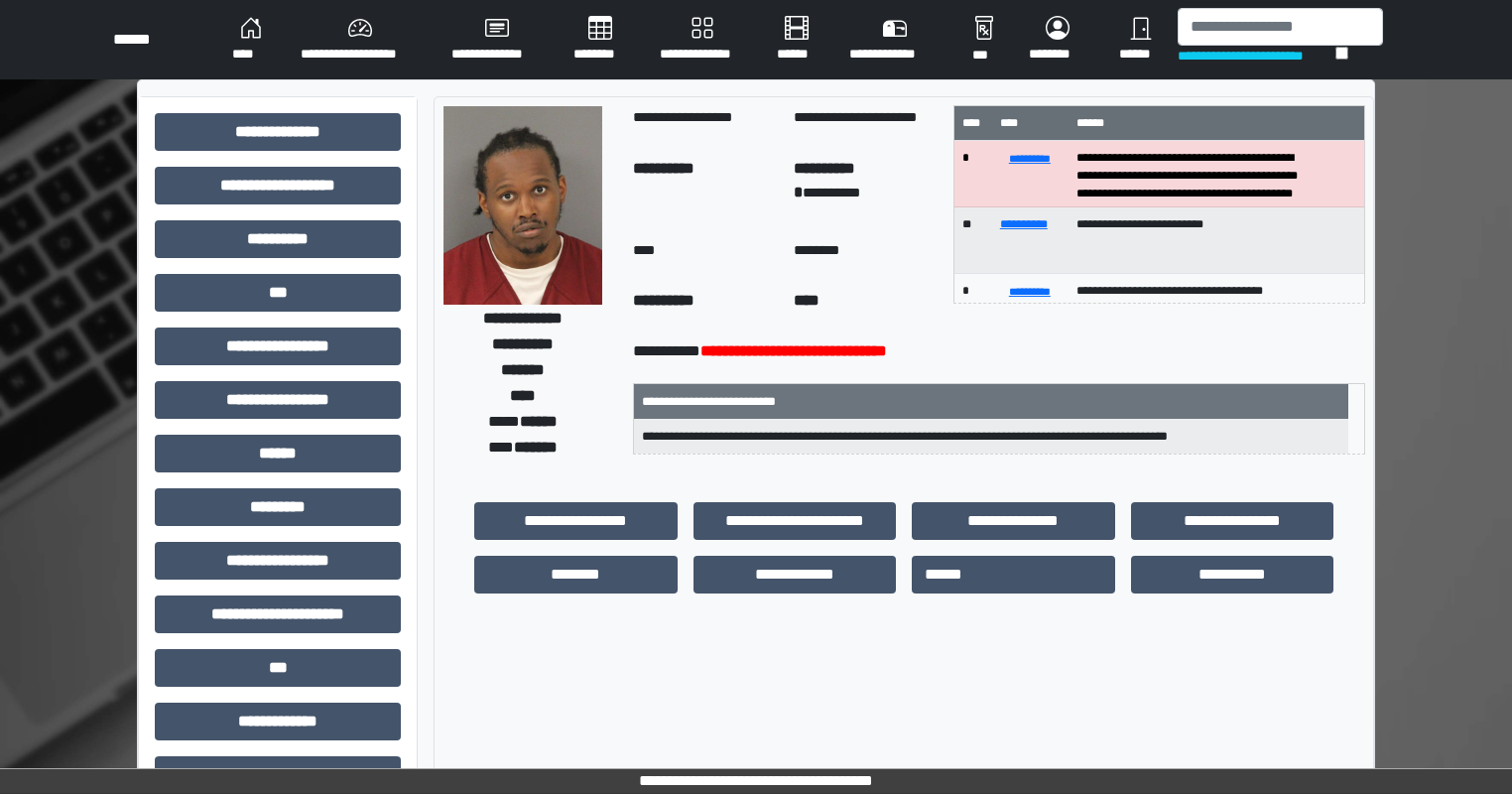 click on "******" at bounding box center [1140, 40] 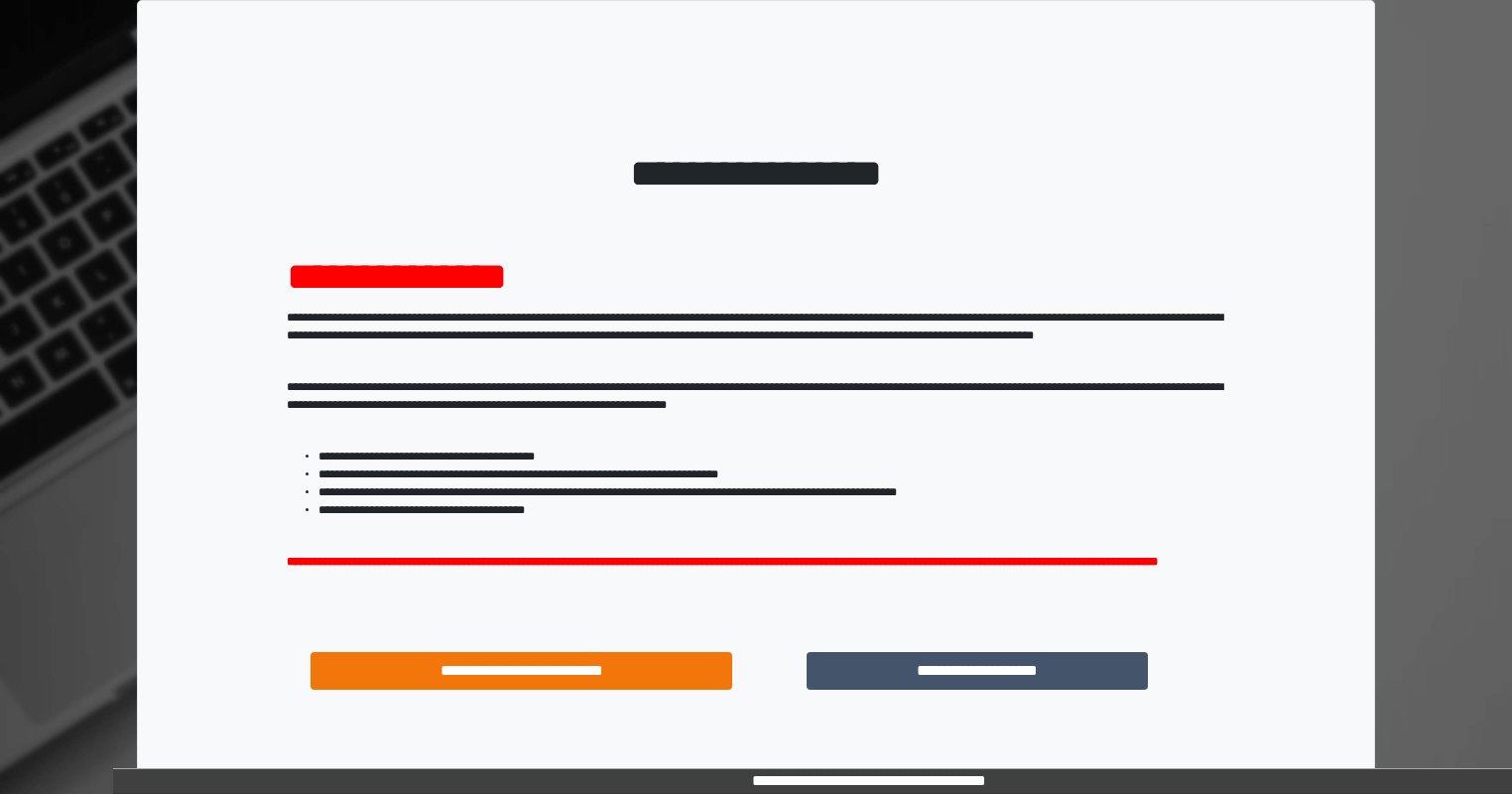 scroll, scrollTop: 0, scrollLeft: 0, axis: both 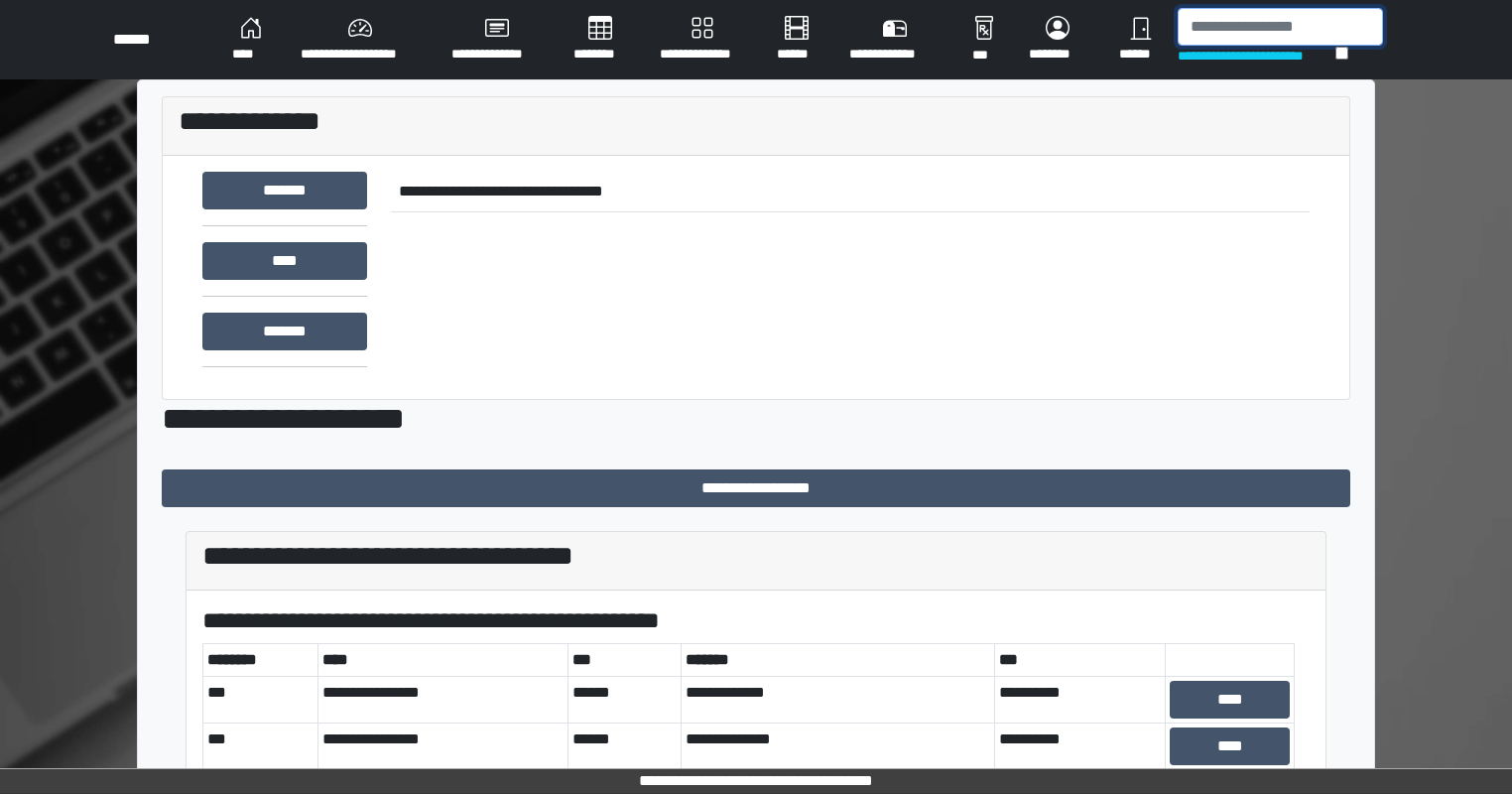 click at bounding box center [1280, 27] 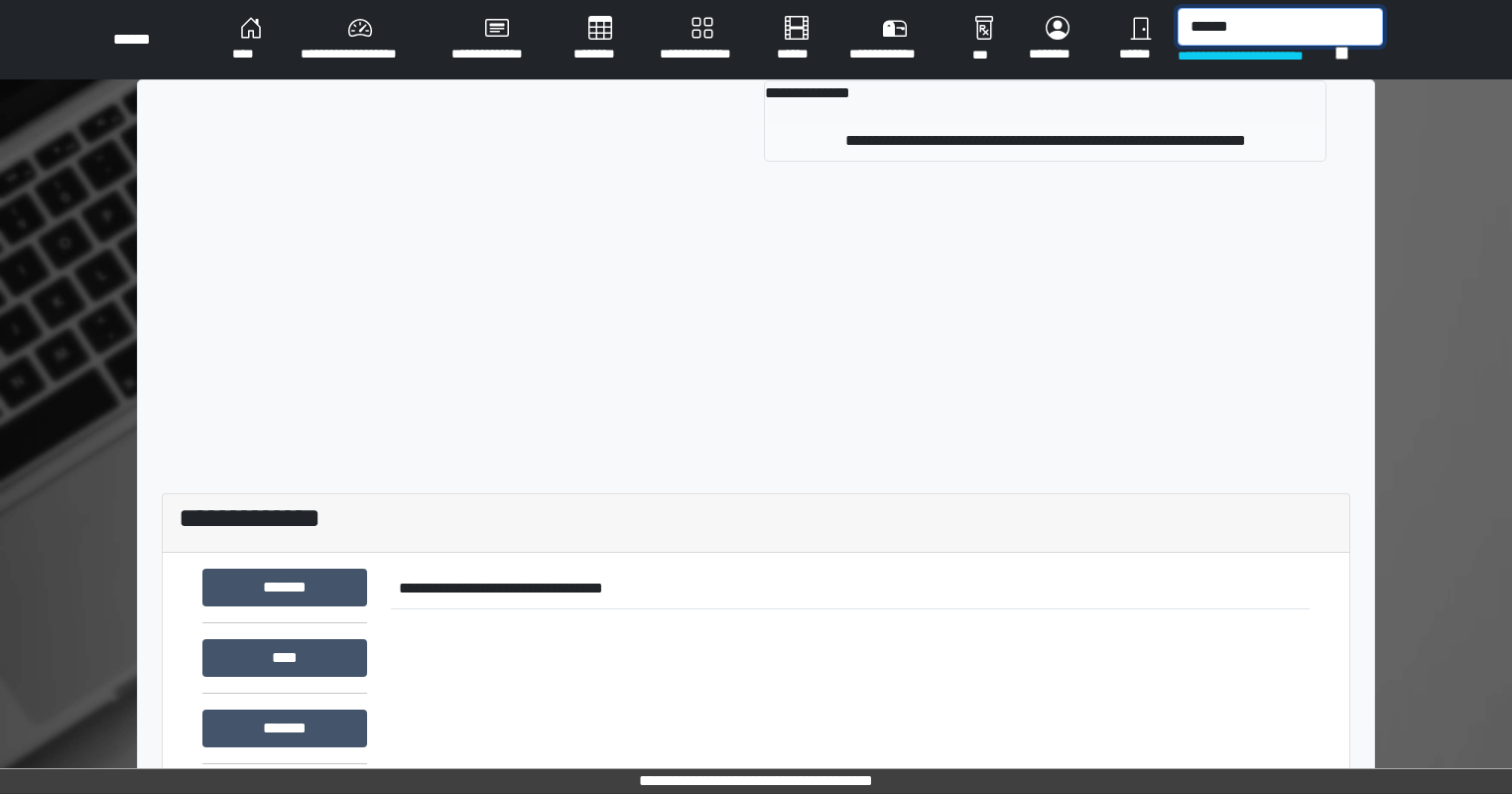 type on "******" 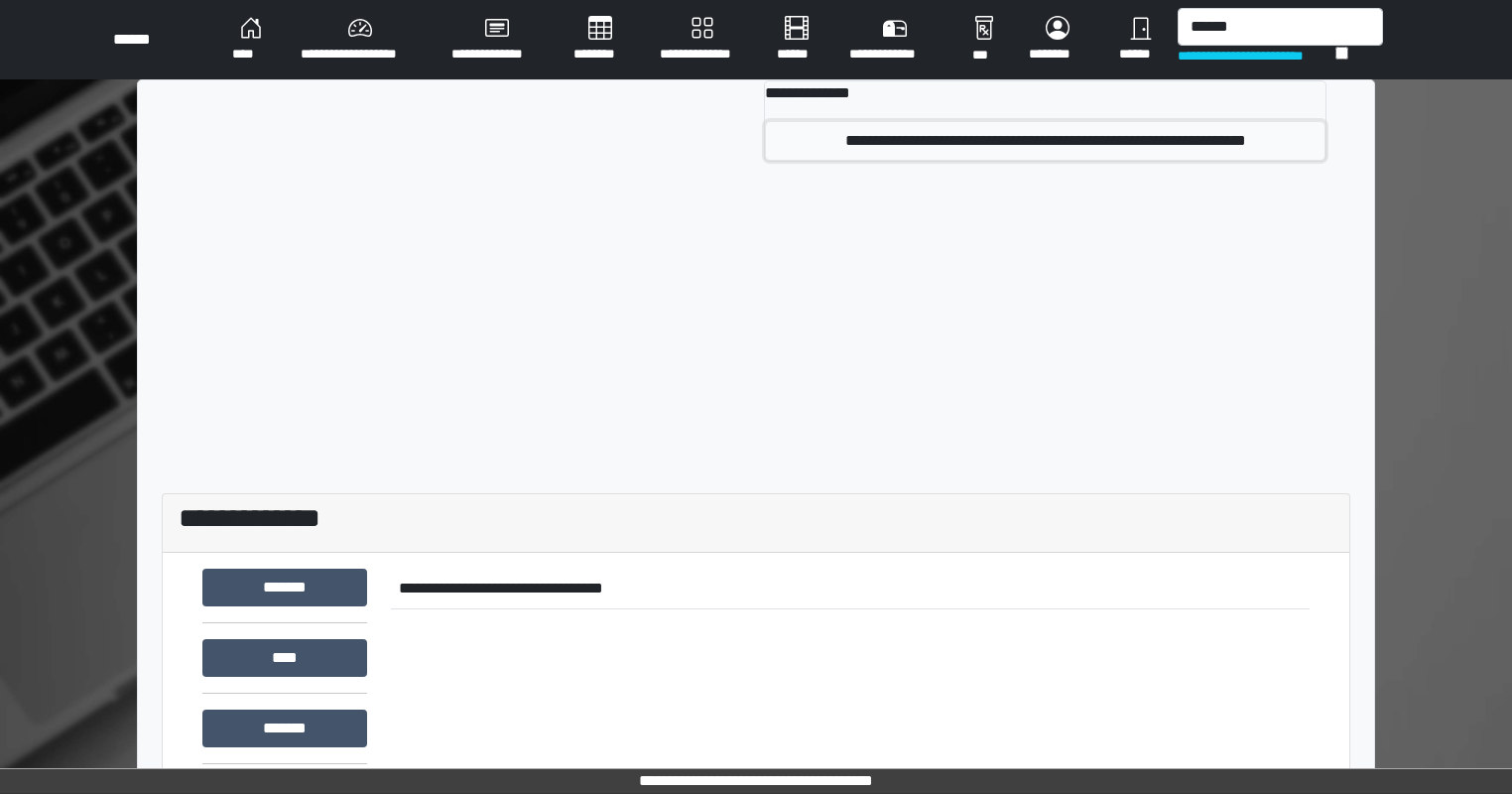 click on "**********" at bounding box center (1045, 141) 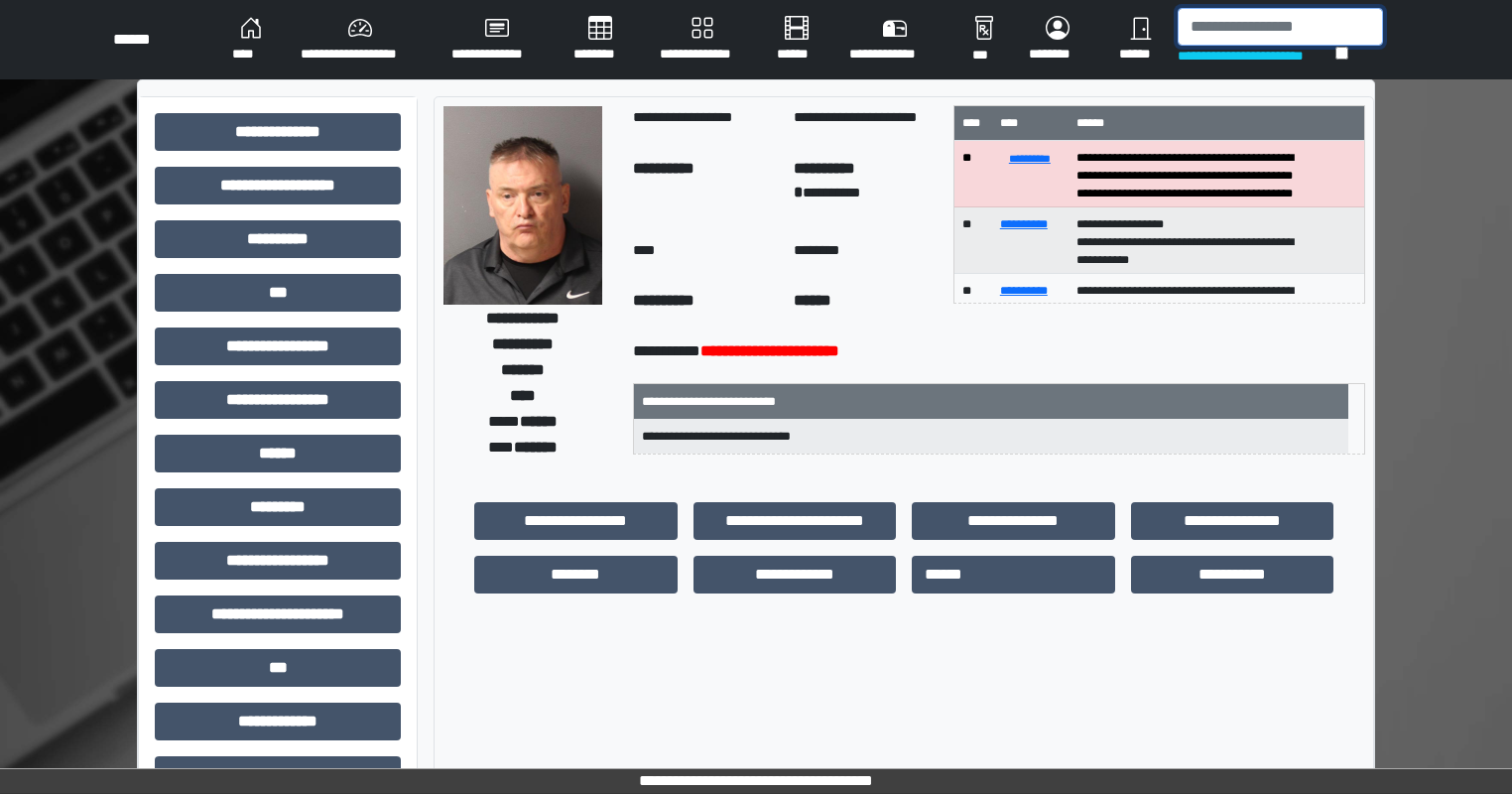 click at bounding box center (1280, 27) 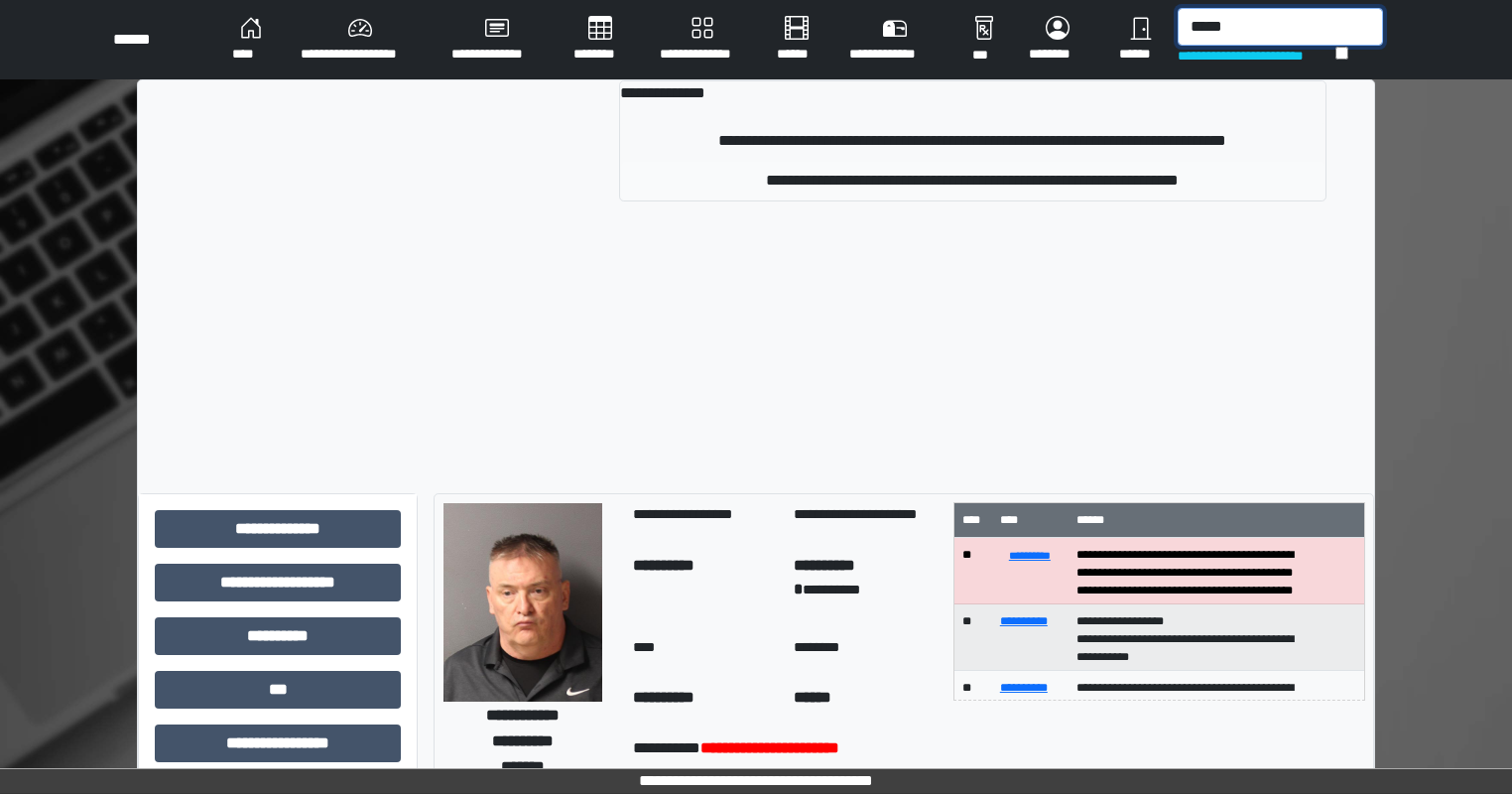 type on "*****" 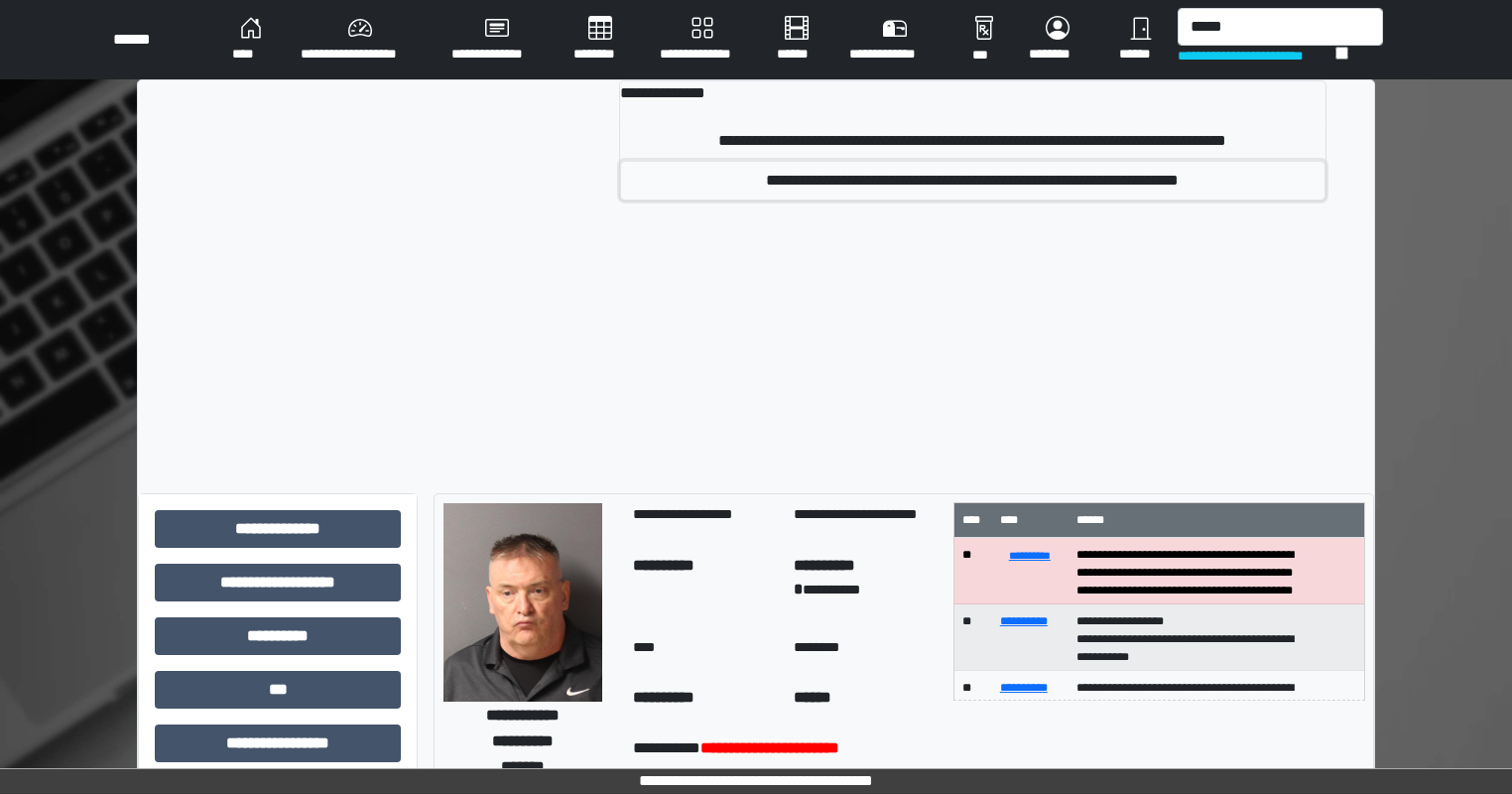 click on "**********" at bounding box center (972, 181) 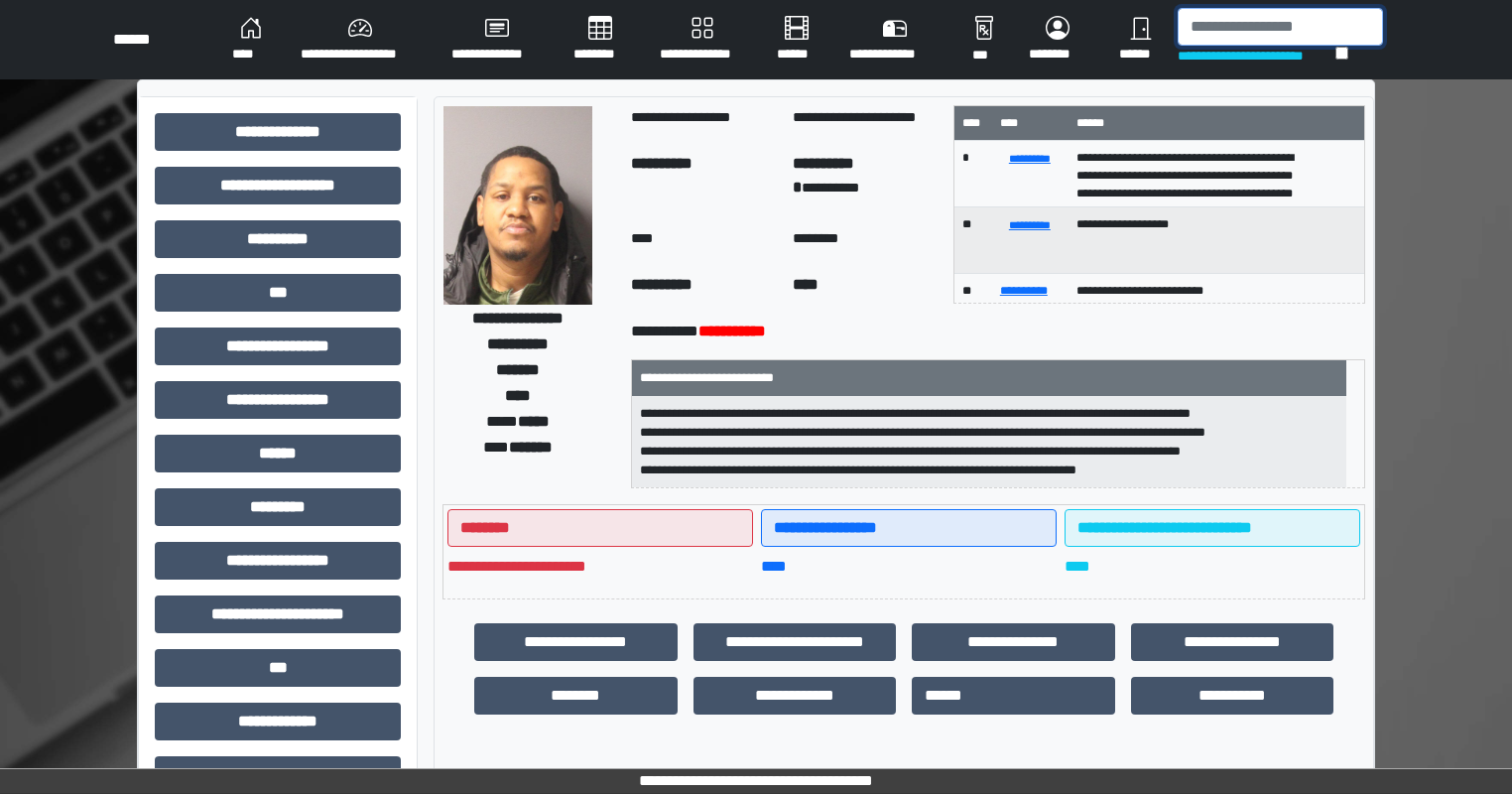 click at bounding box center (1280, 27) 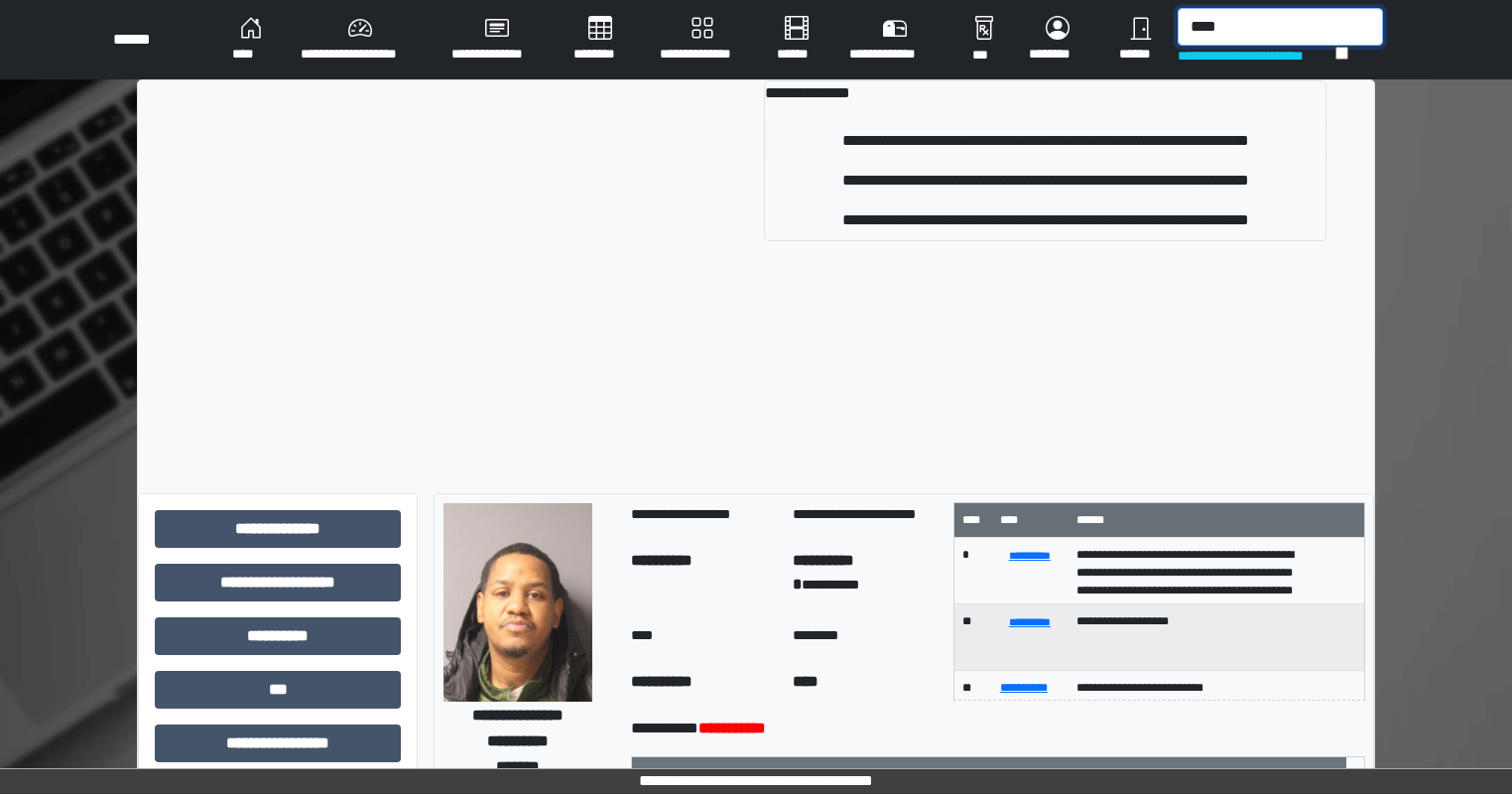 type on "****" 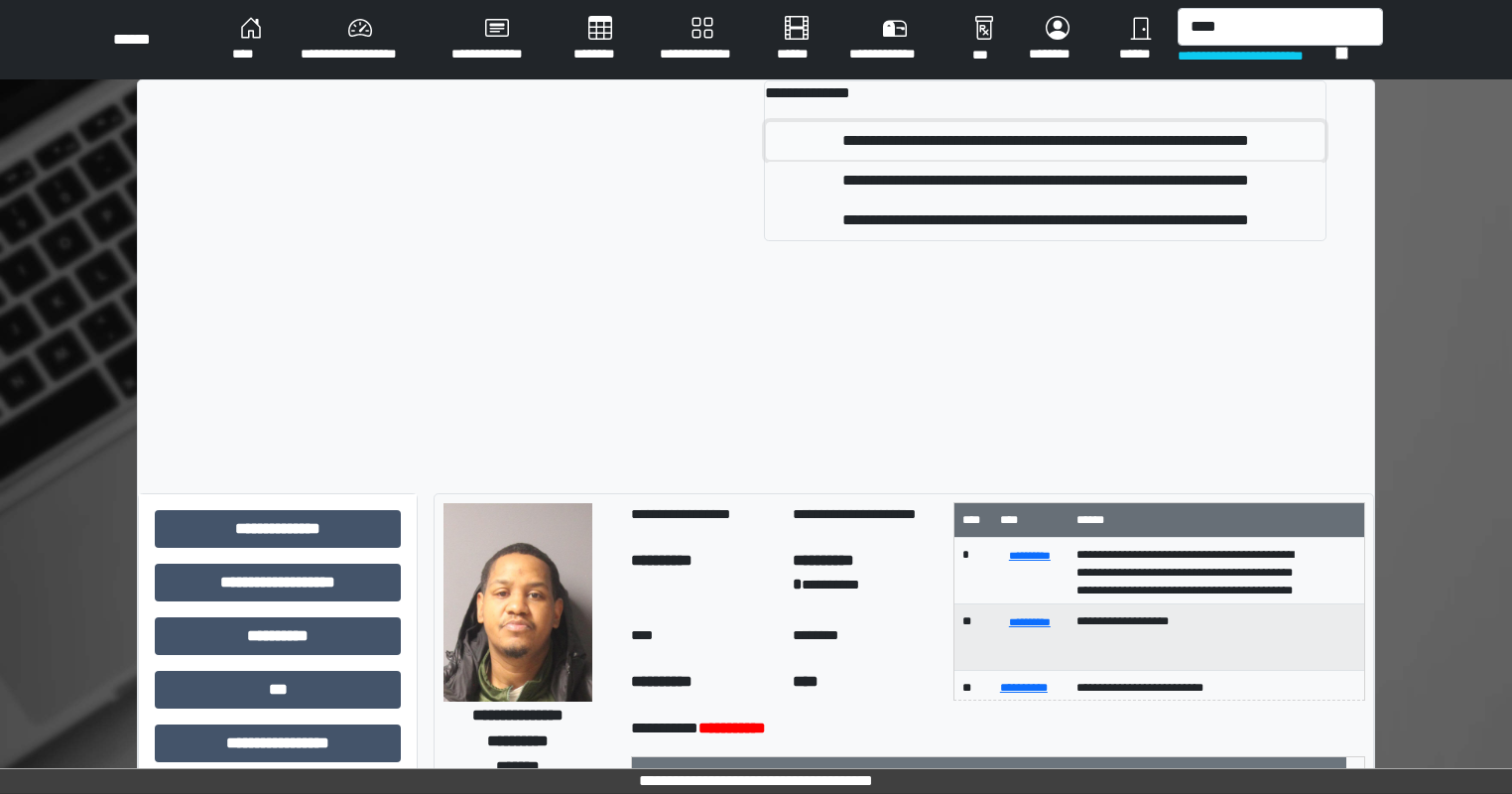 click on "**********" at bounding box center (1045, 141) 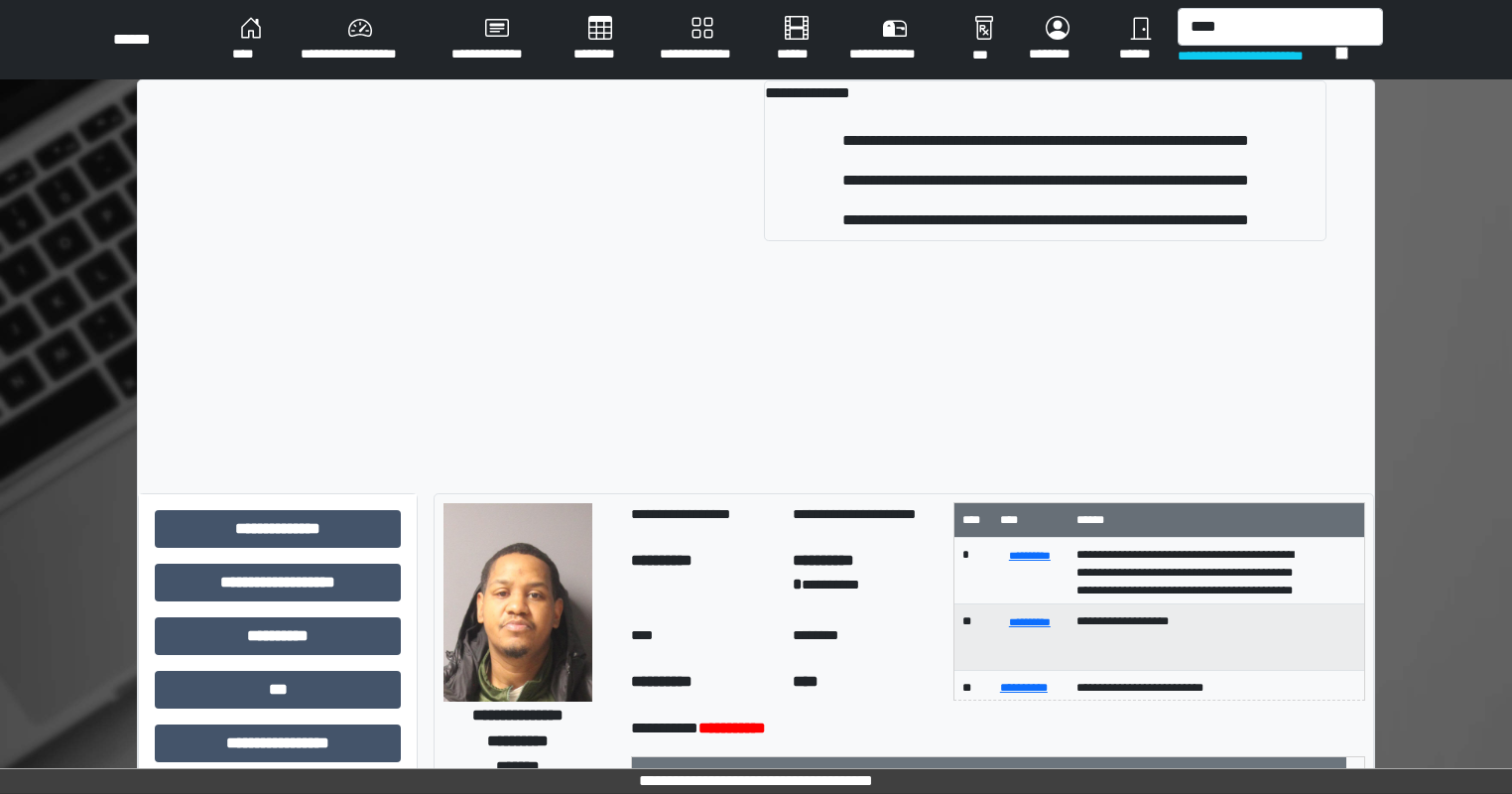 type 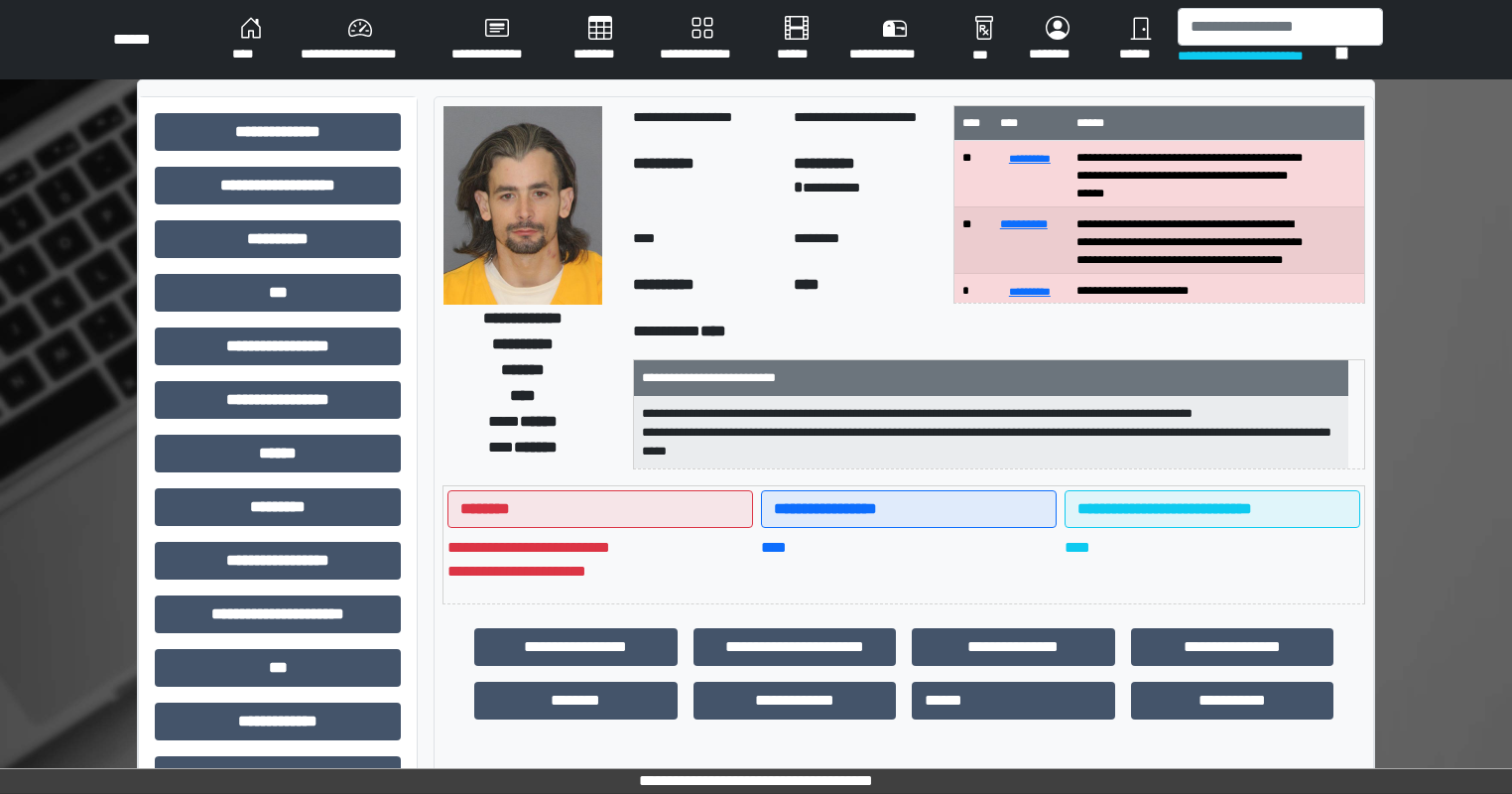 scroll, scrollTop: 22, scrollLeft: 0, axis: vertical 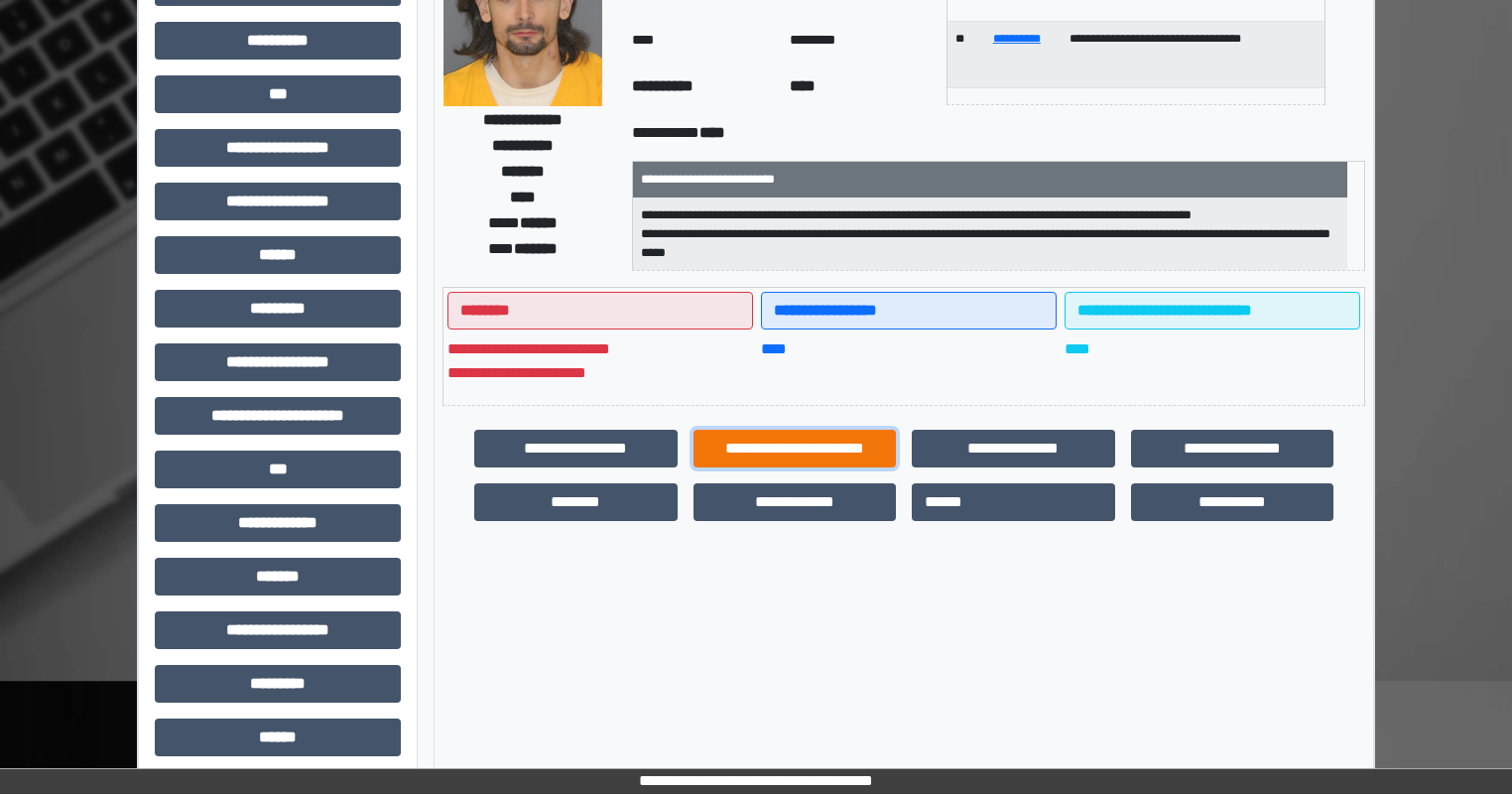click on "**********" at bounding box center [795, 449] 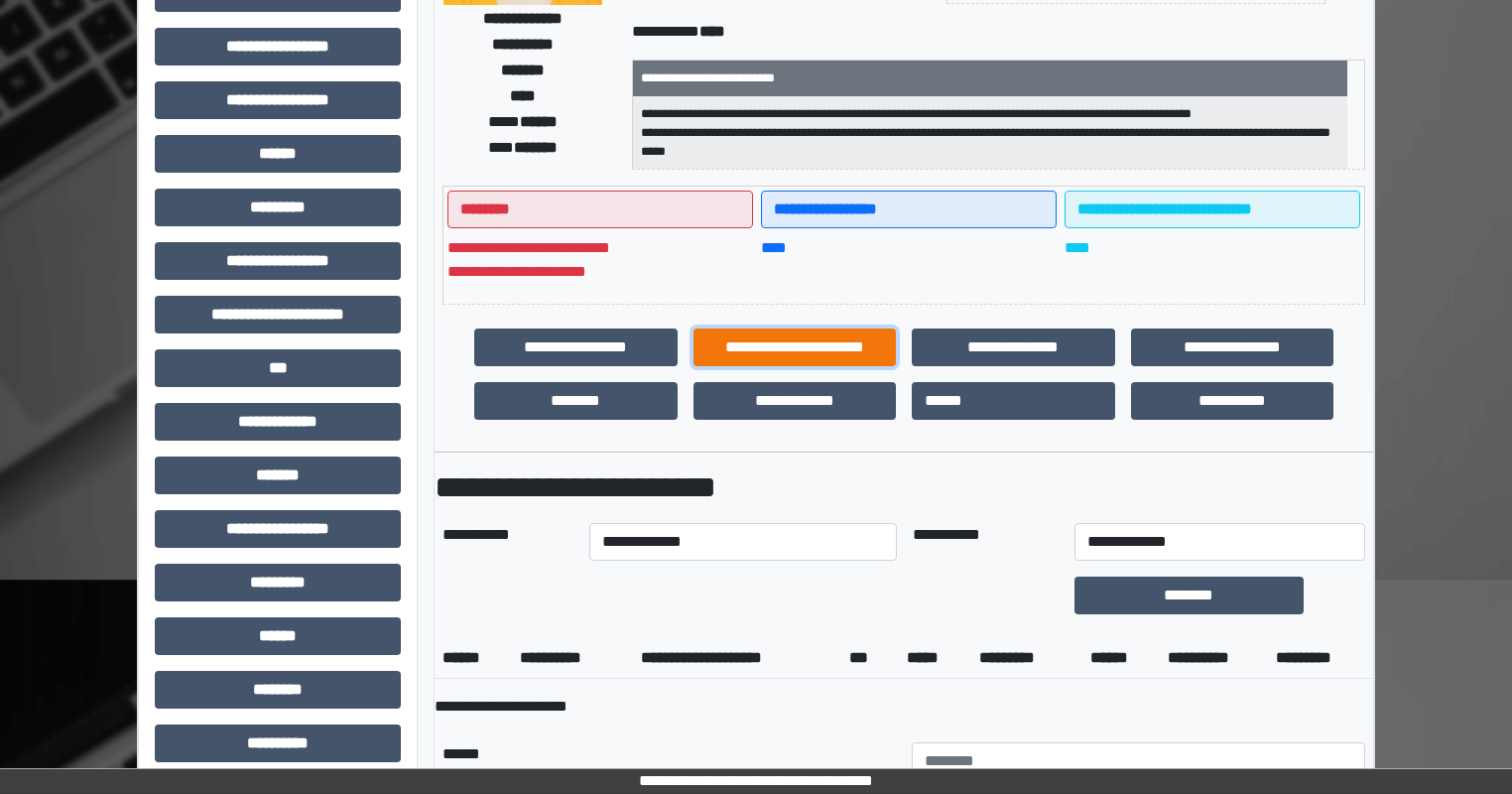 scroll, scrollTop: 298, scrollLeft: 0, axis: vertical 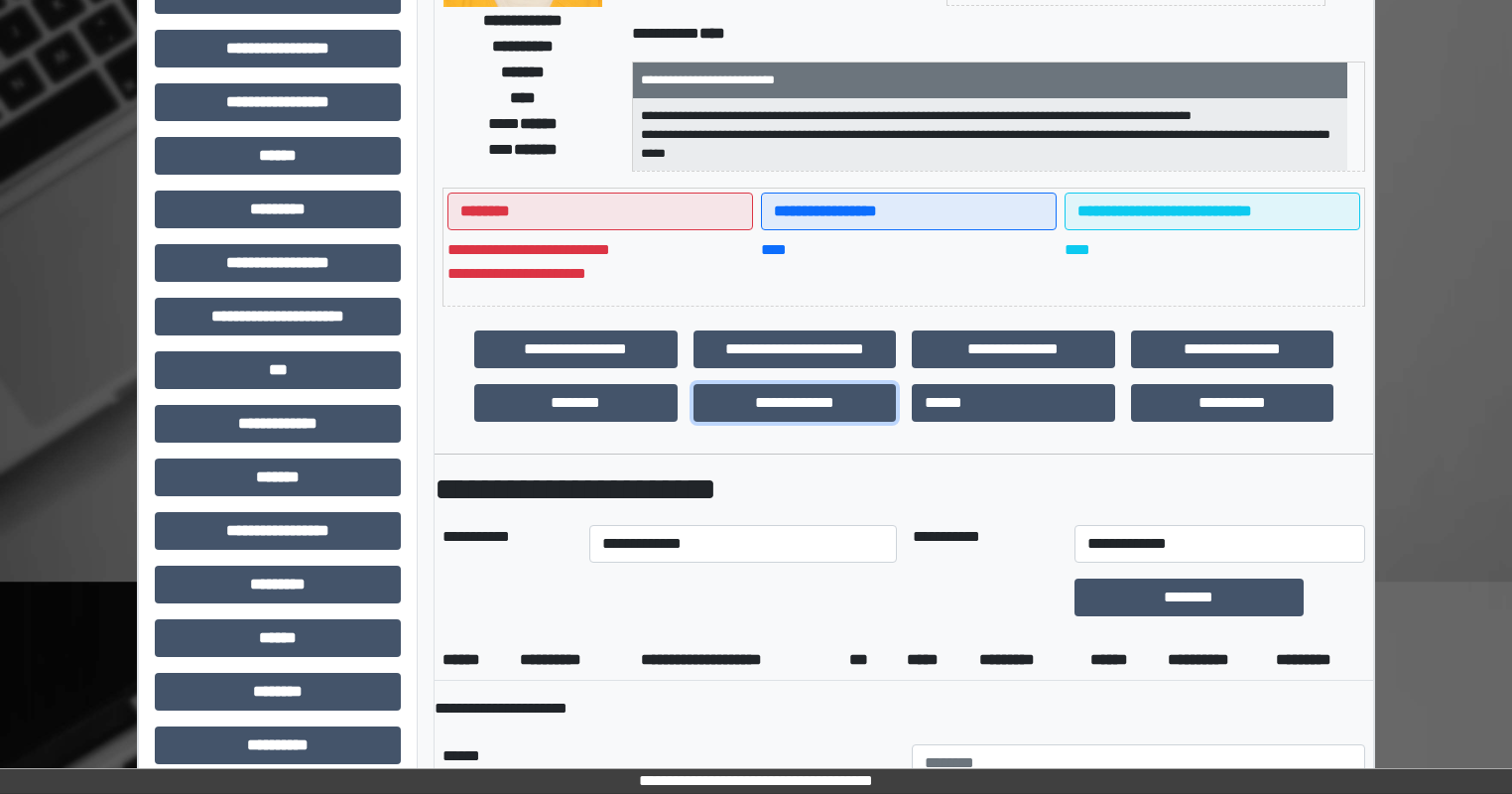 drag, startPoint x: 819, startPoint y: 421, endPoint x: 777, endPoint y: 551, distance: 136.61625 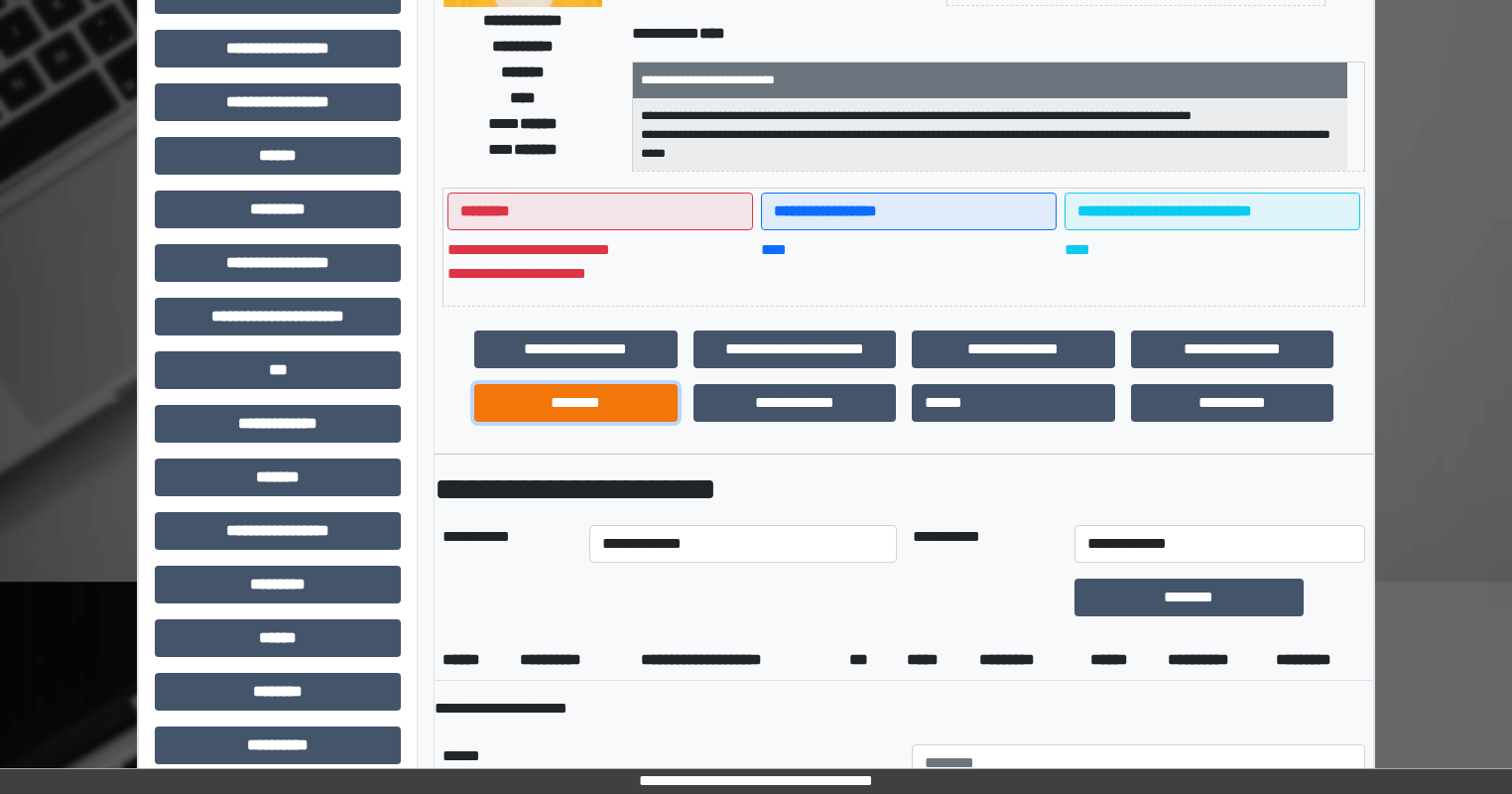 click on "********" at bounding box center (575, 403) 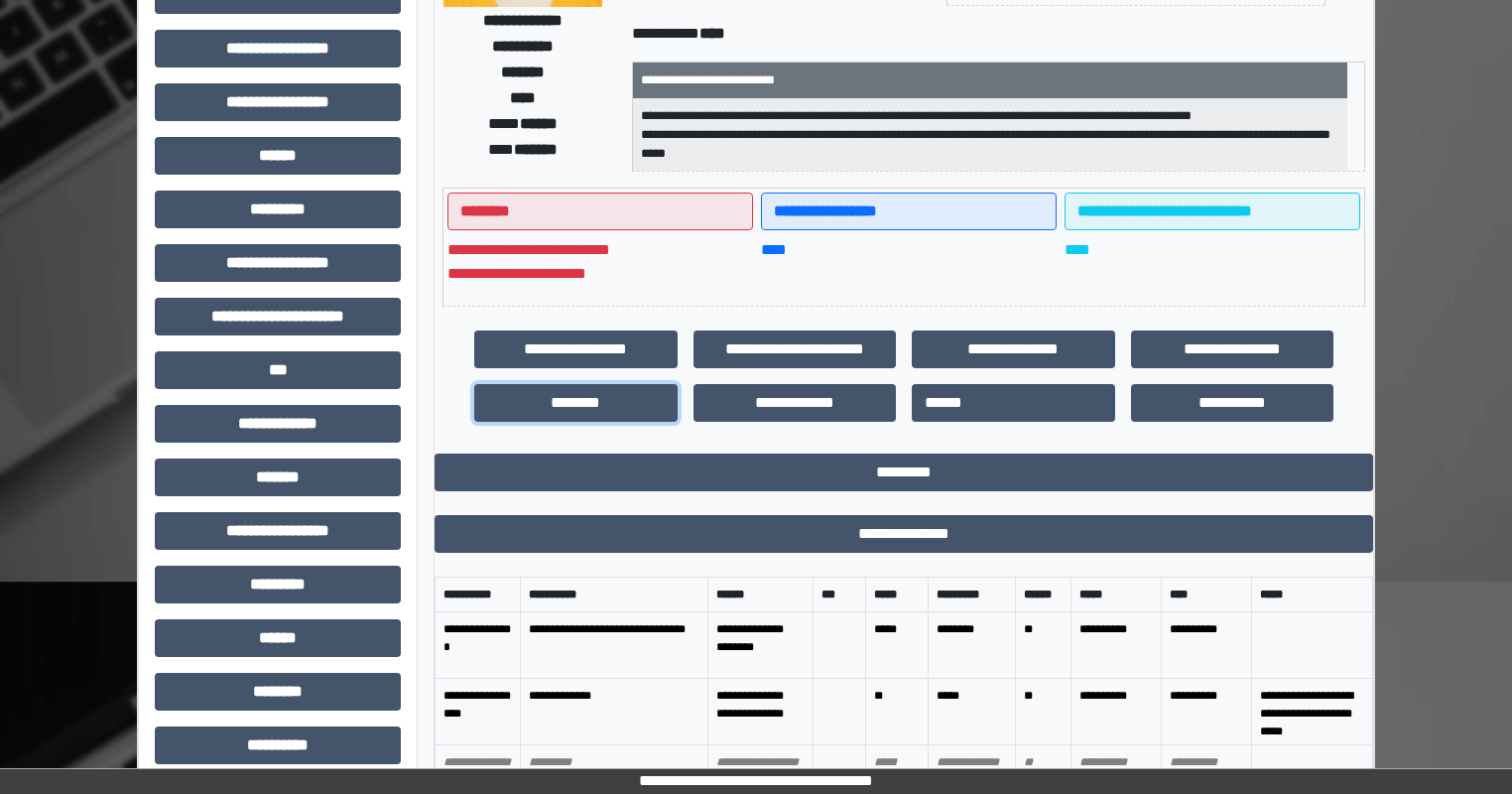 scroll, scrollTop: 99, scrollLeft: 0, axis: vertical 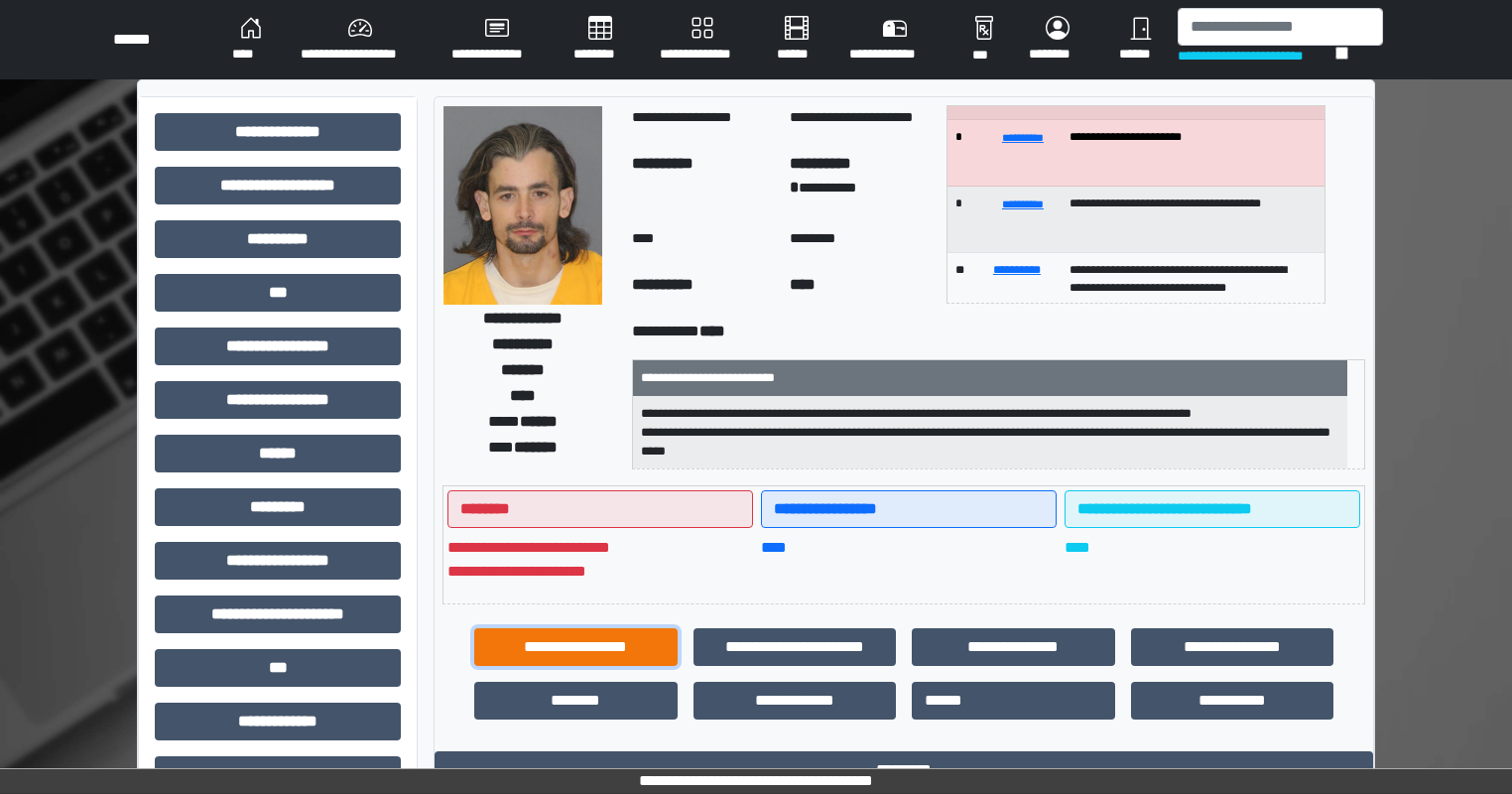 click on "**********" at bounding box center [575, 647] 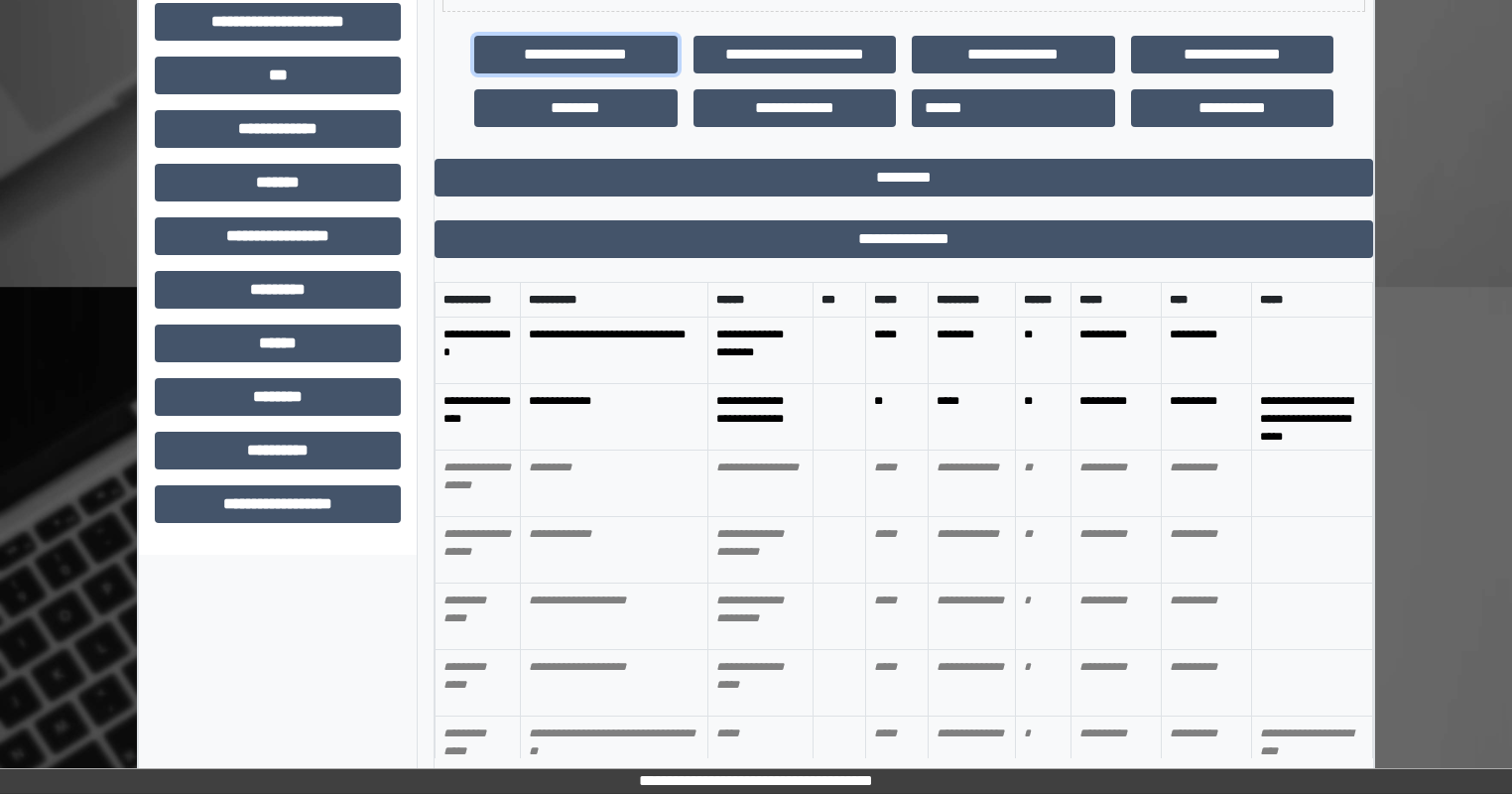 scroll, scrollTop: 596, scrollLeft: 0, axis: vertical 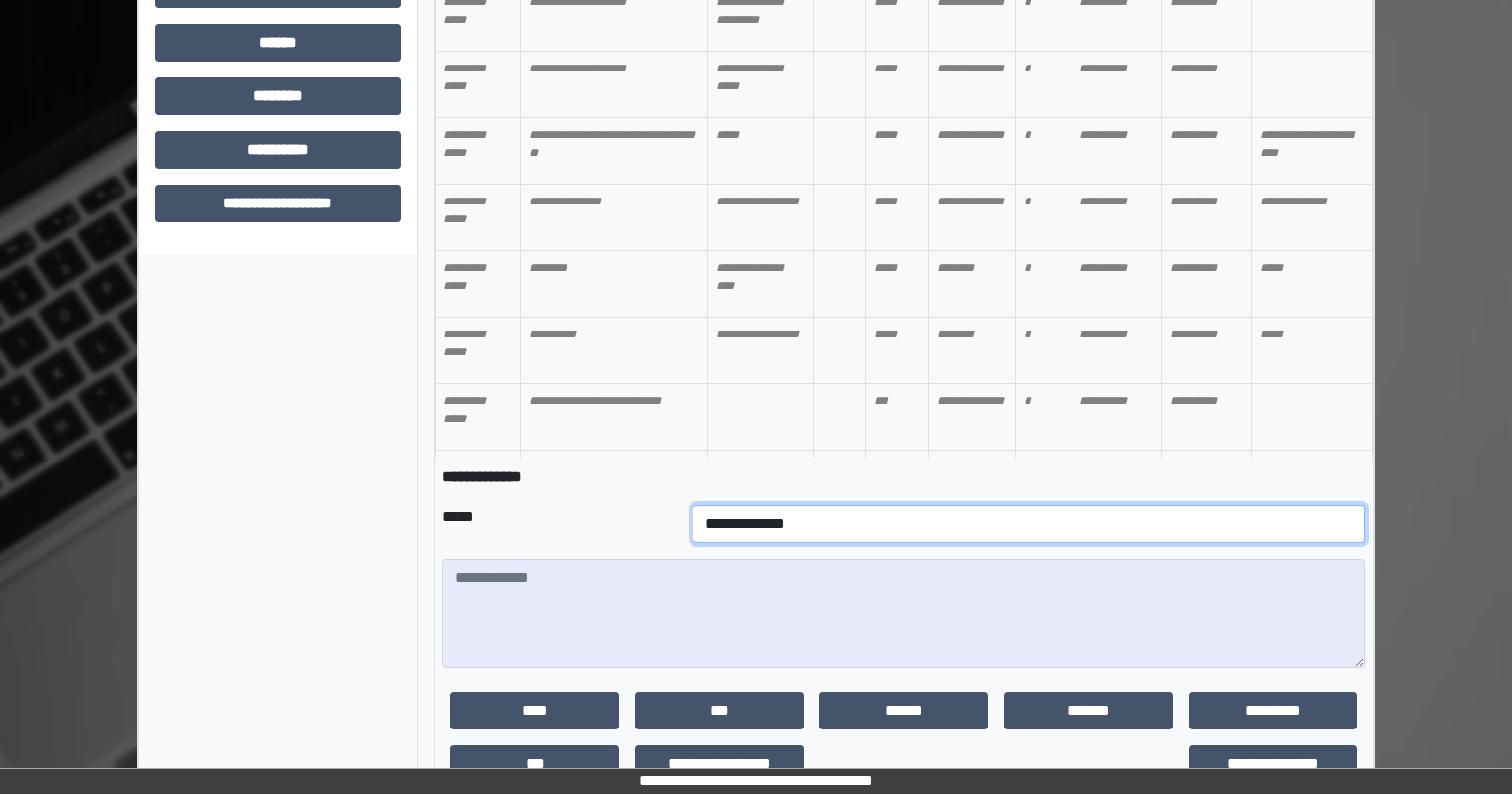 click on "**********" at bounding box center (1029, 524) 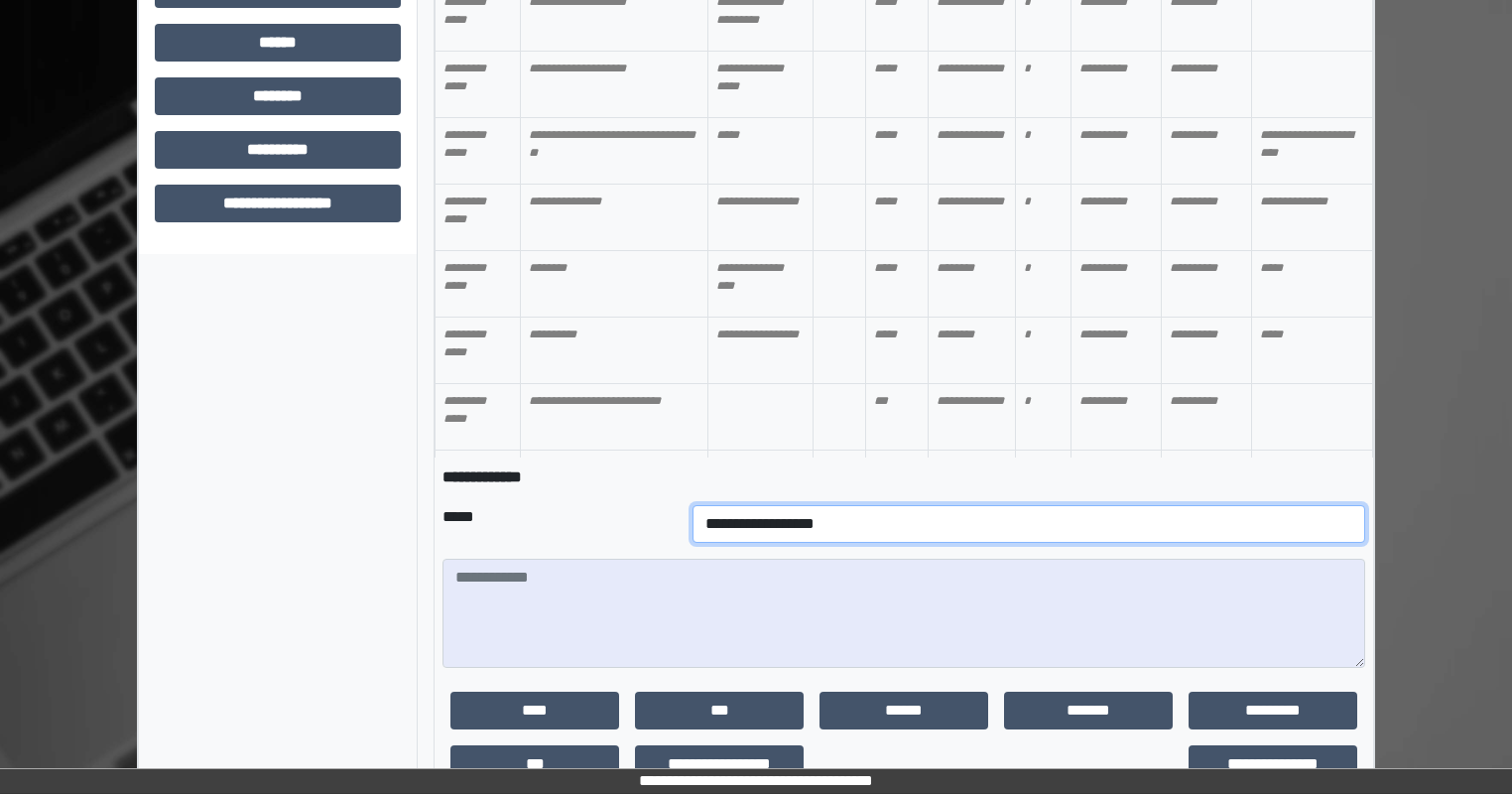 click on "**********" at bounding box center [1029, 524] 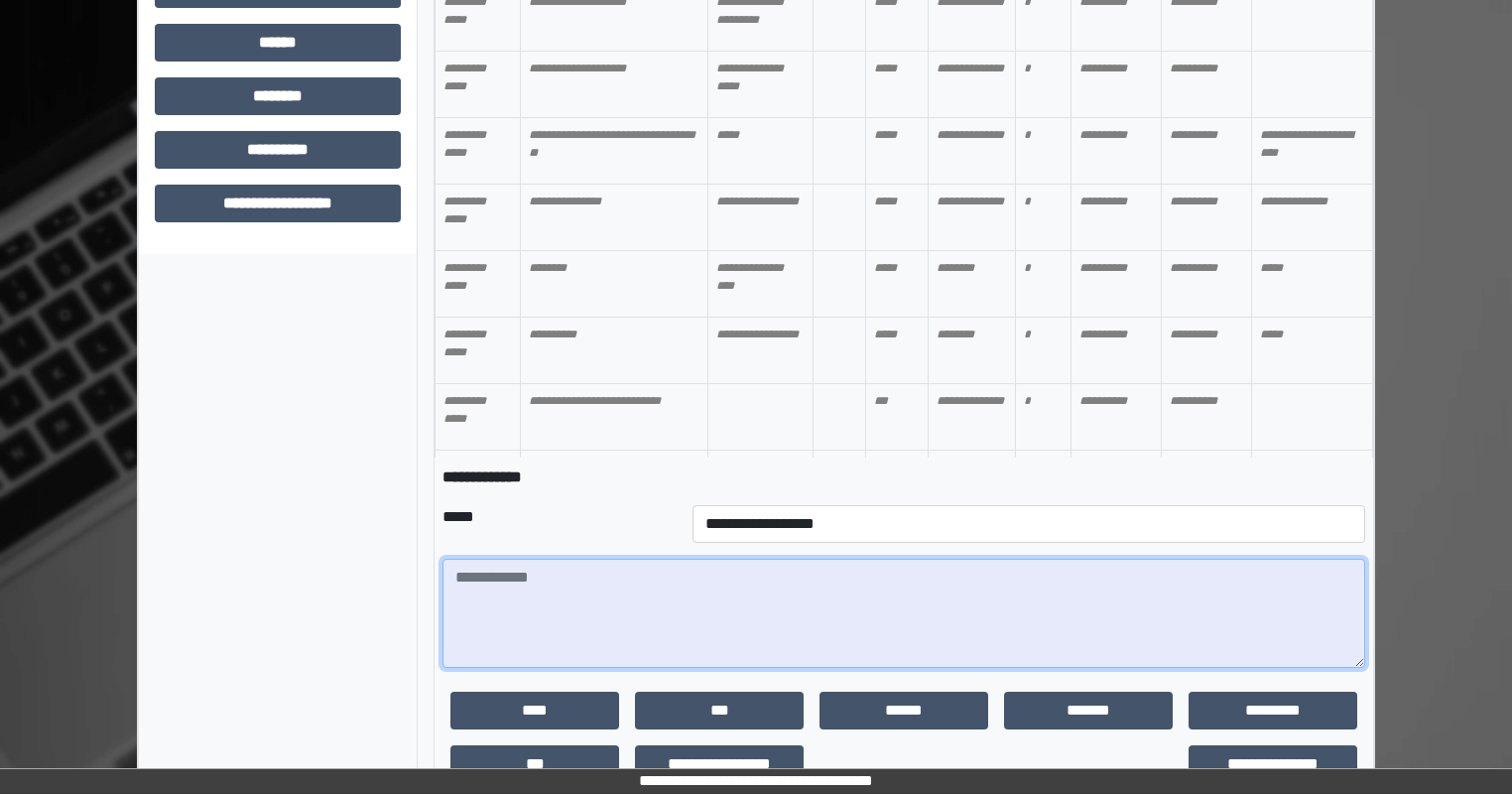 click at bounding box center [904, 613] 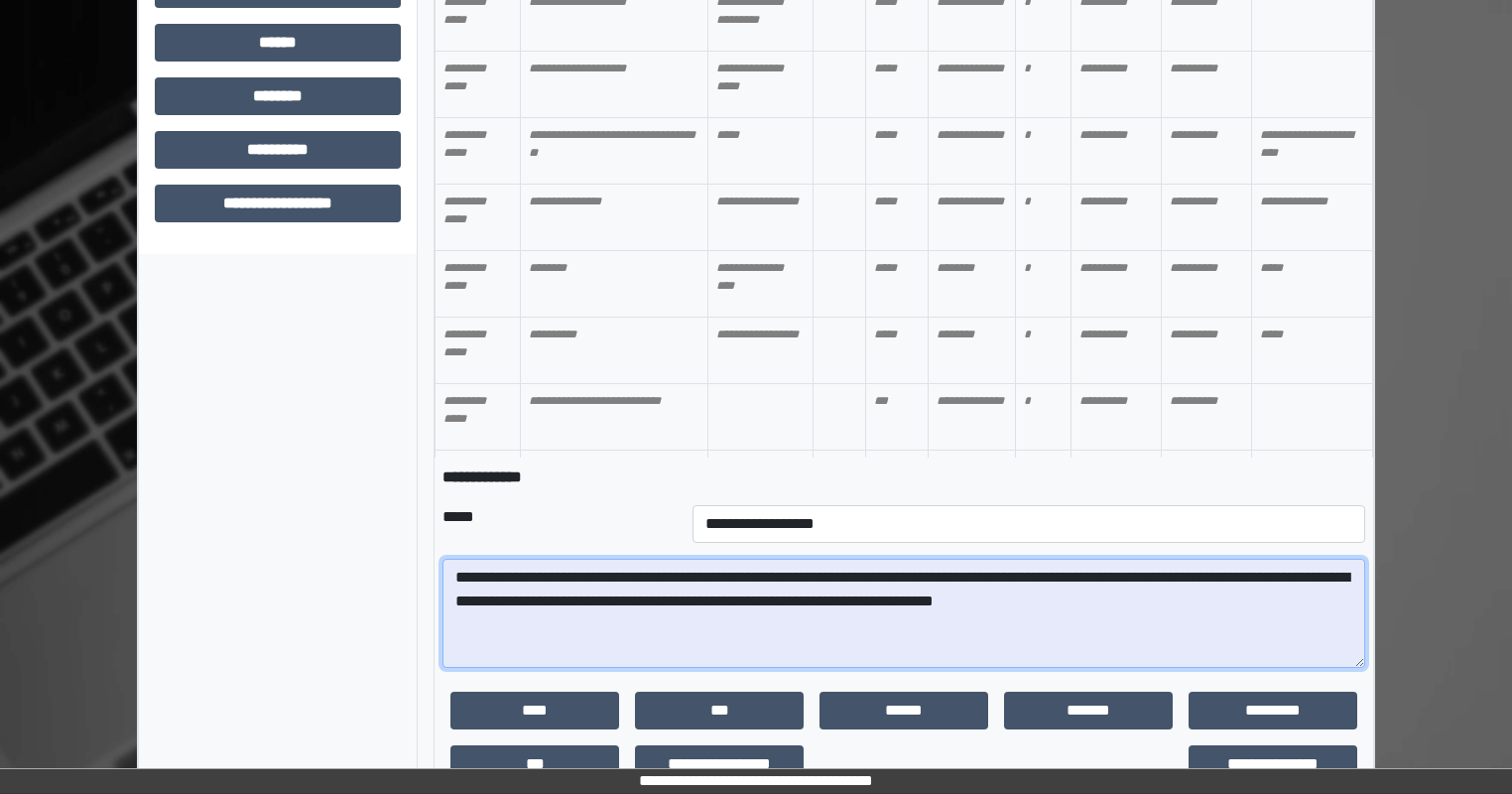 drag, startPoint x: 893, startPoint y: 576, endPoint x: 924, endPoint y: 647, distance: 77.47258 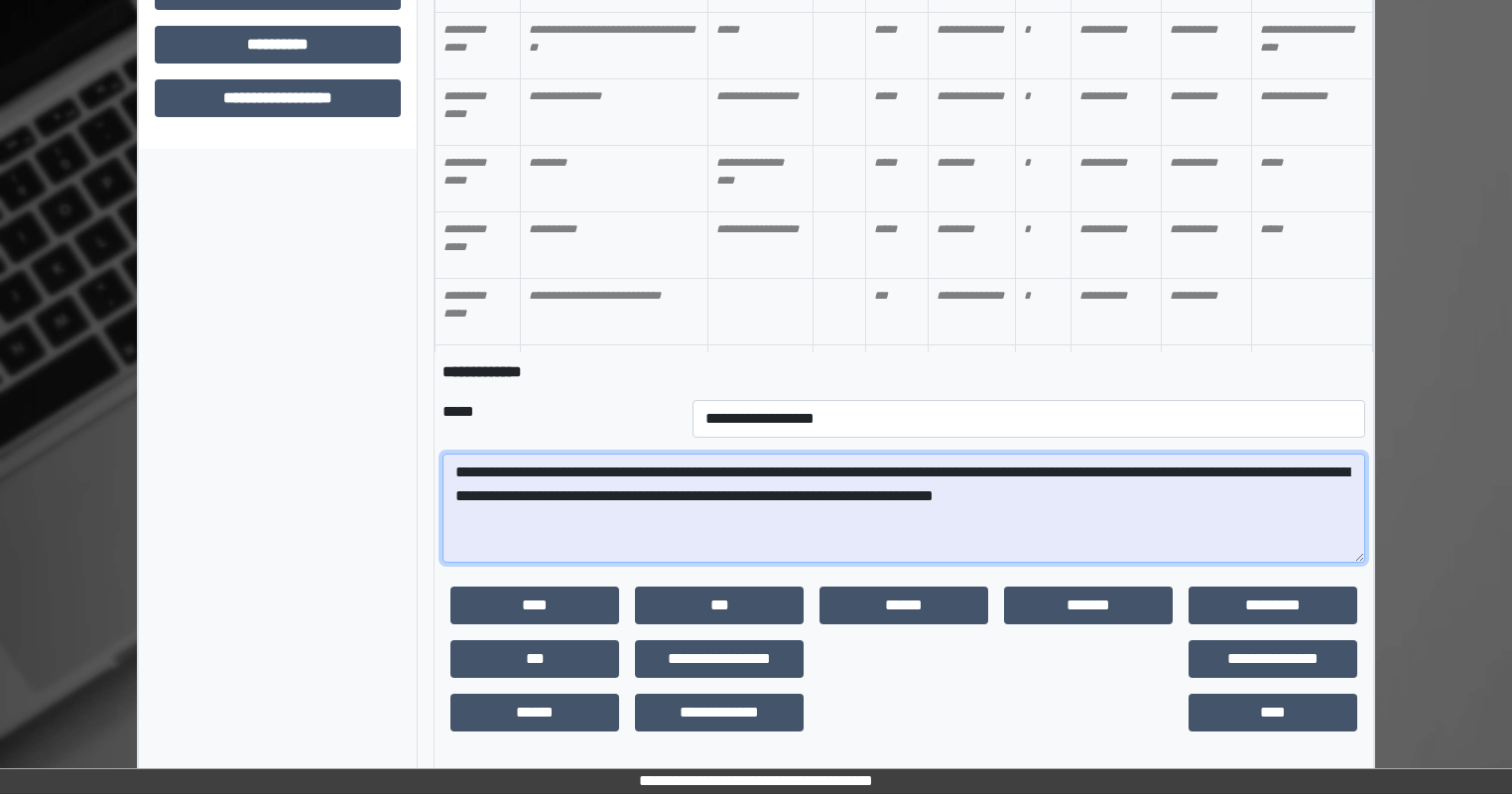 scroll, scrollTop: 1001, scrollLeft: 0, axis: vertical 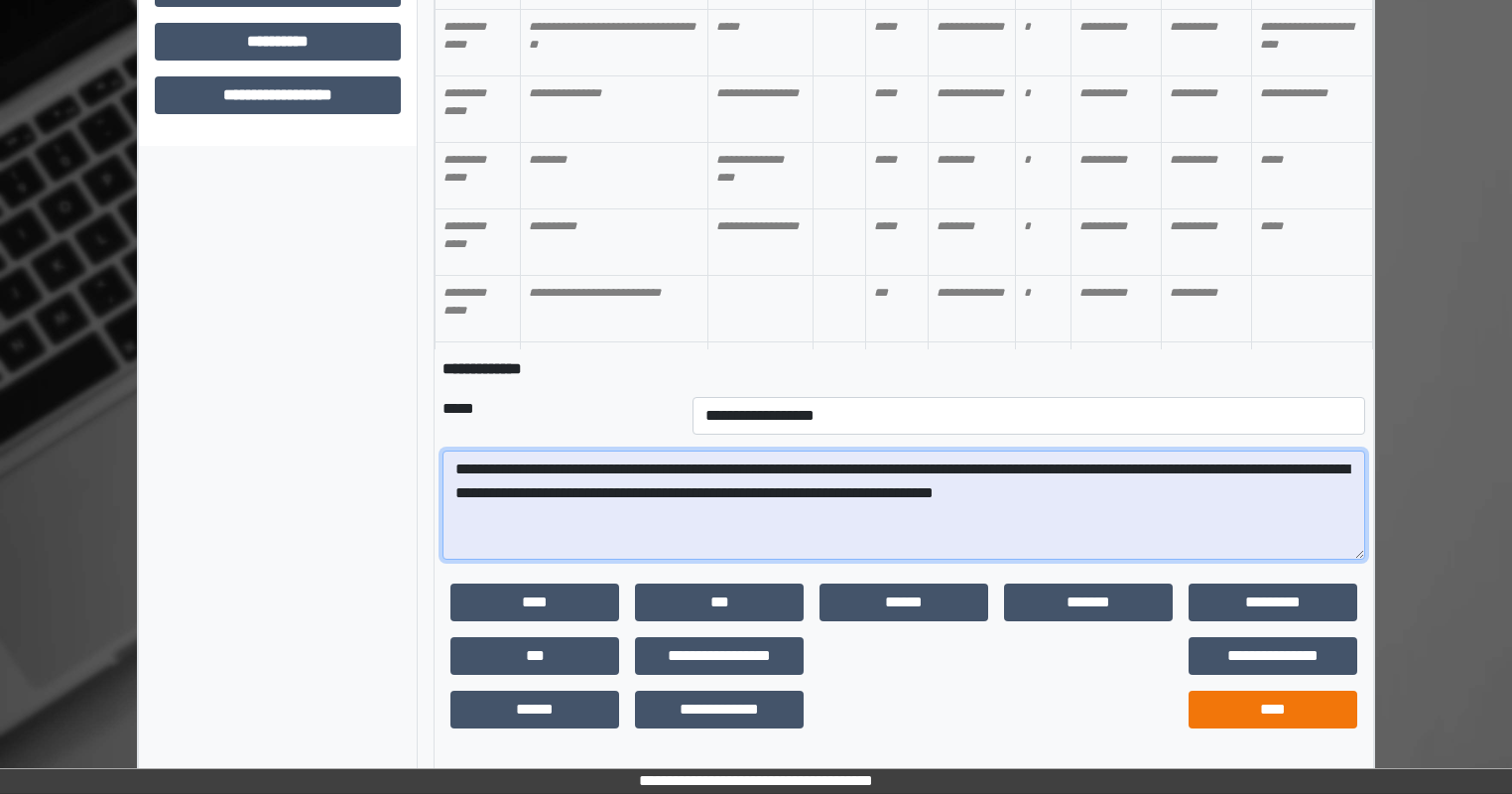 type on "**********" 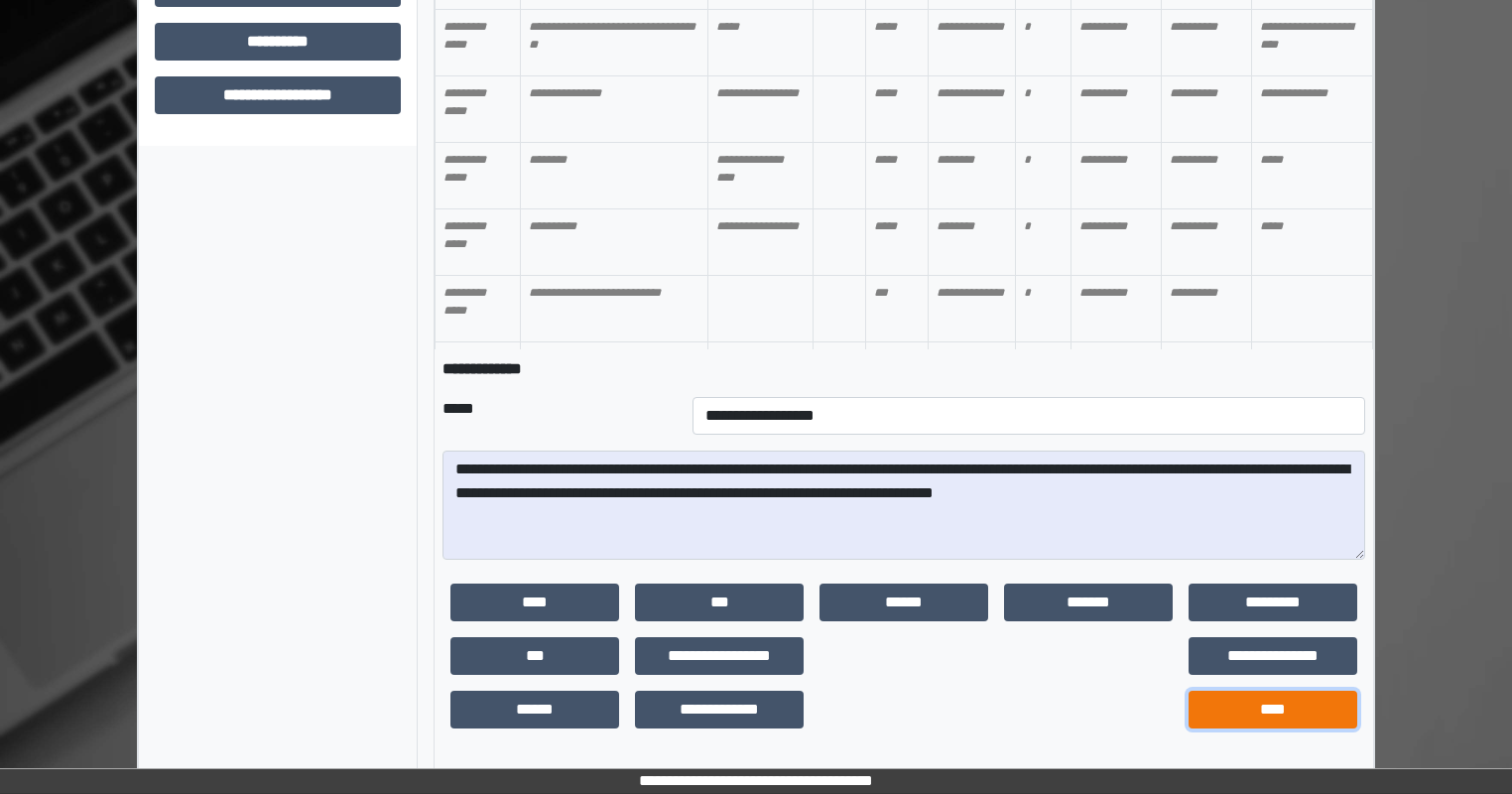 click on "****" at bounding box center [1273, 710] 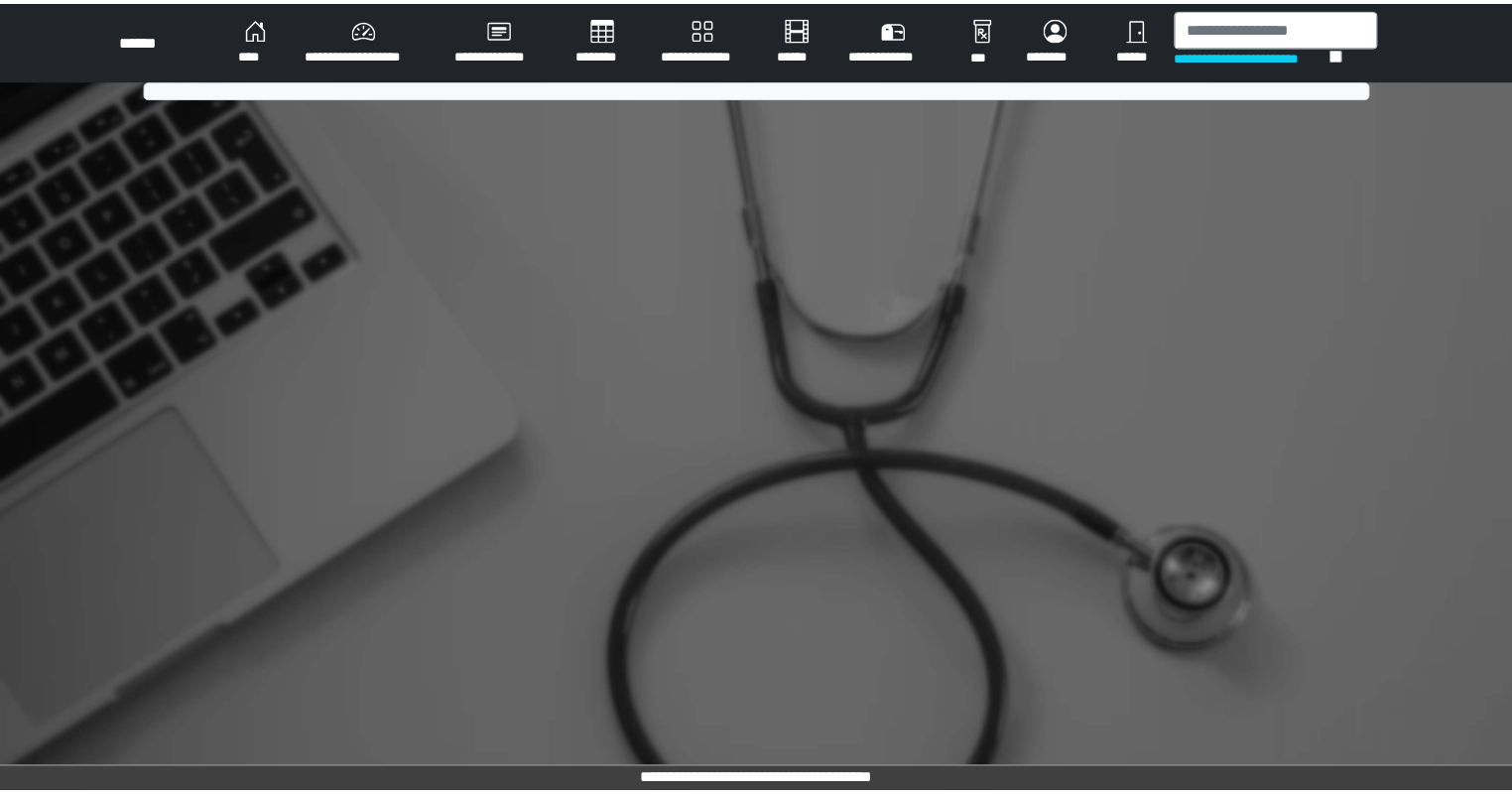scroll, scrollTop: 0, scrollLeft: 0, axis: both 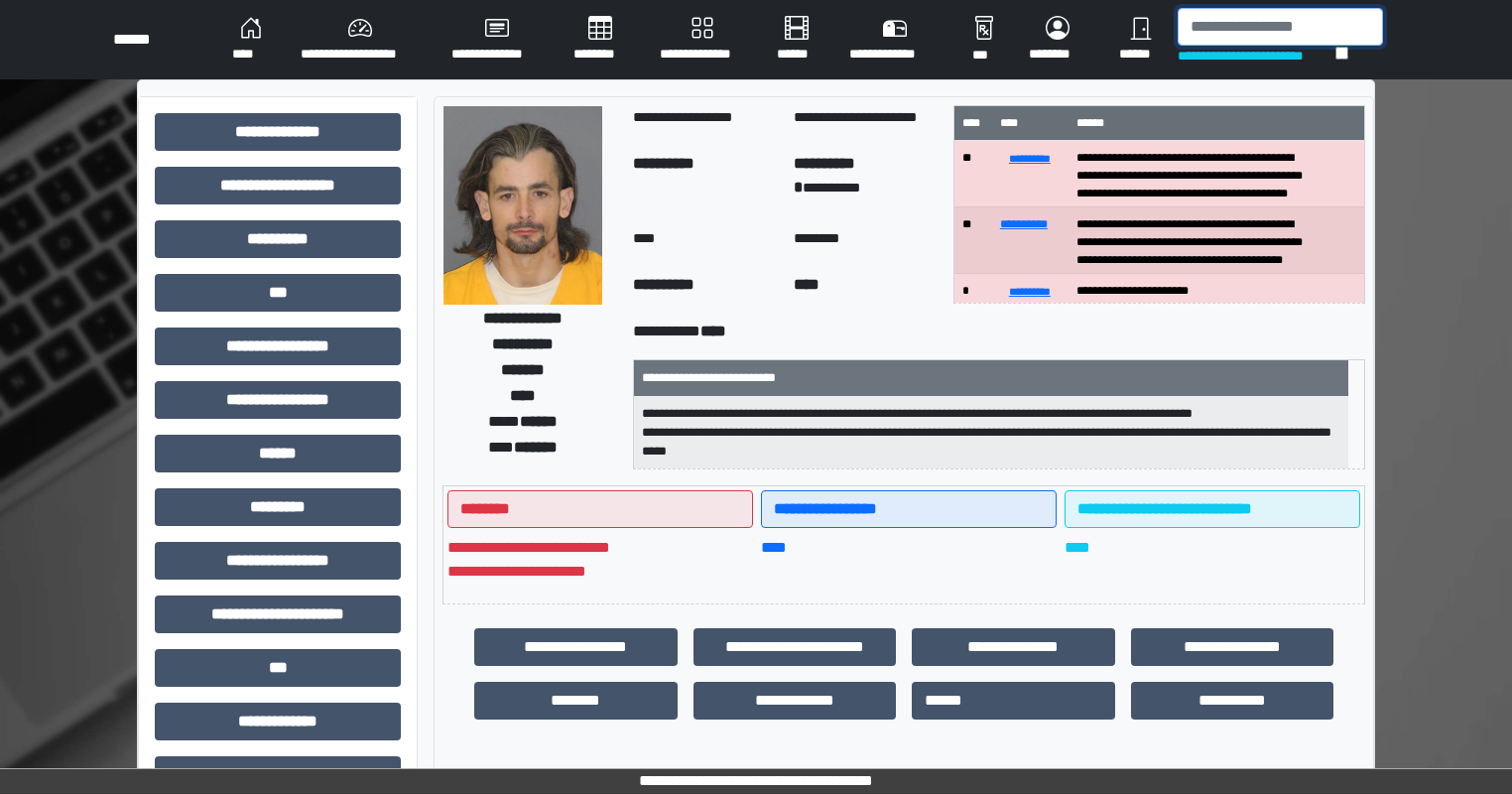 click at bounding box center [1280, 27] 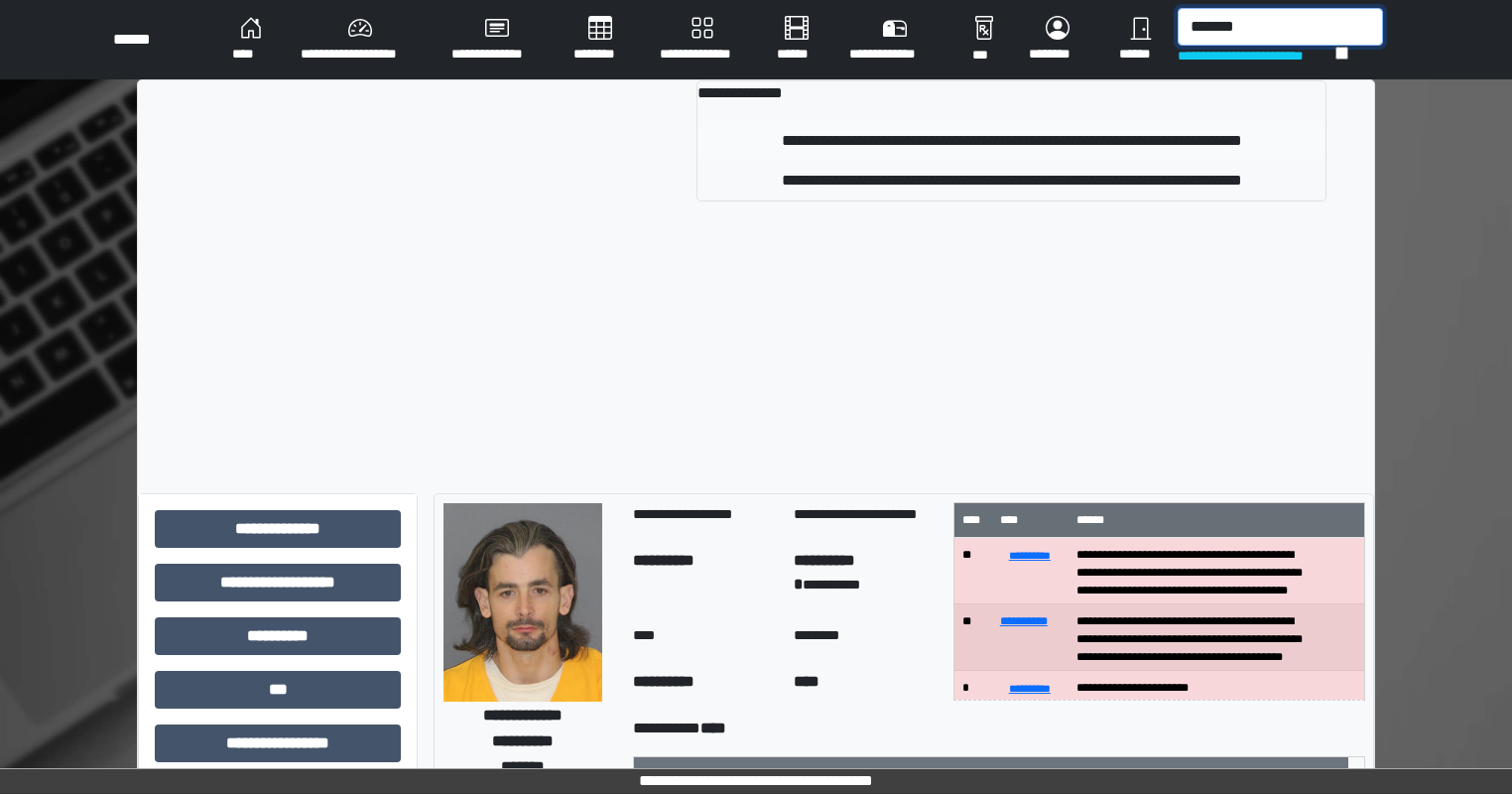 type on "*******" 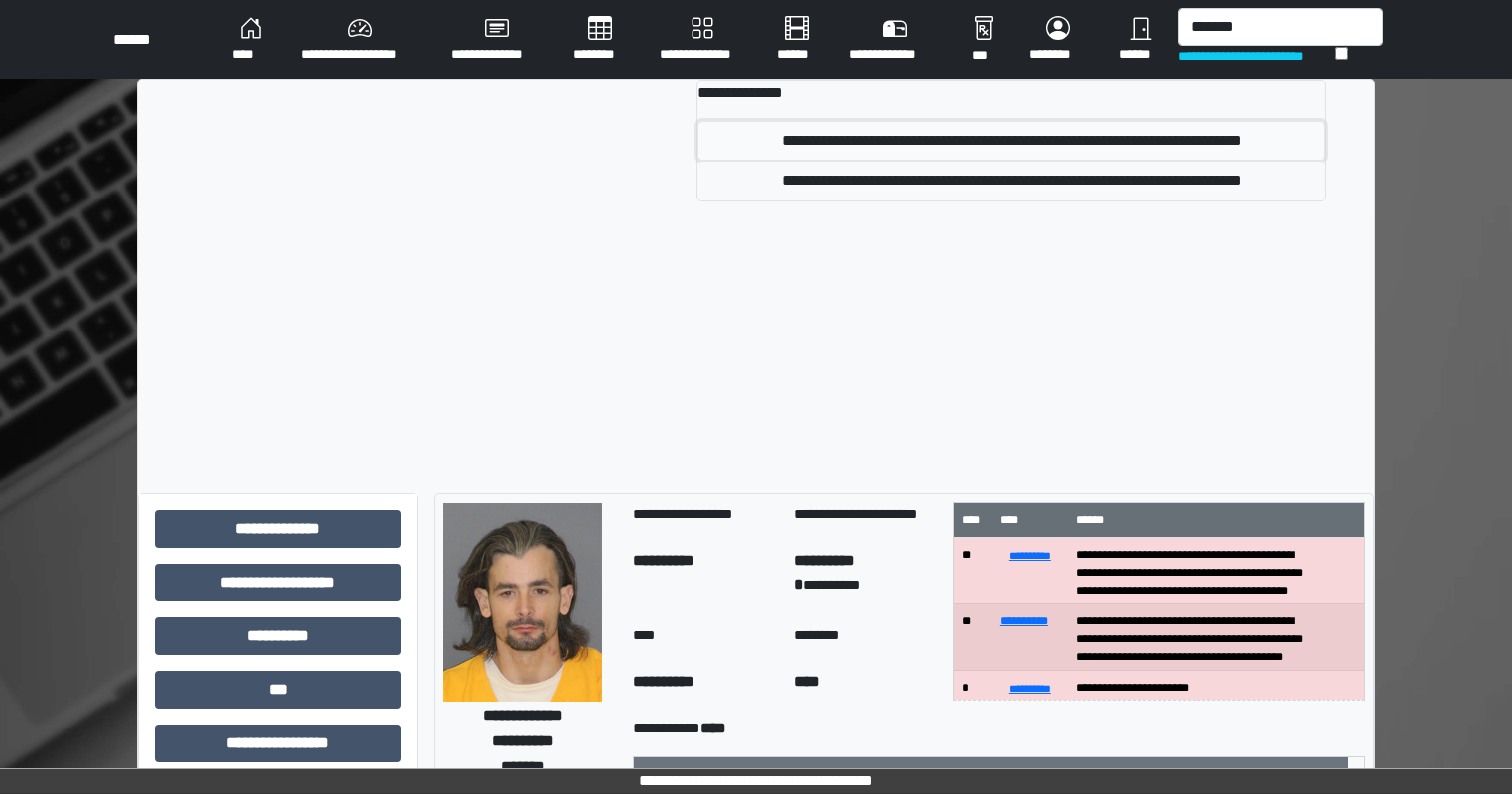 click on "**********" at bounding box center [1011, 141] 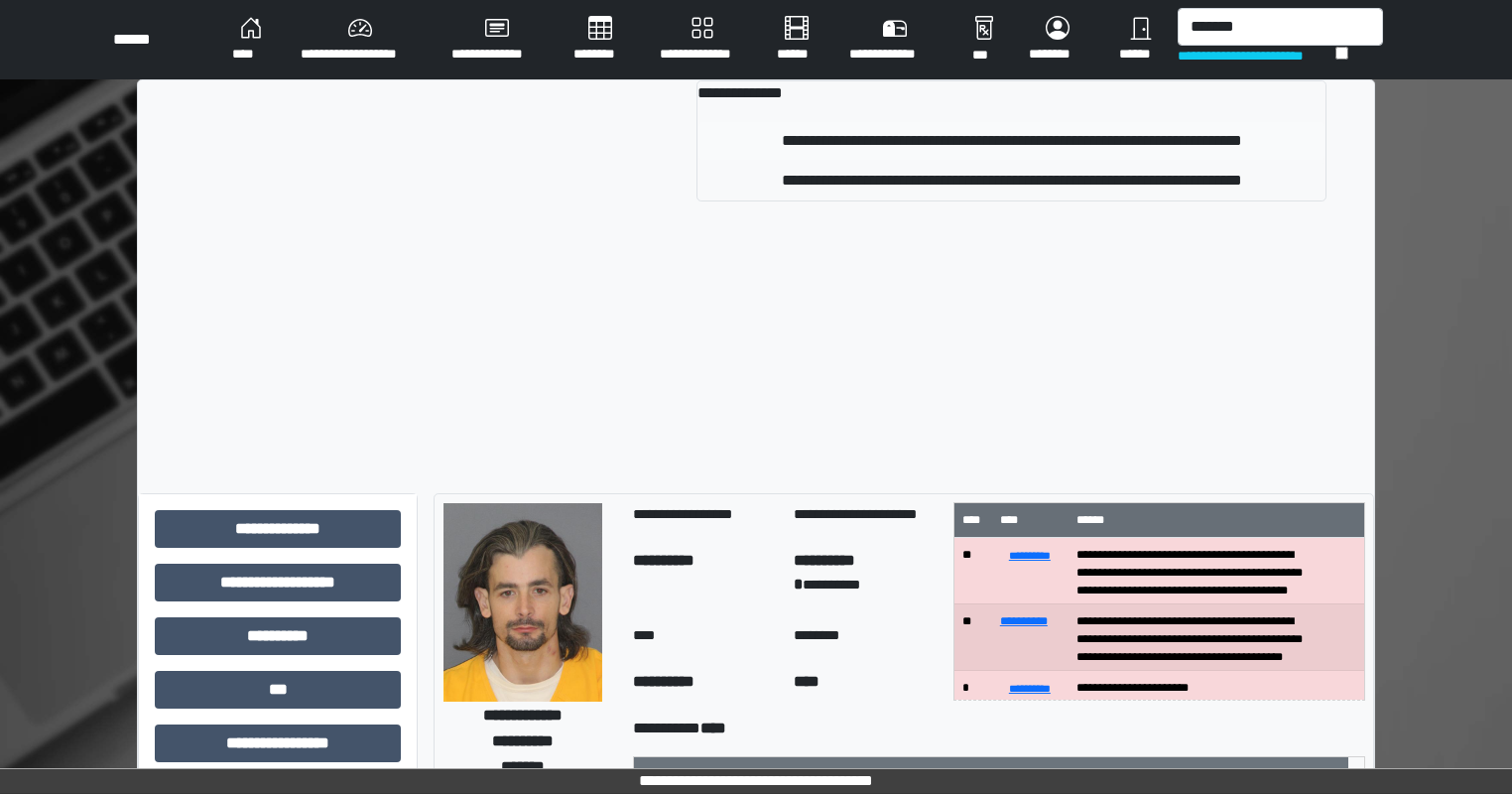 type 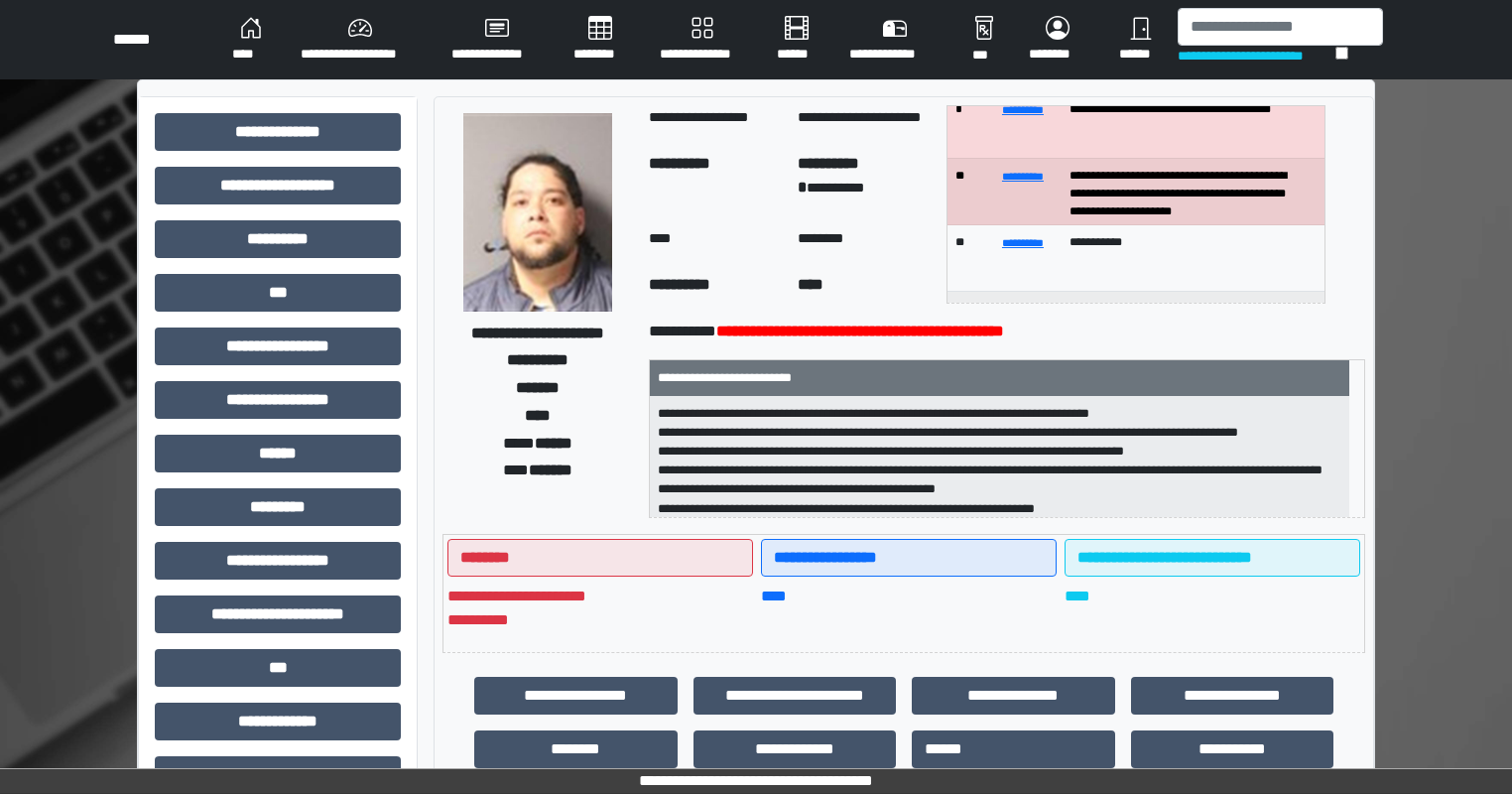 scroll, scrollTop: 198, scrollLeft: 0, axis: vertical 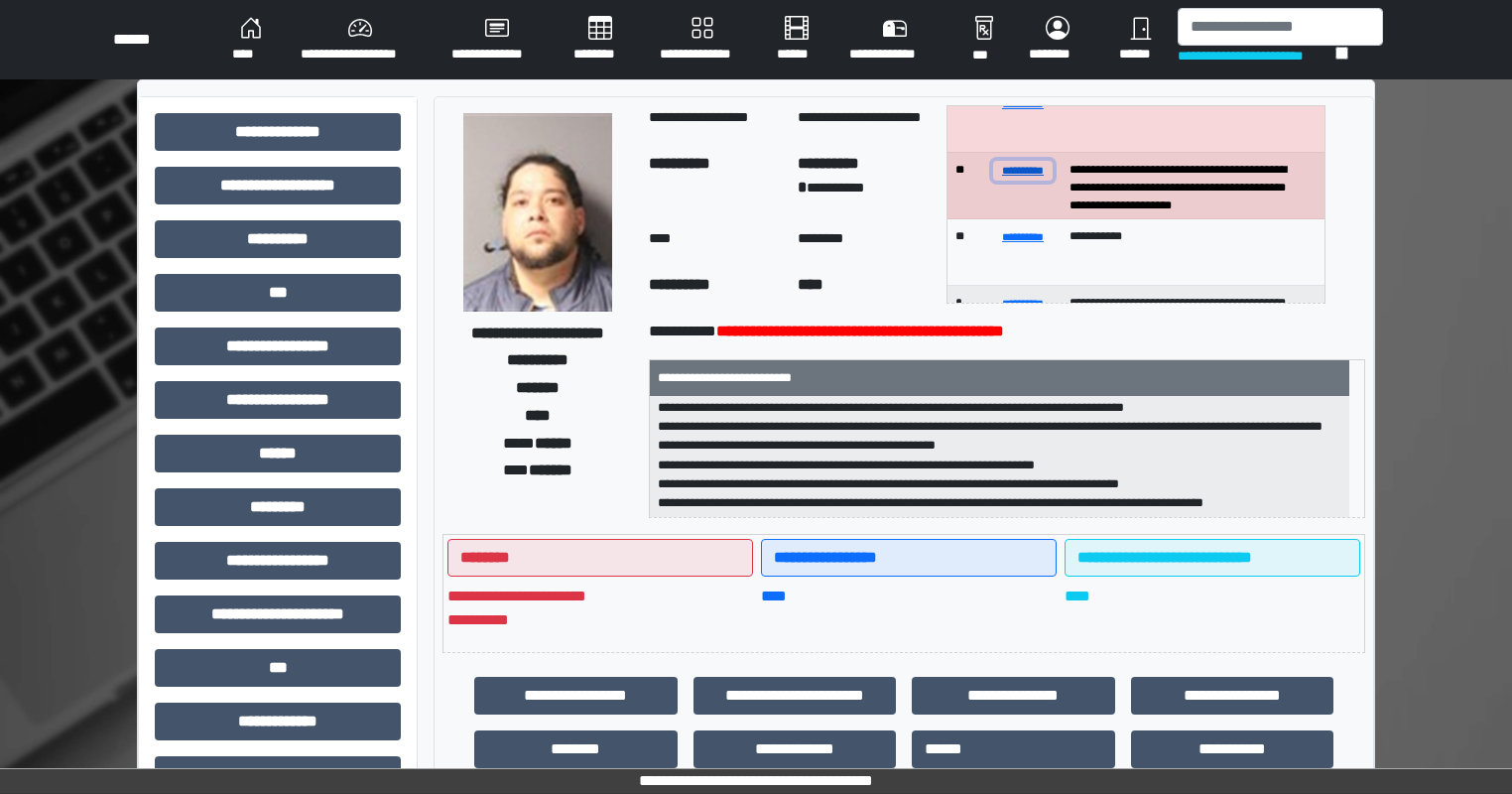 click on "**********" at bounding box center [1023, 170] 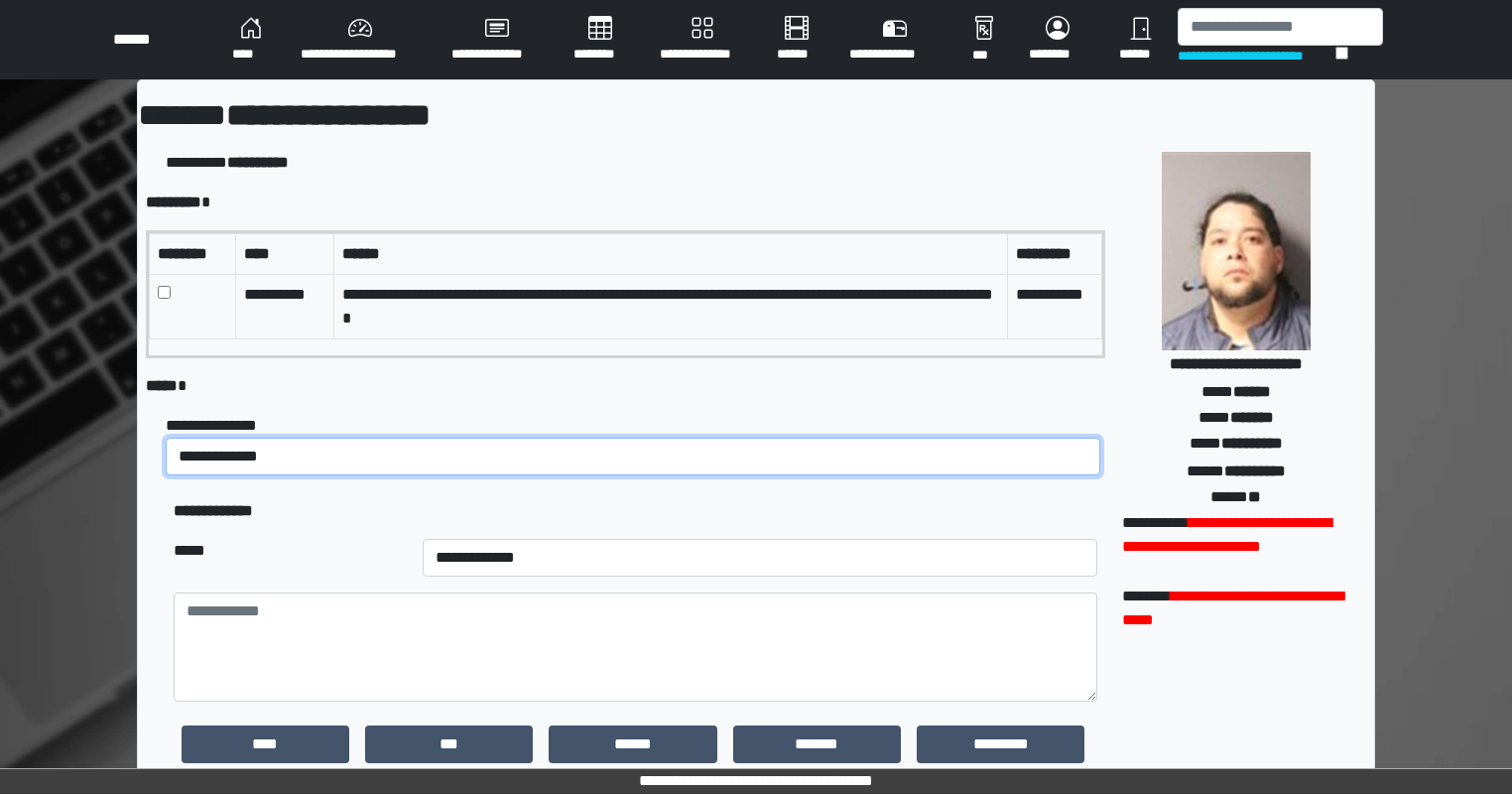 click on "**********" at bounding box center (633, 457) 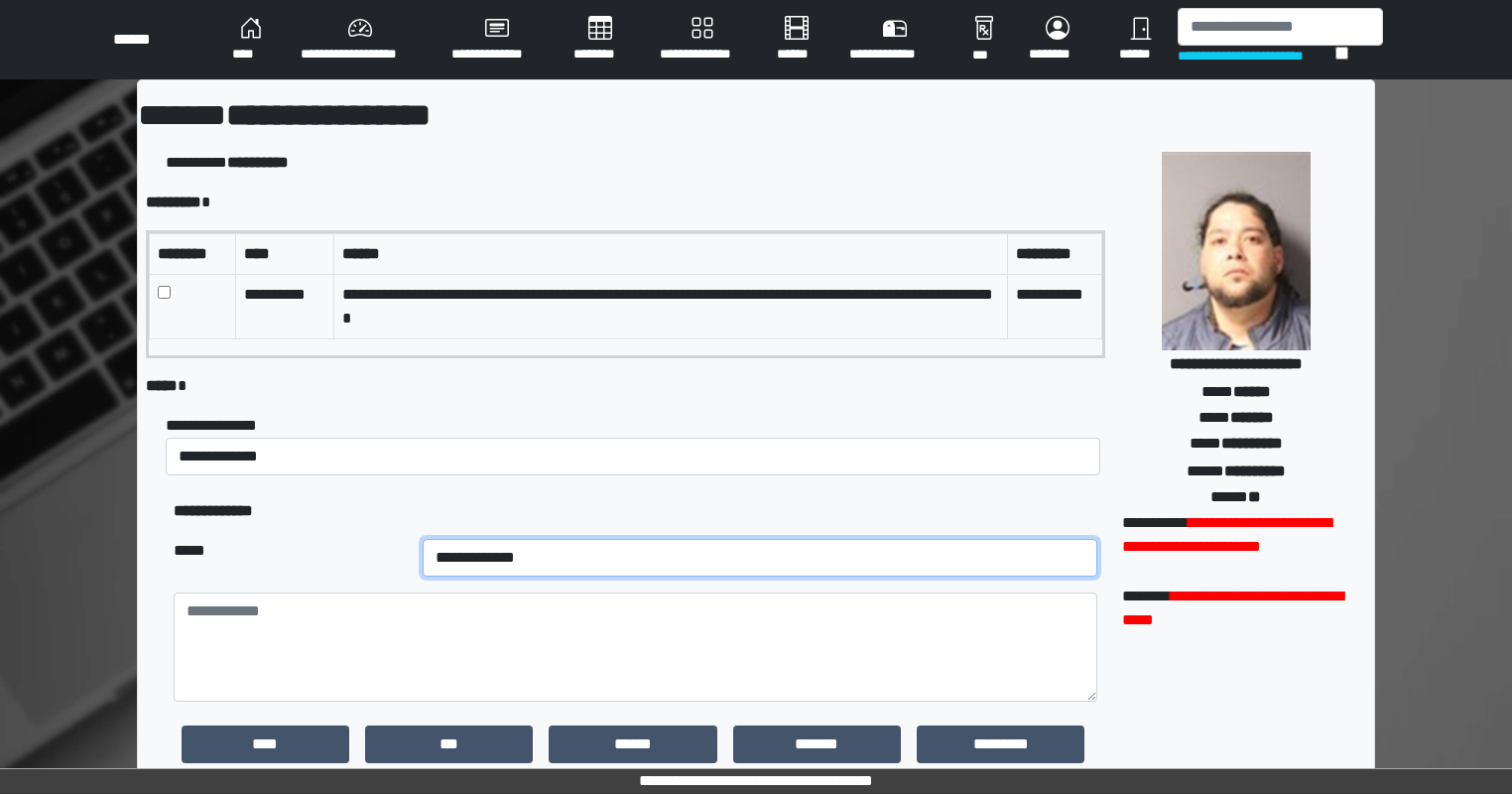 click on "**********" at bounding box center [760, 558] 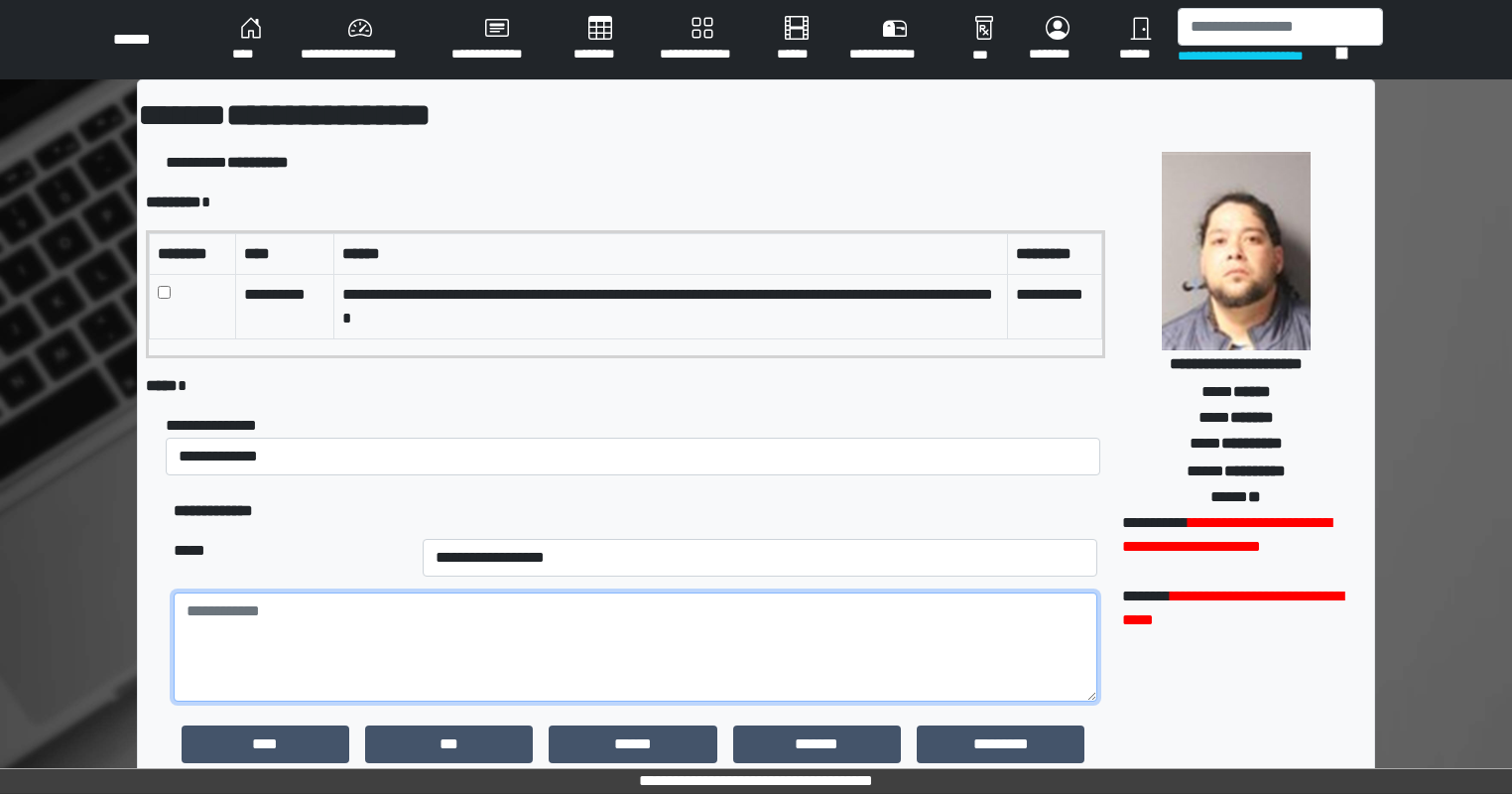click at bounding box center [635, 647] 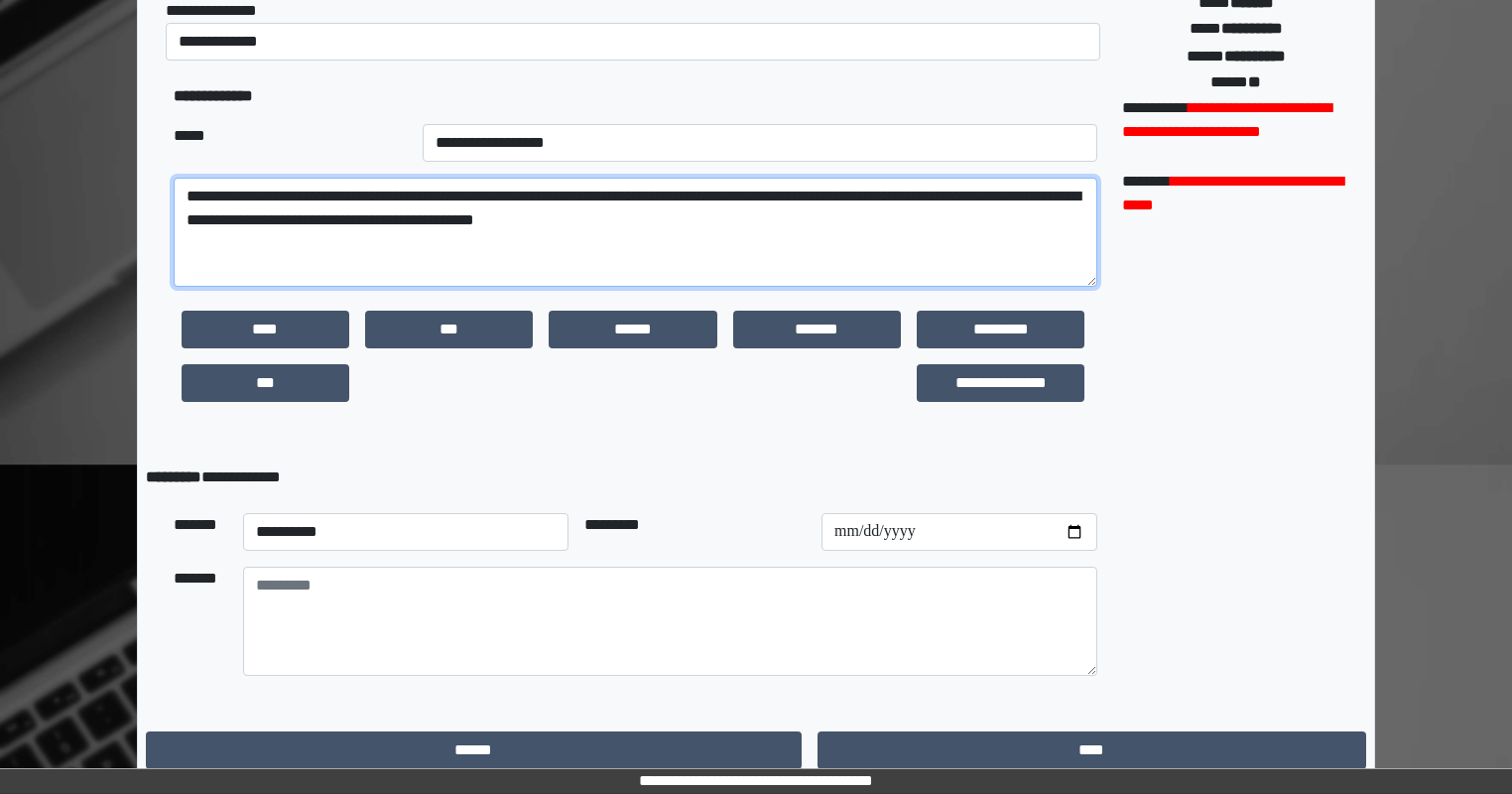 scroll, scrollTop: 431, scrollLeft: 0, axis: vertical 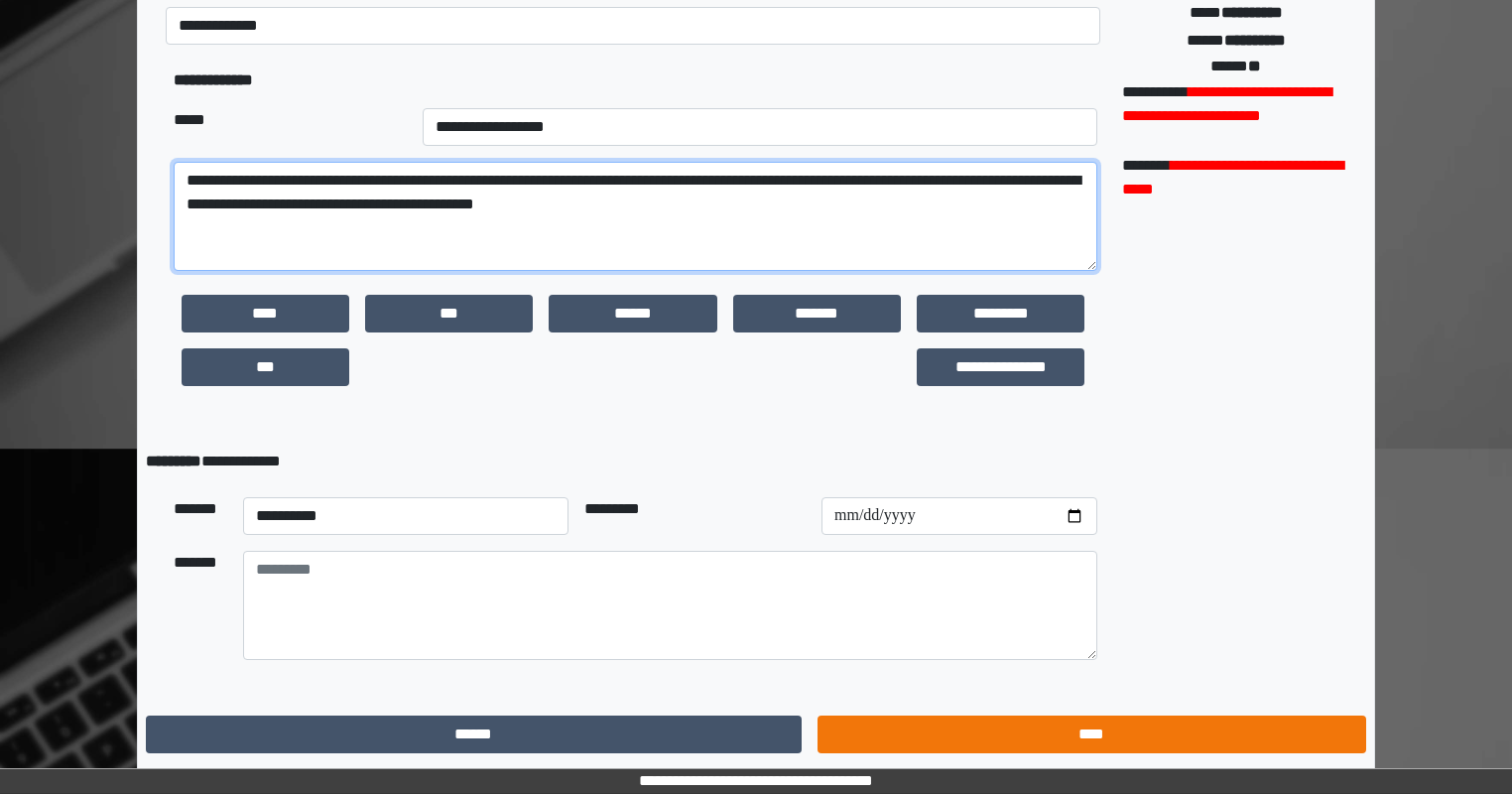 type on "**********" 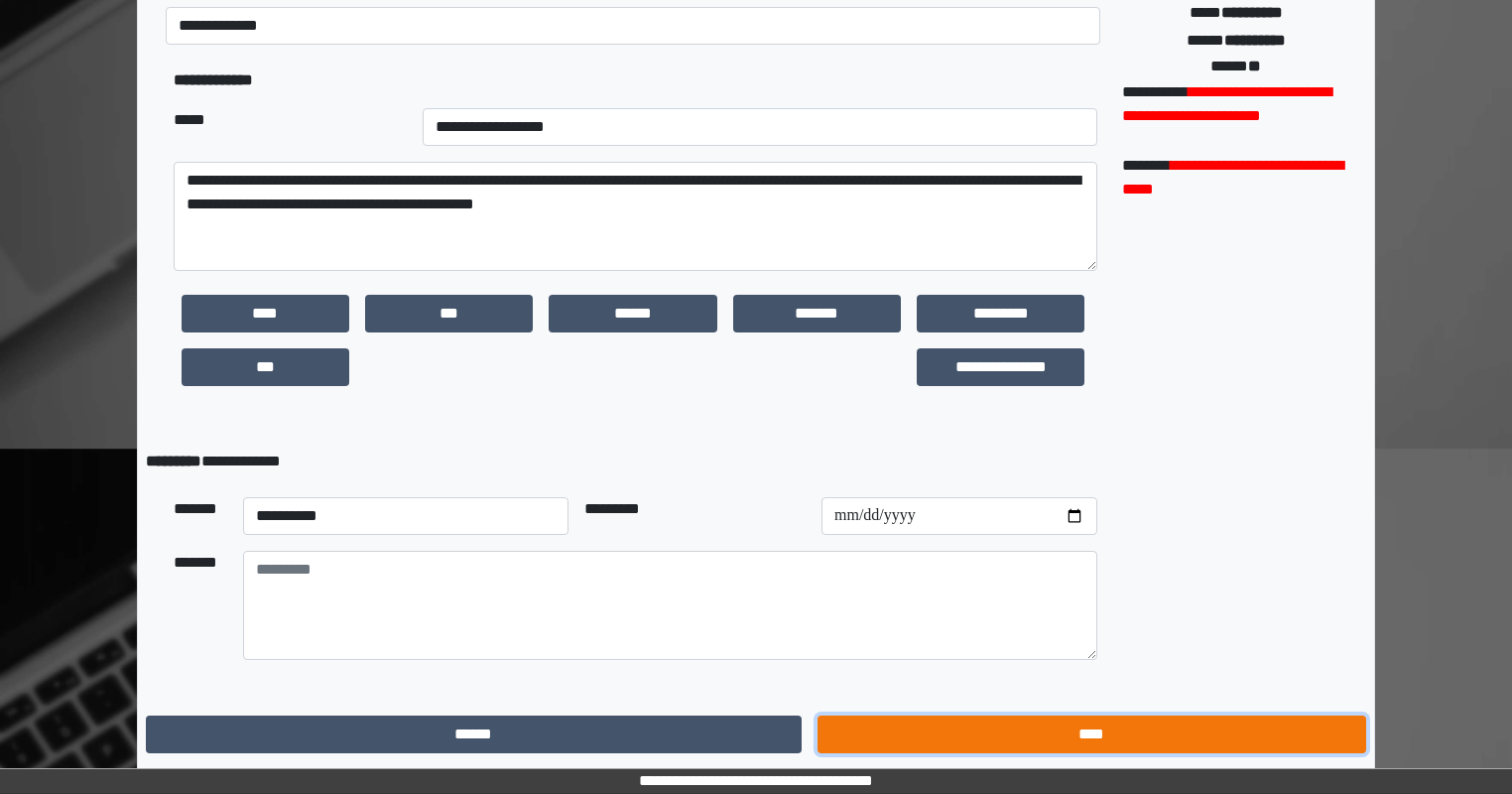 click on "****" at bounding box center (1091, 734) 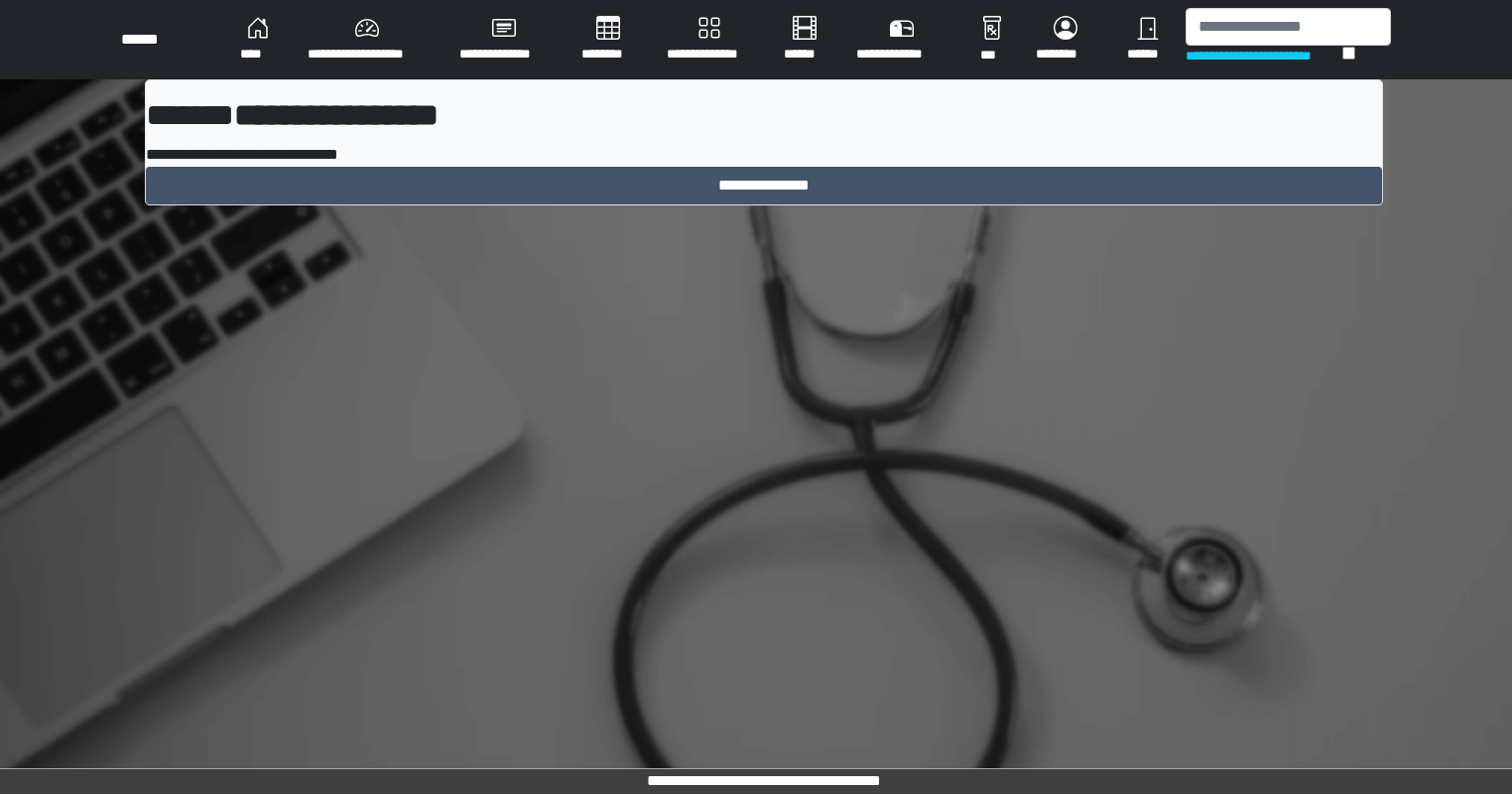 scroll, scrollTop: 0, scrollLeft: 0, axis: both 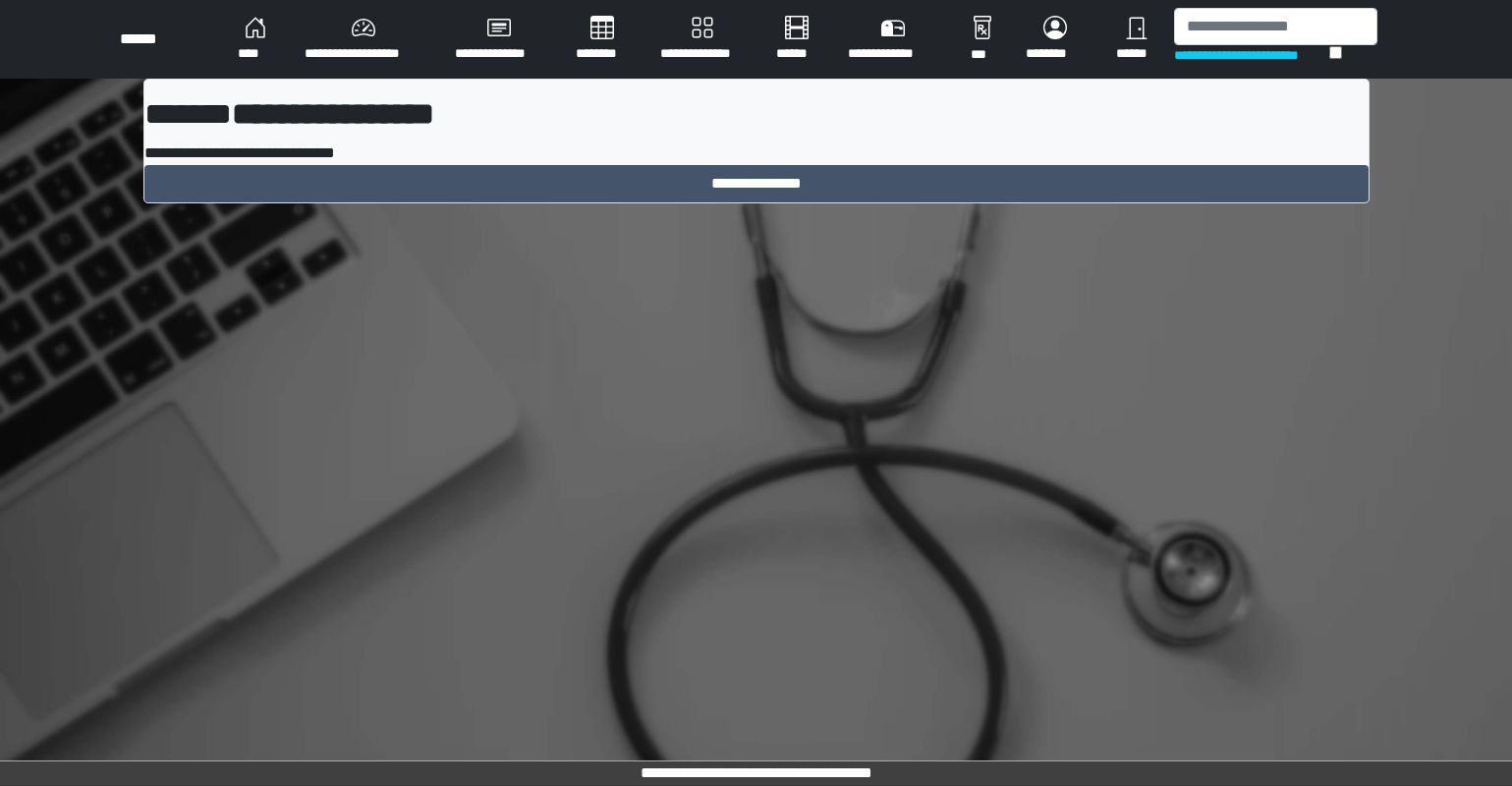 click on "**********" at bounding box center [364, 39] 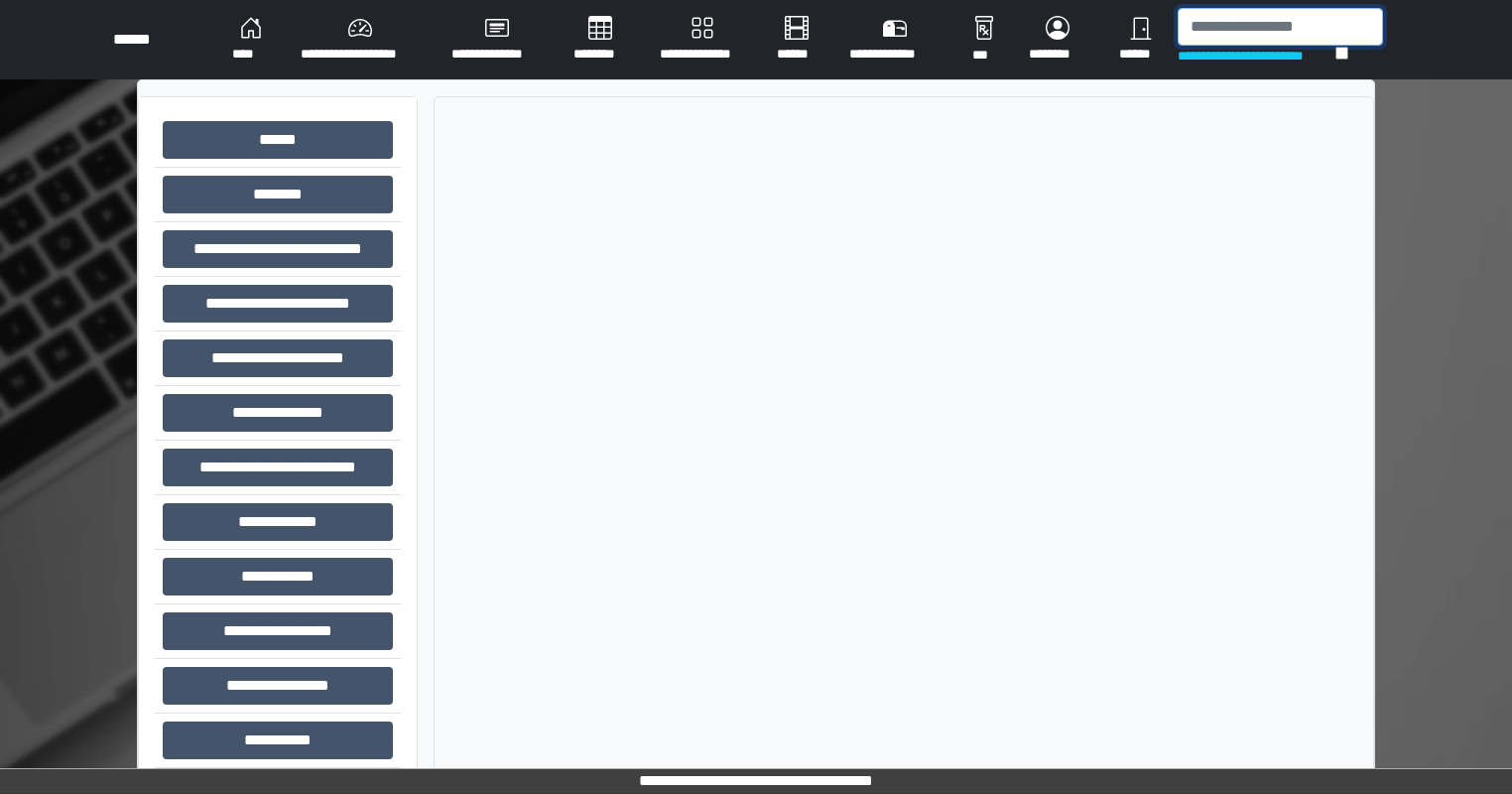 click at bounding box center (1280, 27) 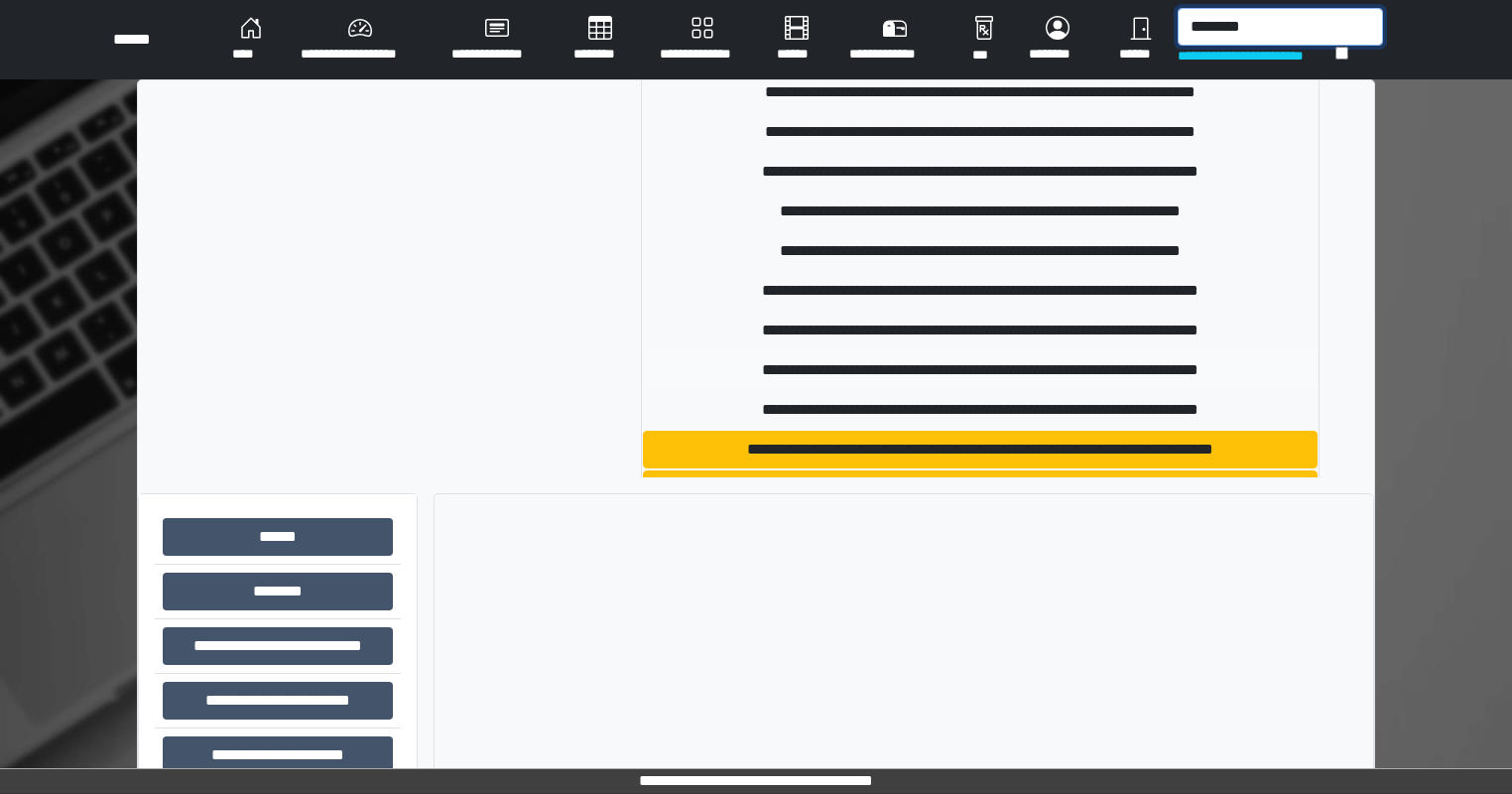 scroll, scrollTop: 198, scrollLeft: 0, axis: vertical 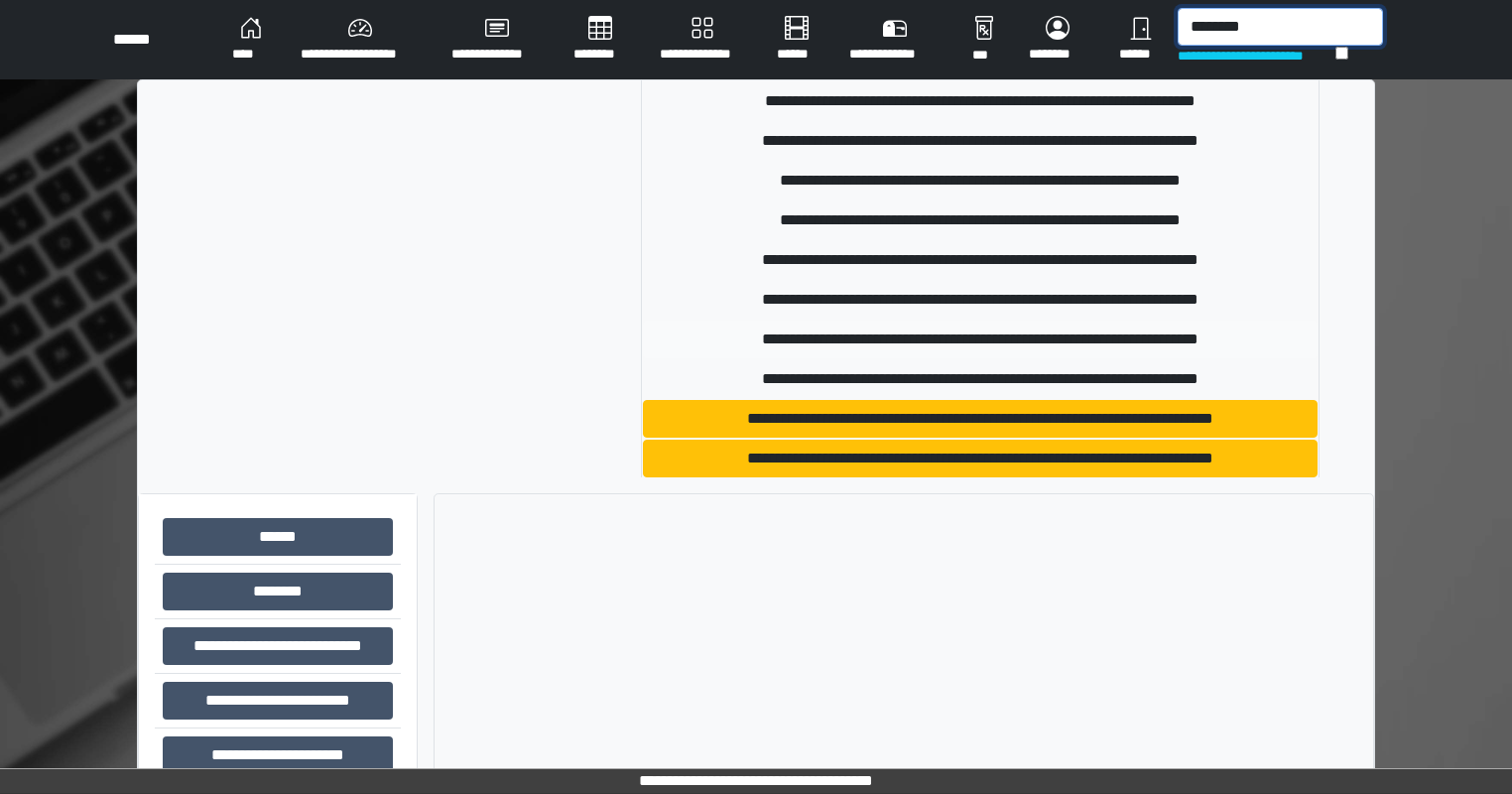 type on "********" 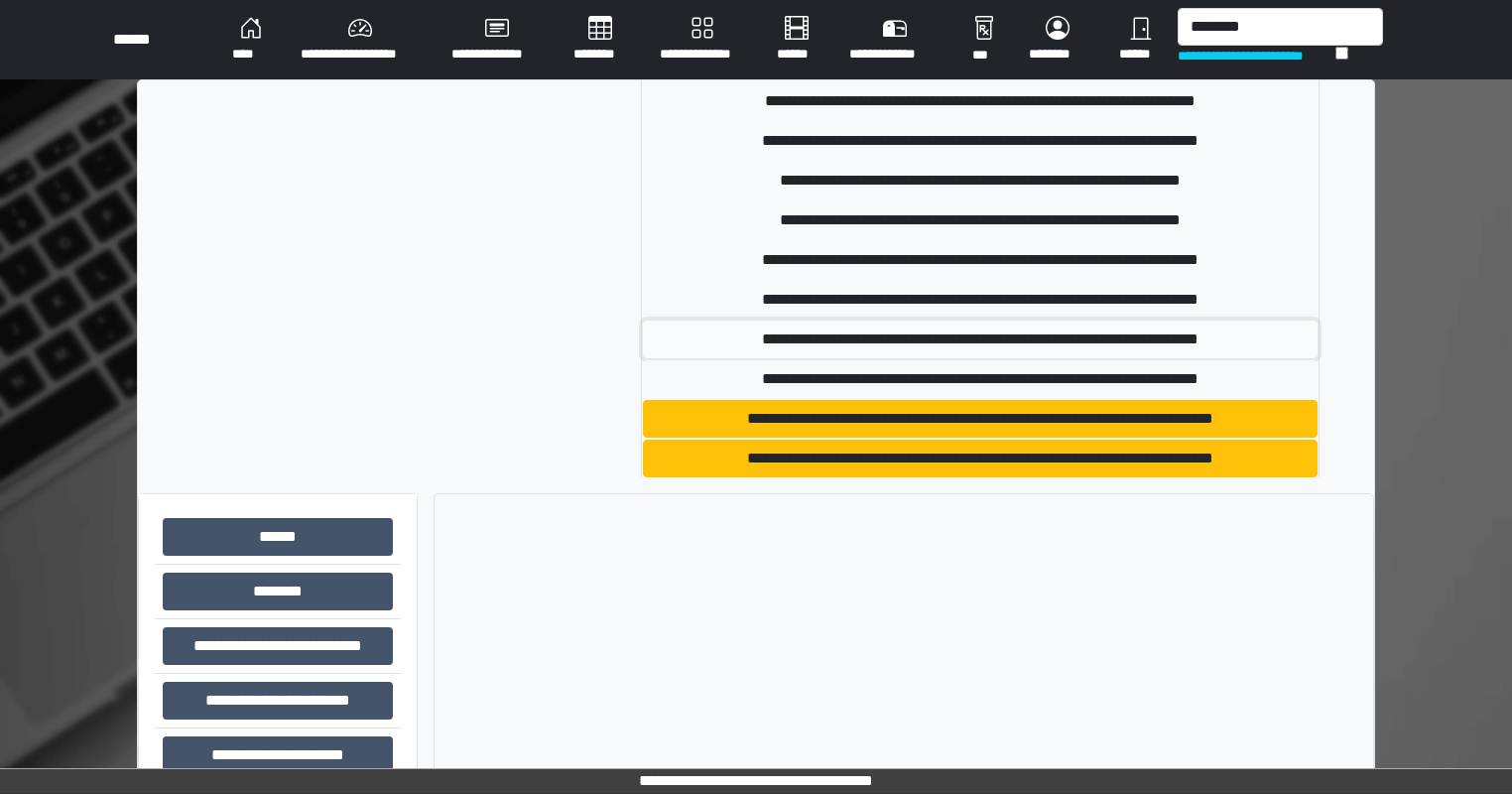 click on "**********" at bounding box center [979, 339] 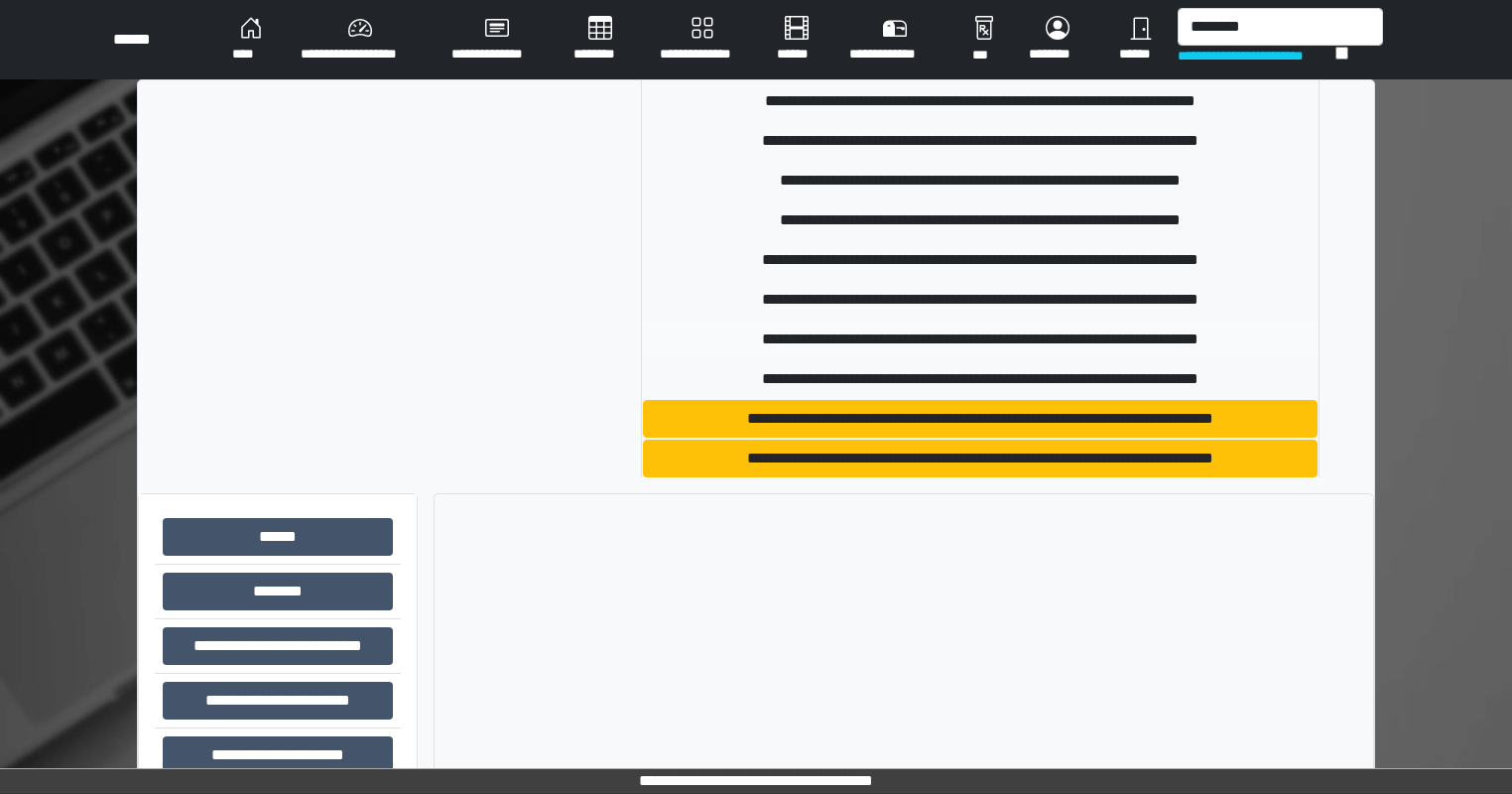 type 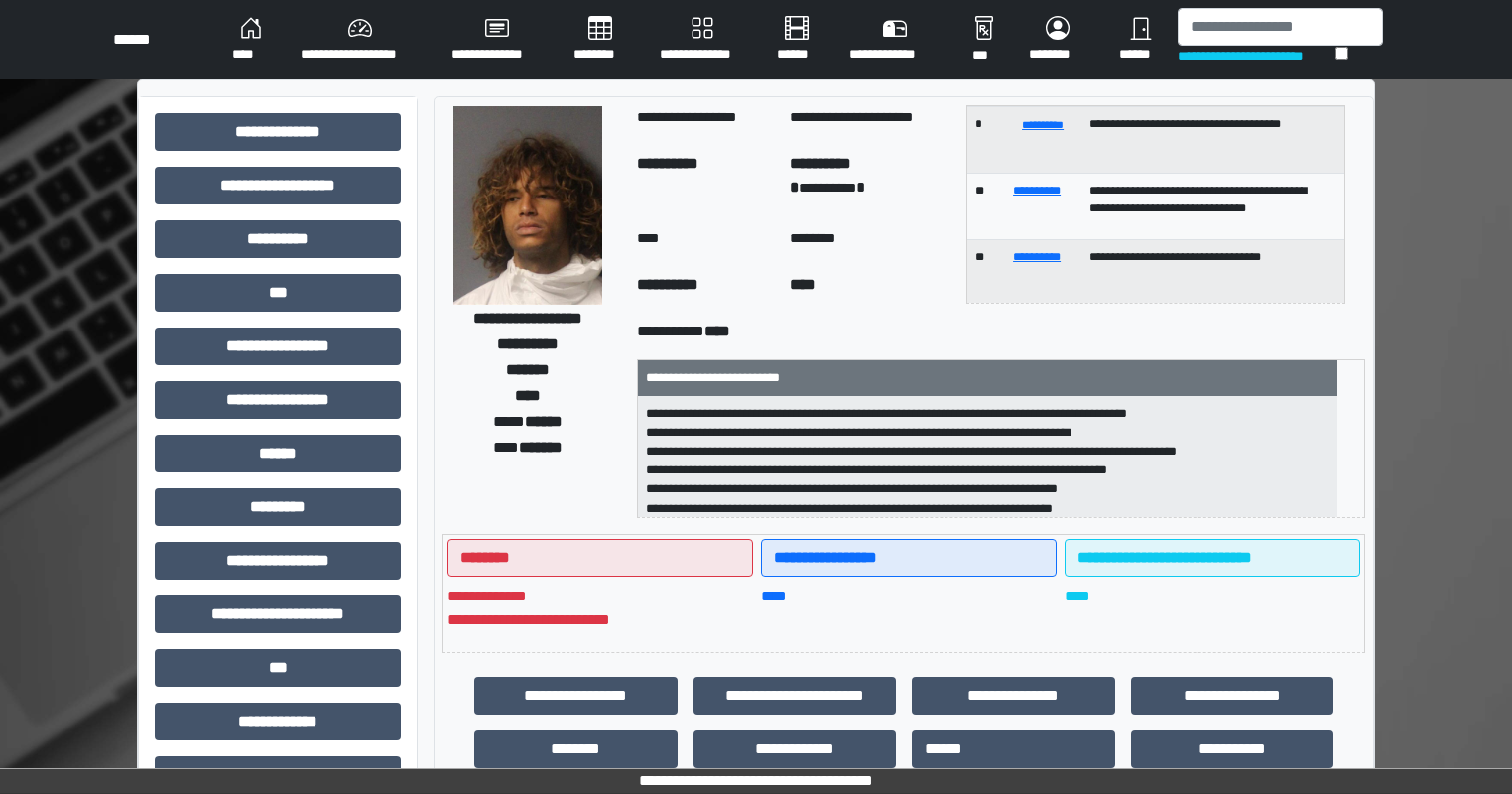scroll, scrollTop: 386, scrollLeft: 0, axis: vertical 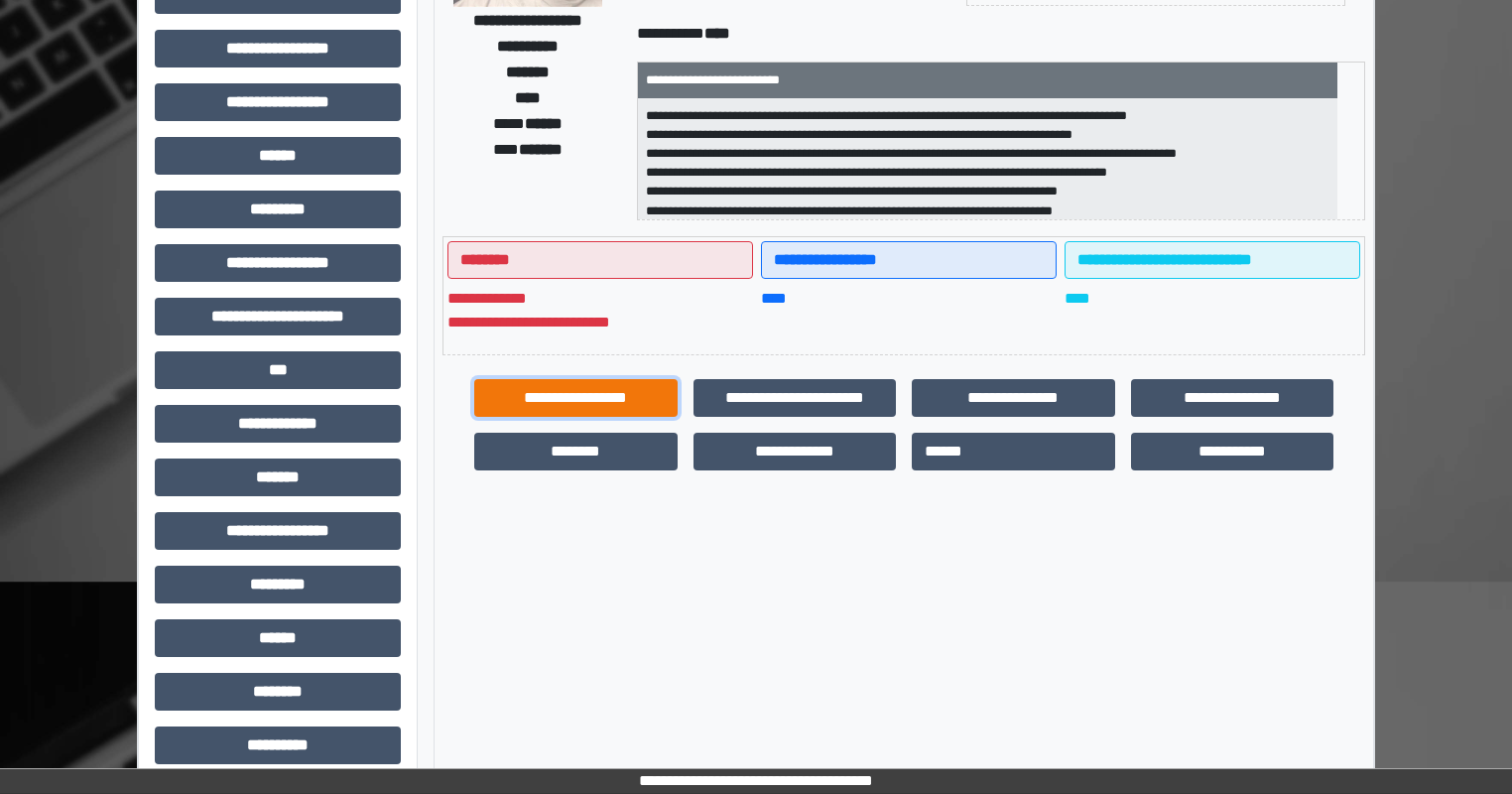 click on "**********" at bounding box center [575, 398] 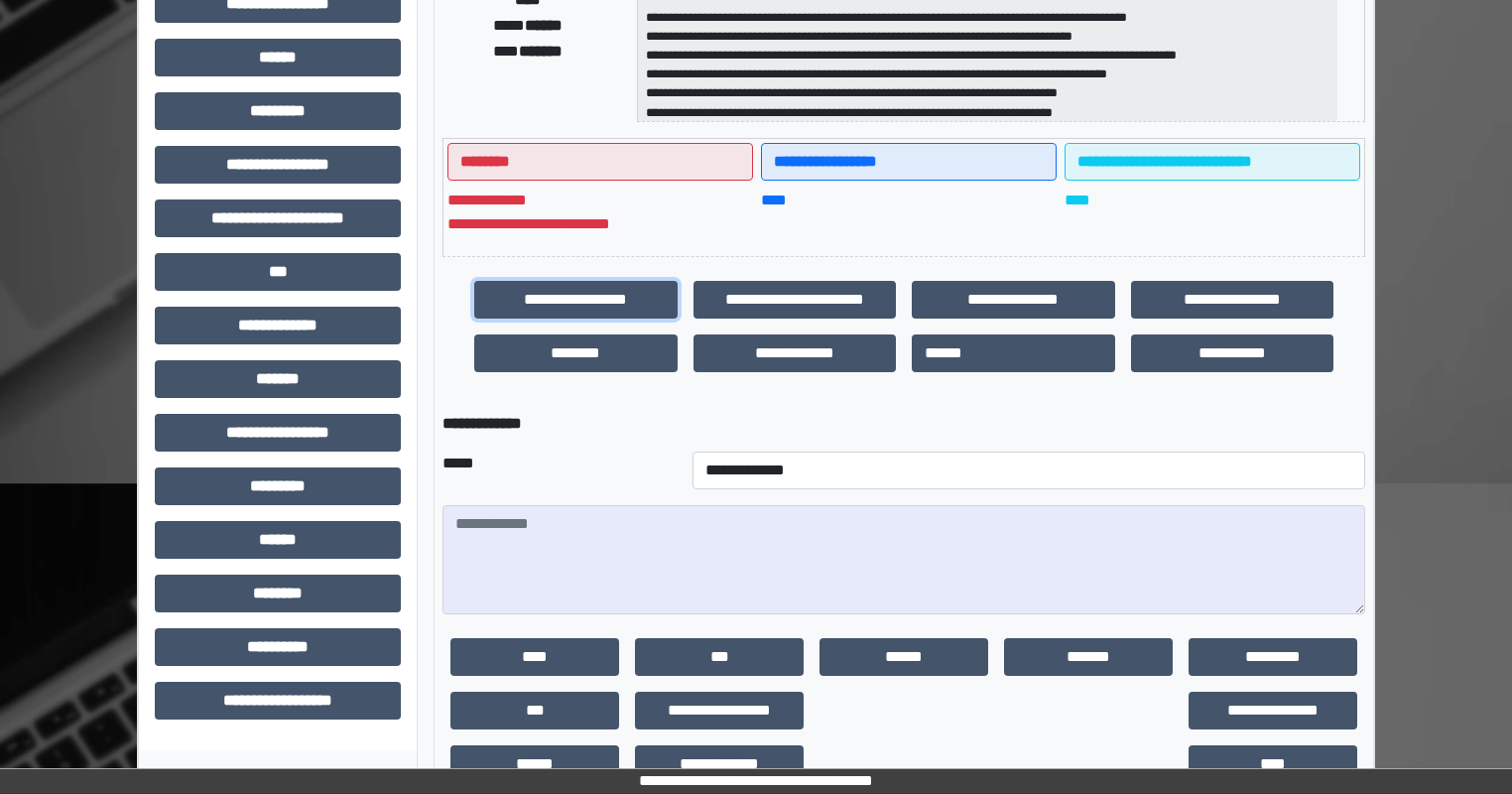 scroll, scrollTop: 397, scrollLeft: 0, axis: vertical 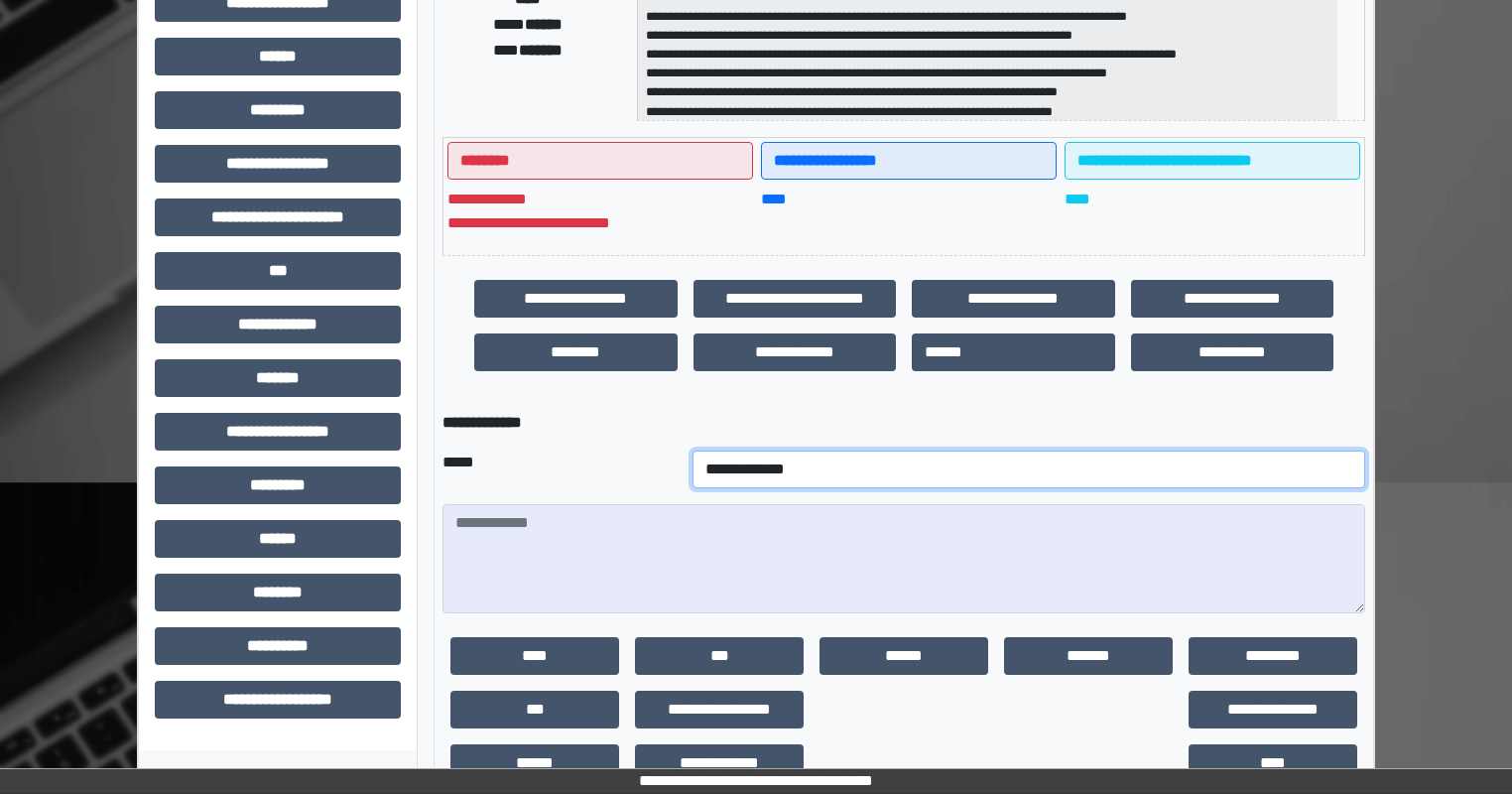 click on "**********" at bounding box center [1029, 469] 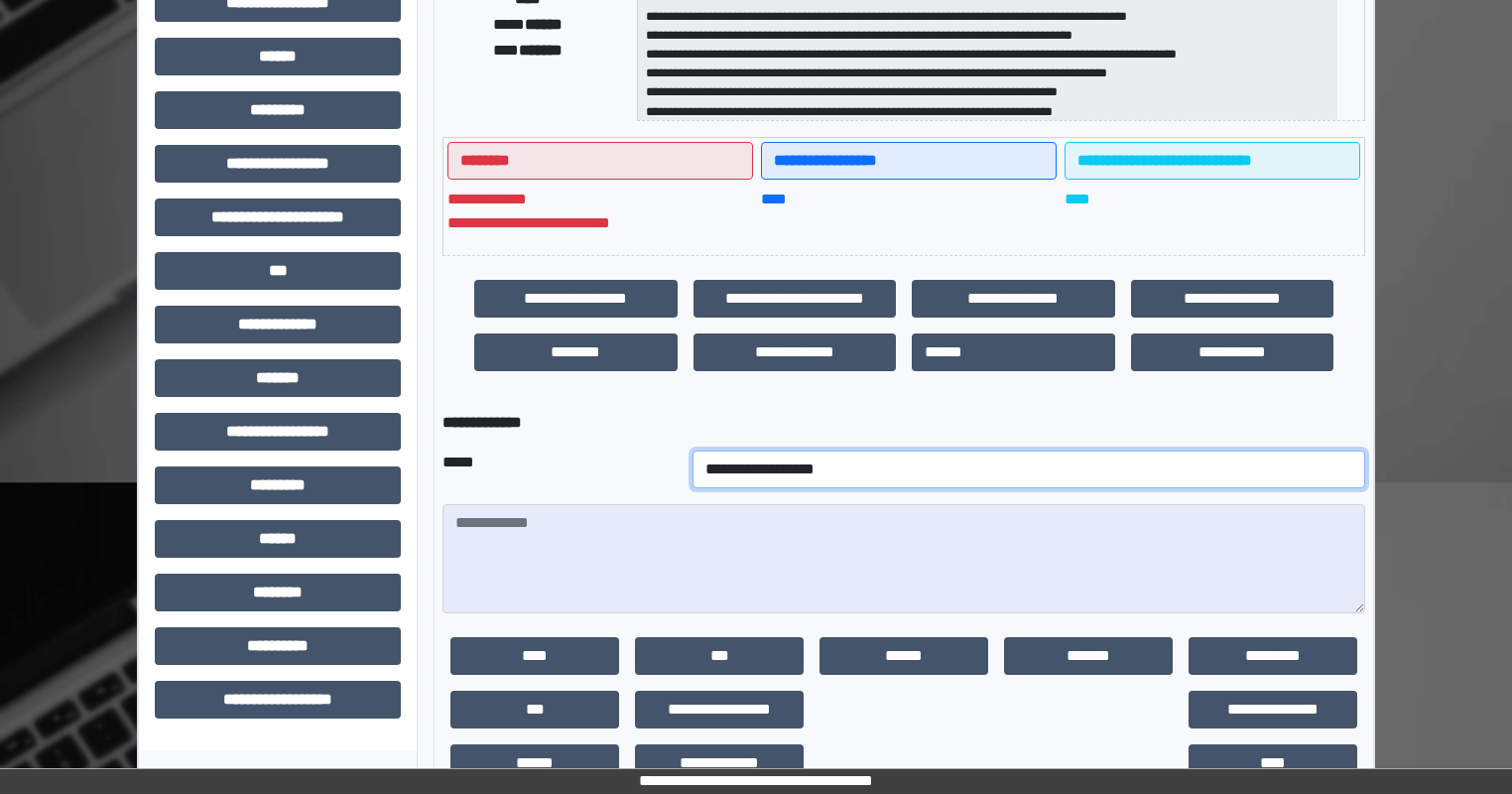 click on "**********" at bounding box center (1029, 469) 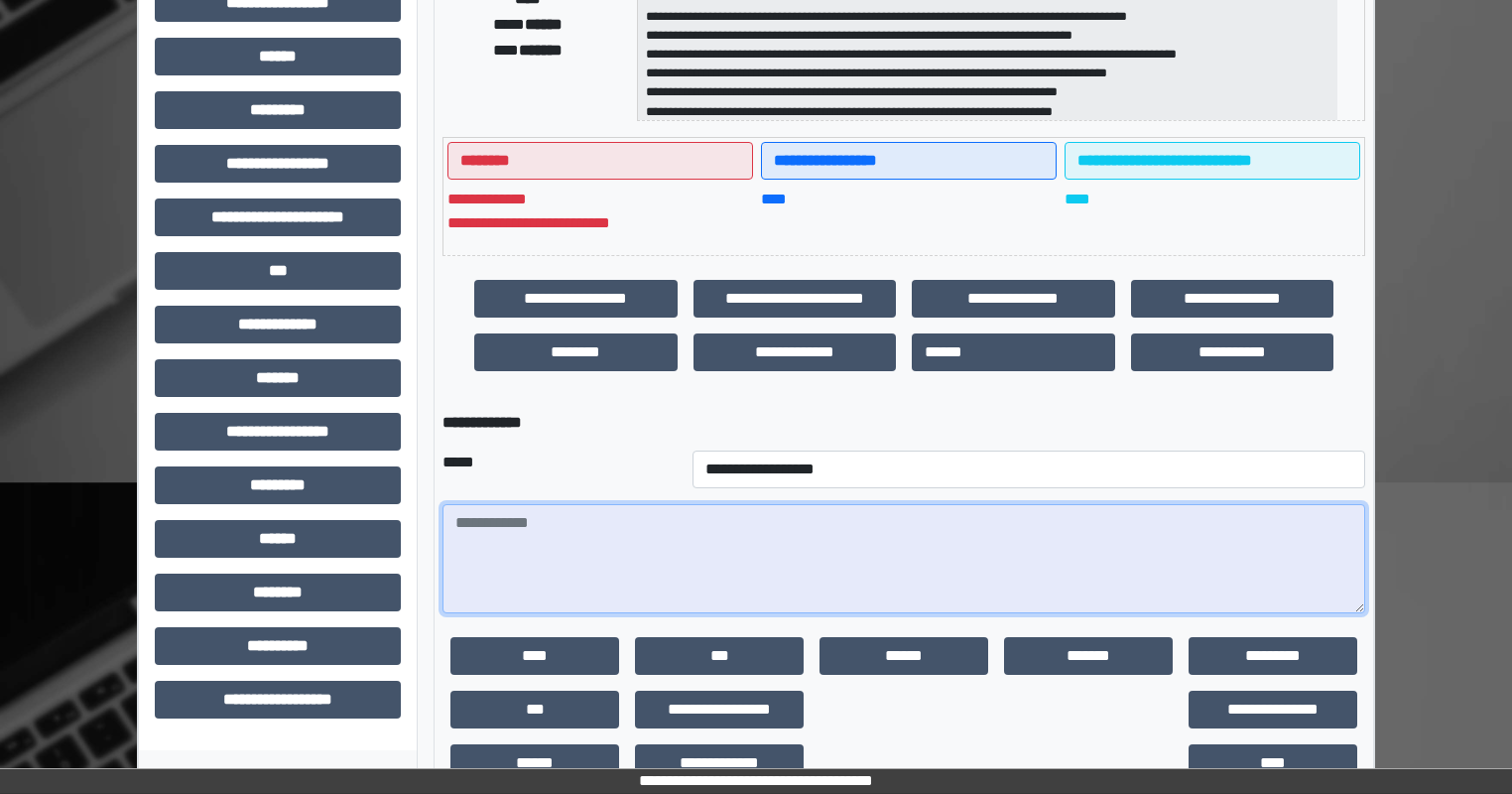 click at bounding box center [904, 559] 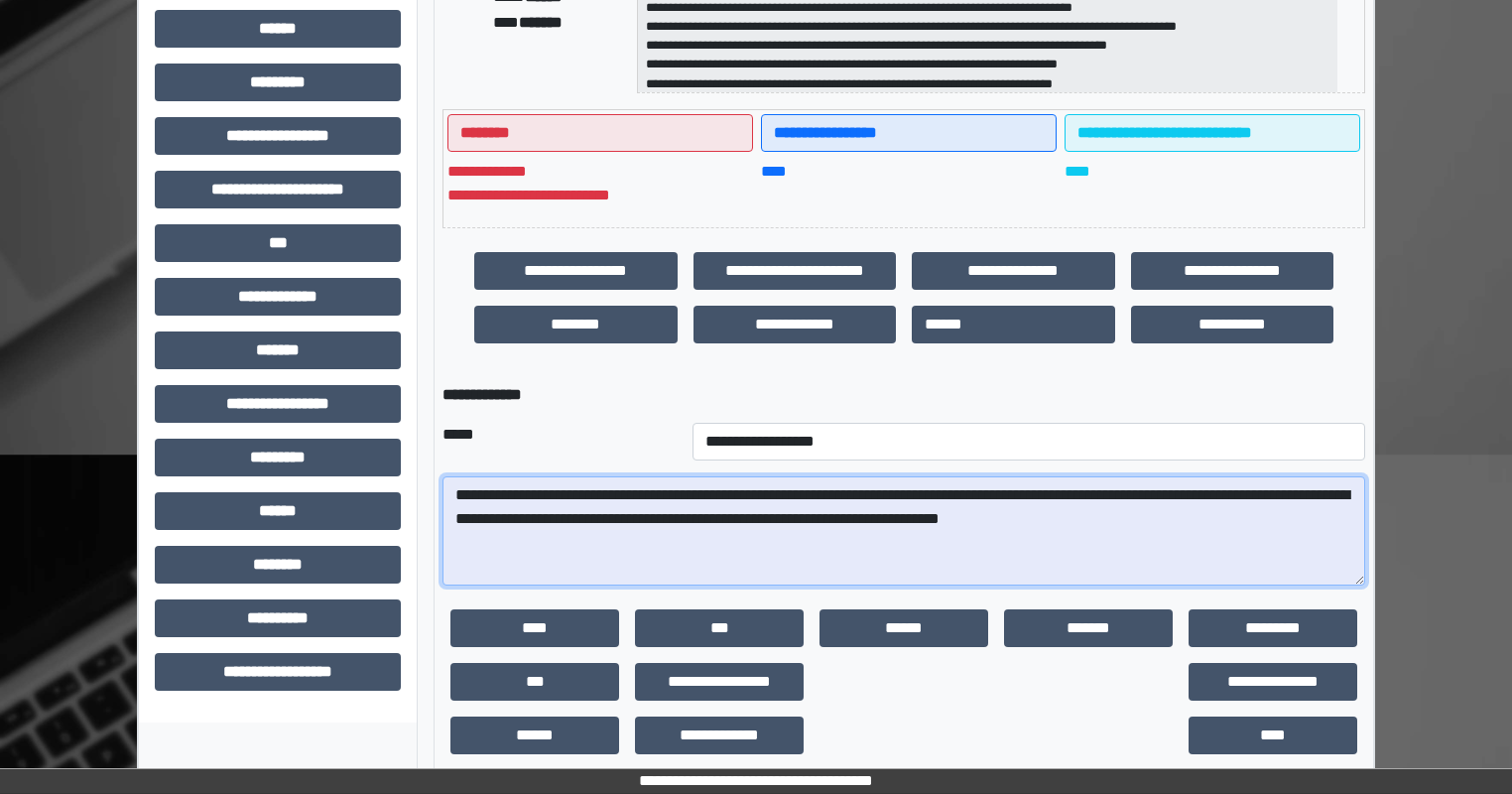 scroll, scrollTop: 451, scrollLeft: 0, axis: vertical 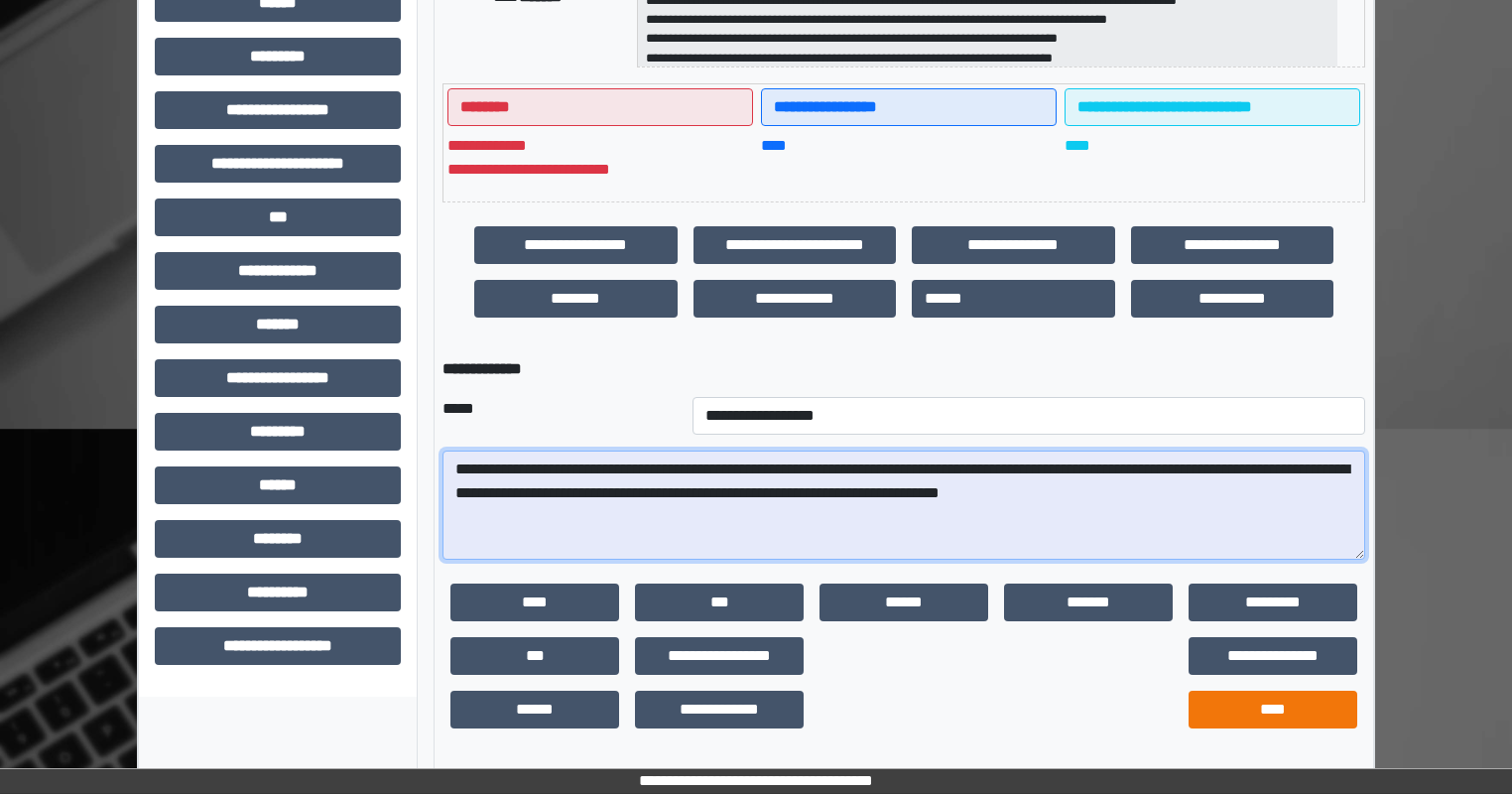type on "**********" 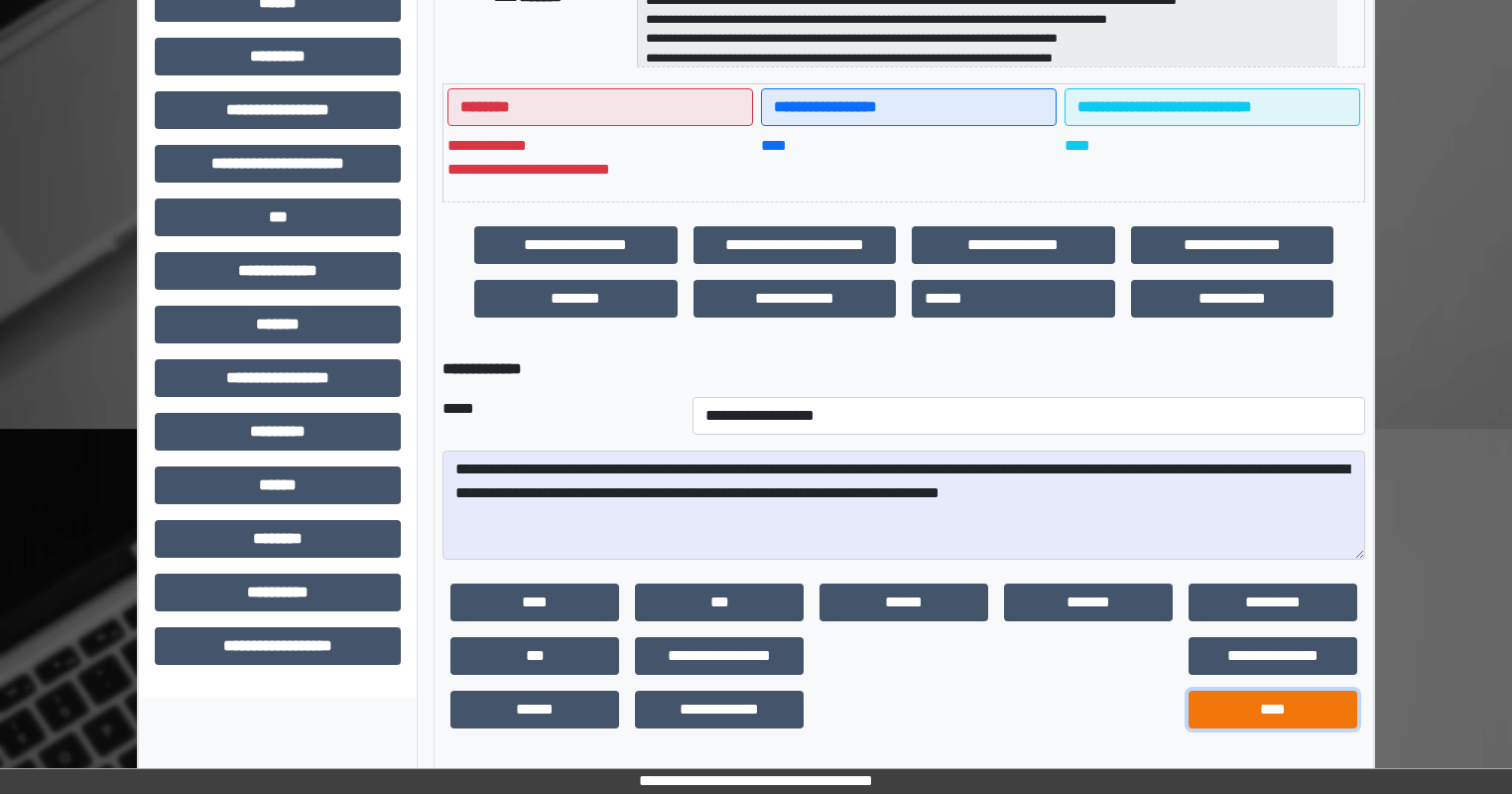 click on "****" at bounding box center [1273, 710] 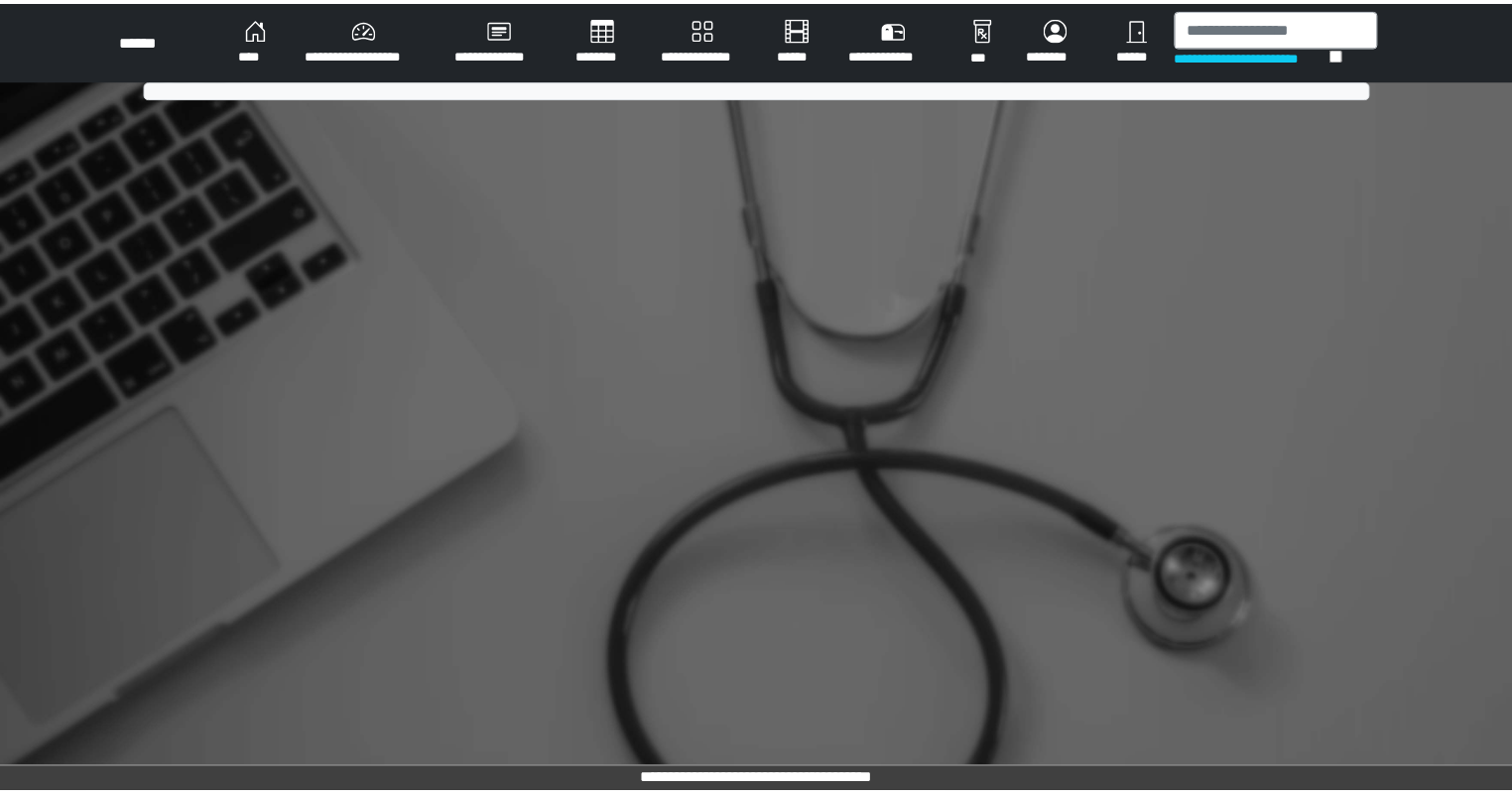 scroll, scrollTop: 0, scrollLeft: 0, axis: both 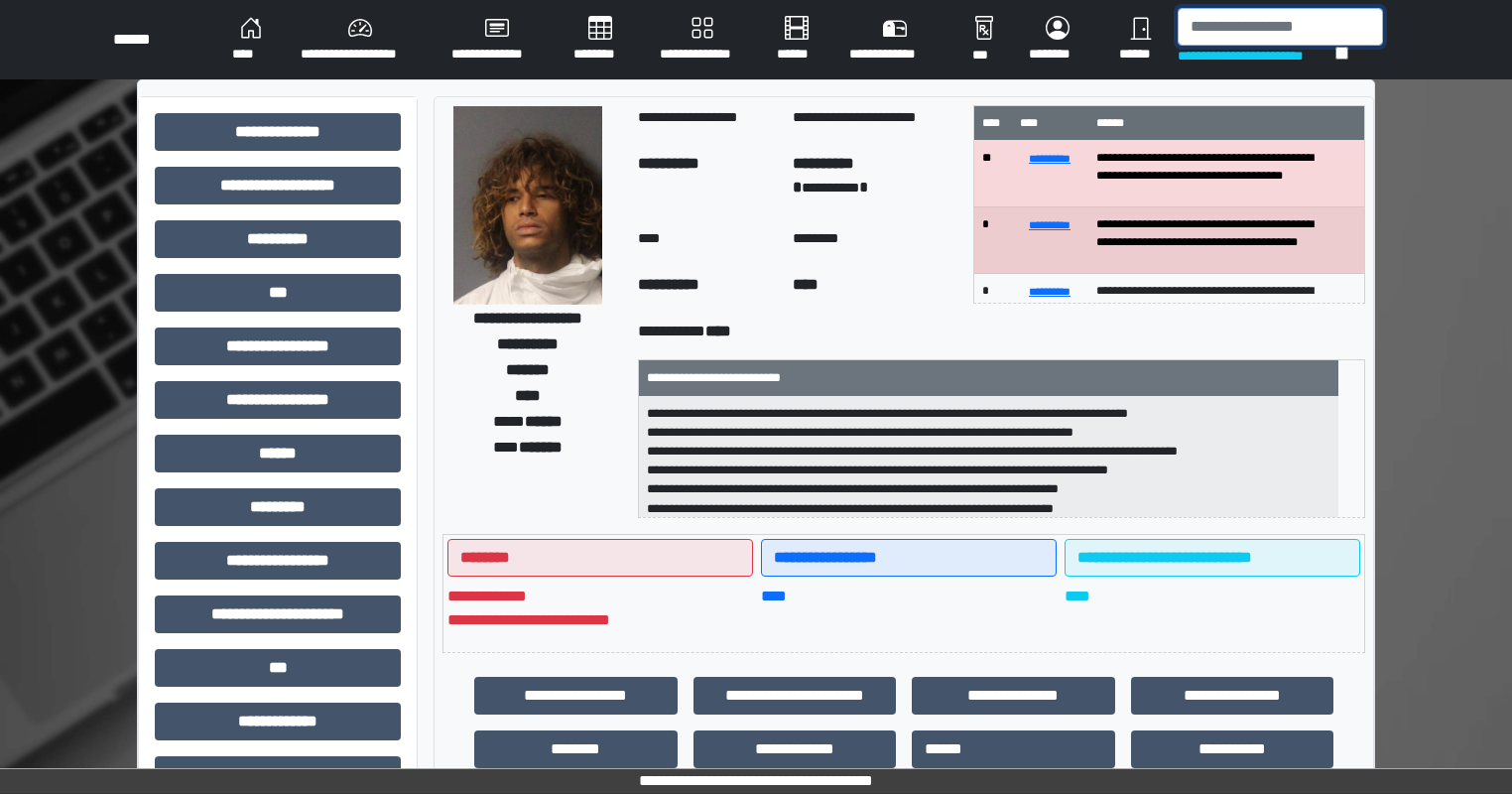 click at bounding box center [1280, 27] 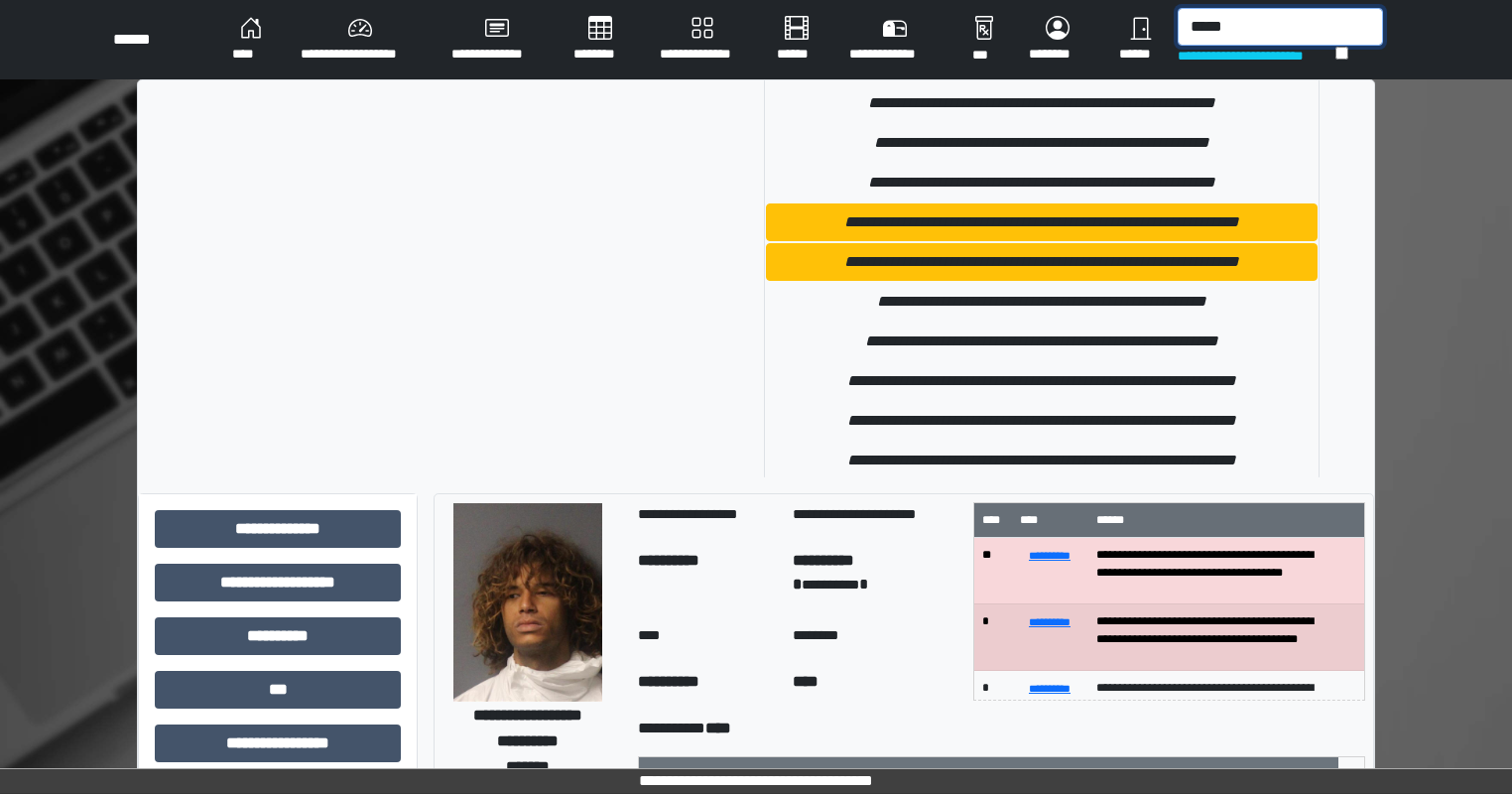 scroll, scrollTop: 772, scrollLeft: 0, axis: vertical 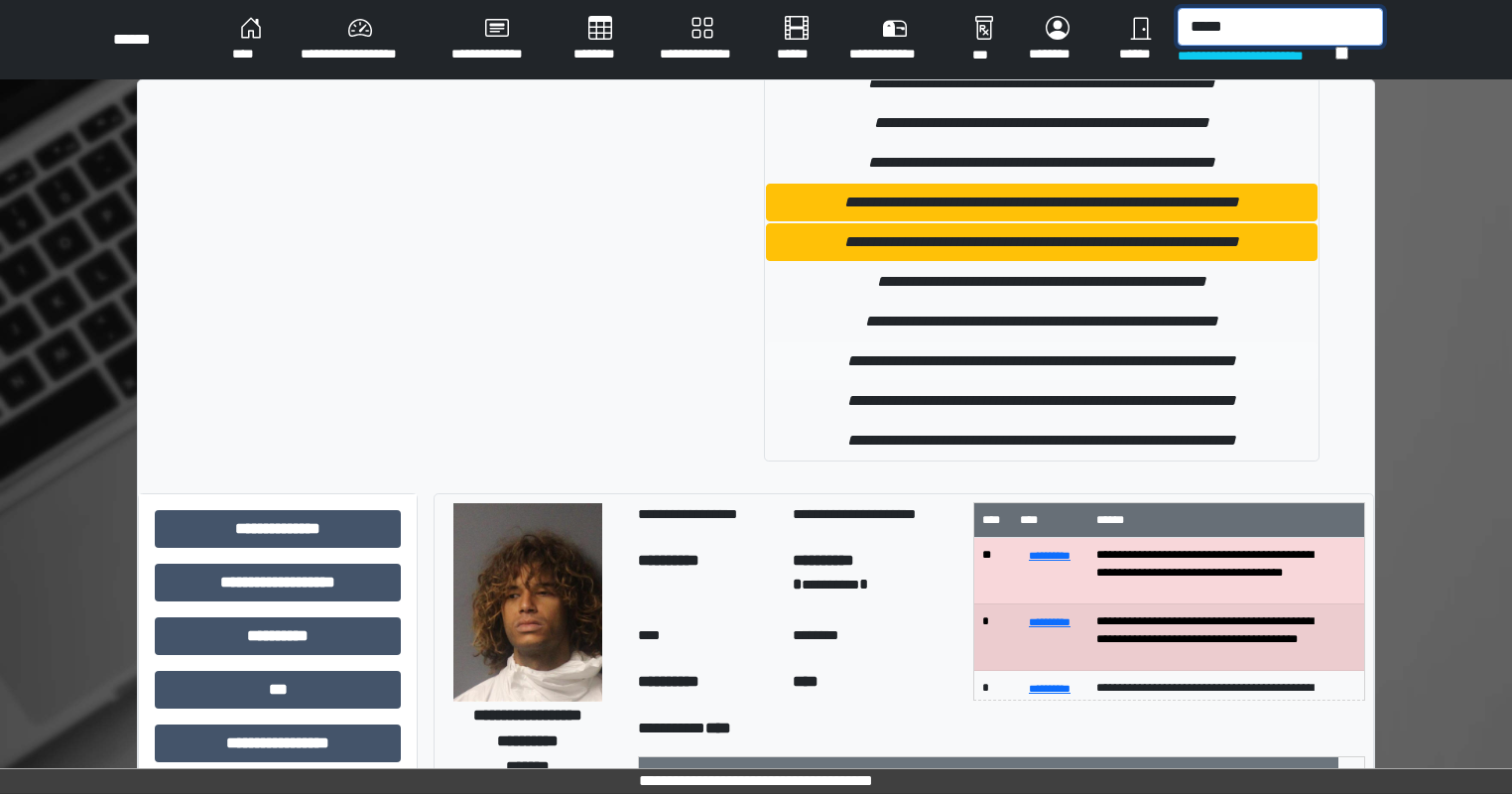 type on "*****" 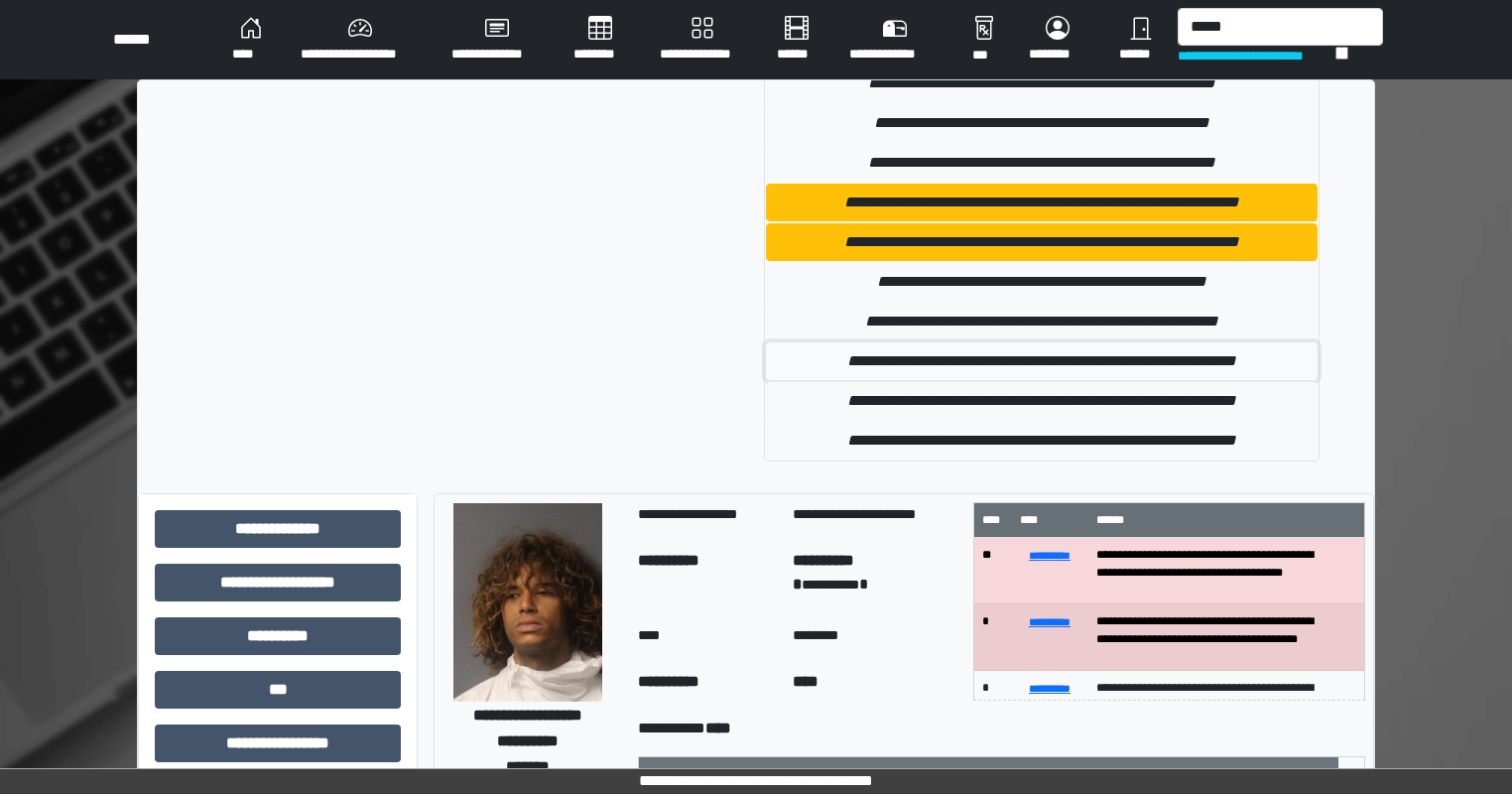 click on "**********" at bounding box center (1042, 361) 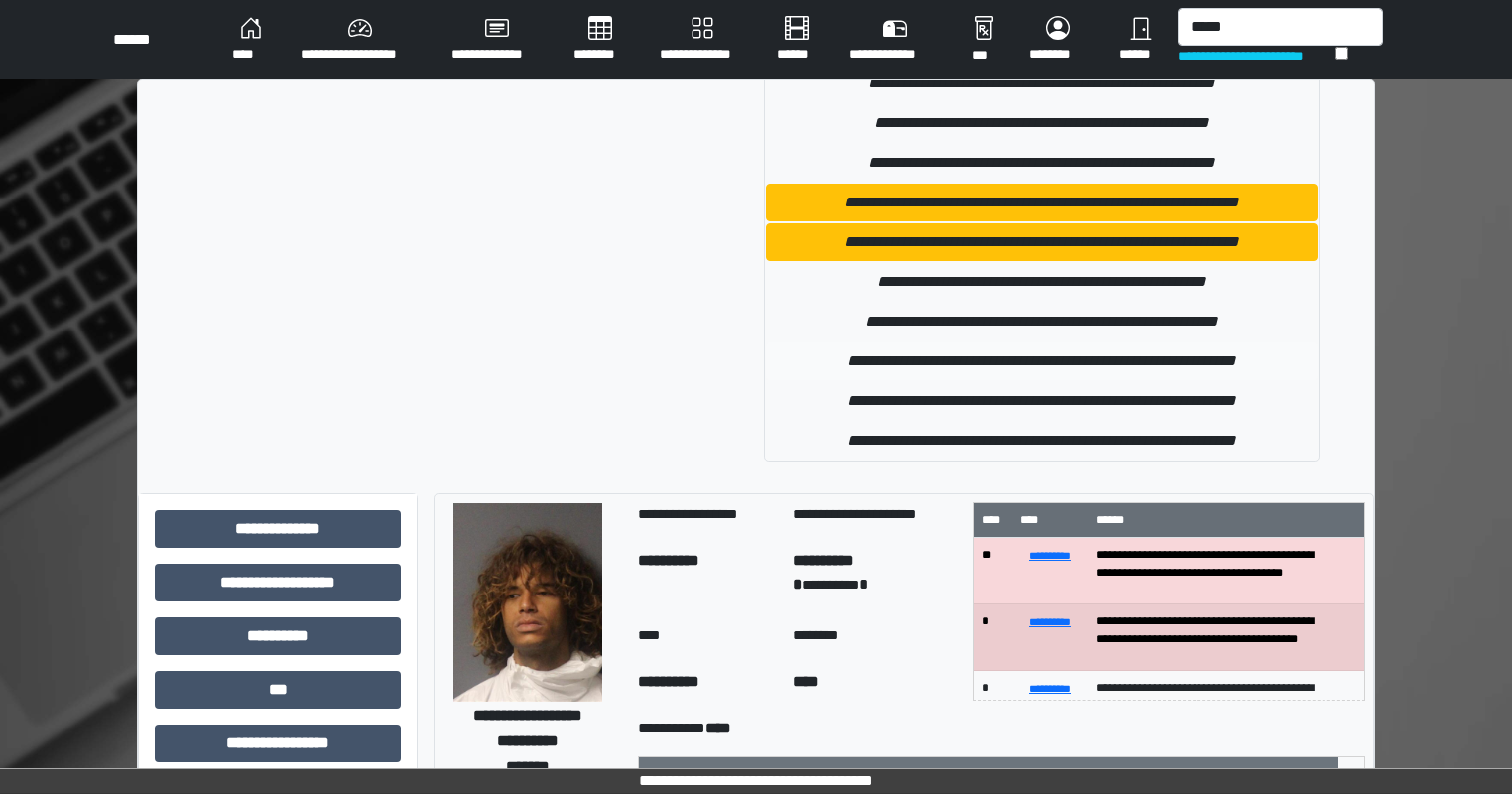 type 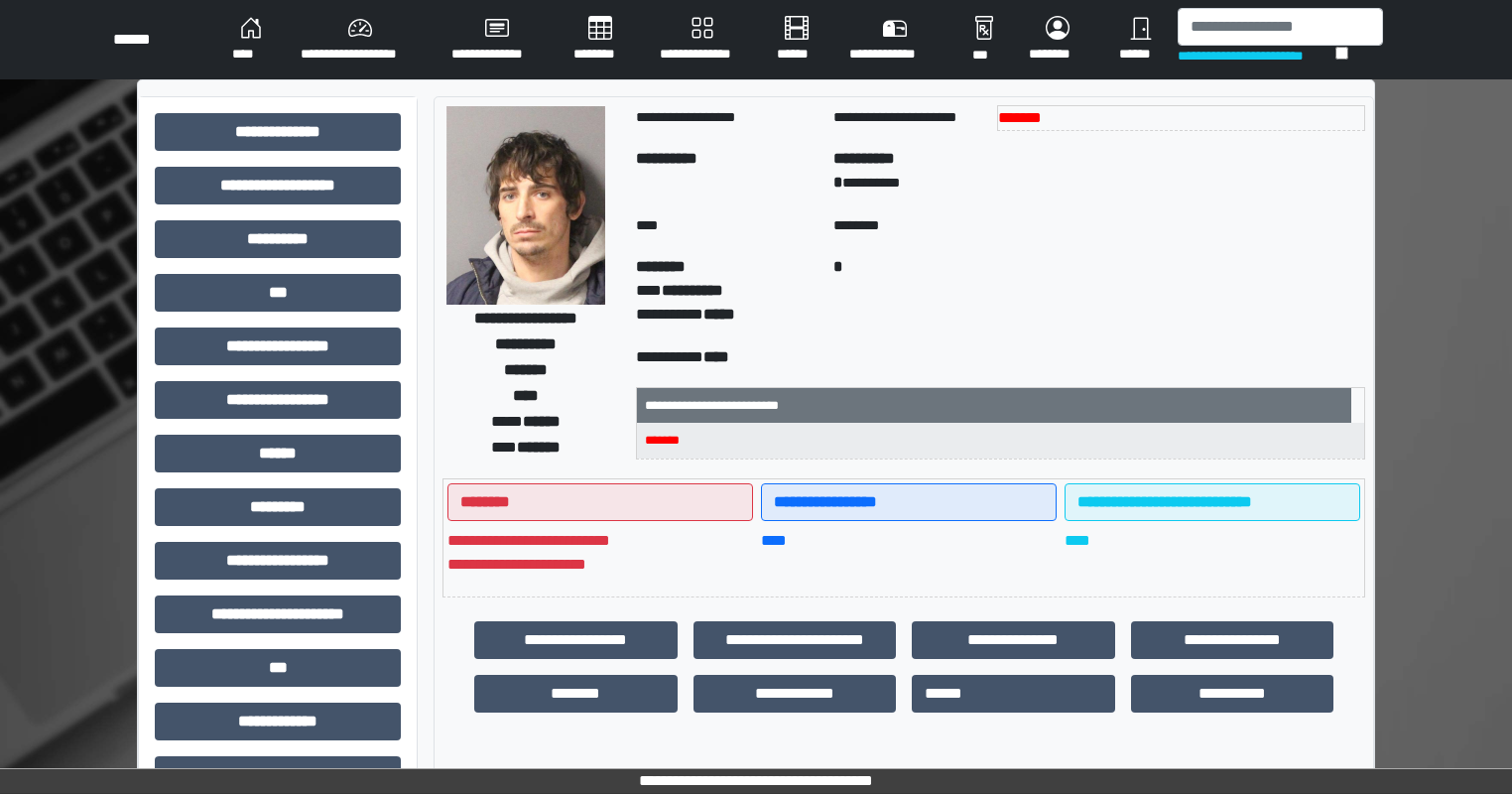 click on "******" at bounding box center (1140, 40) 